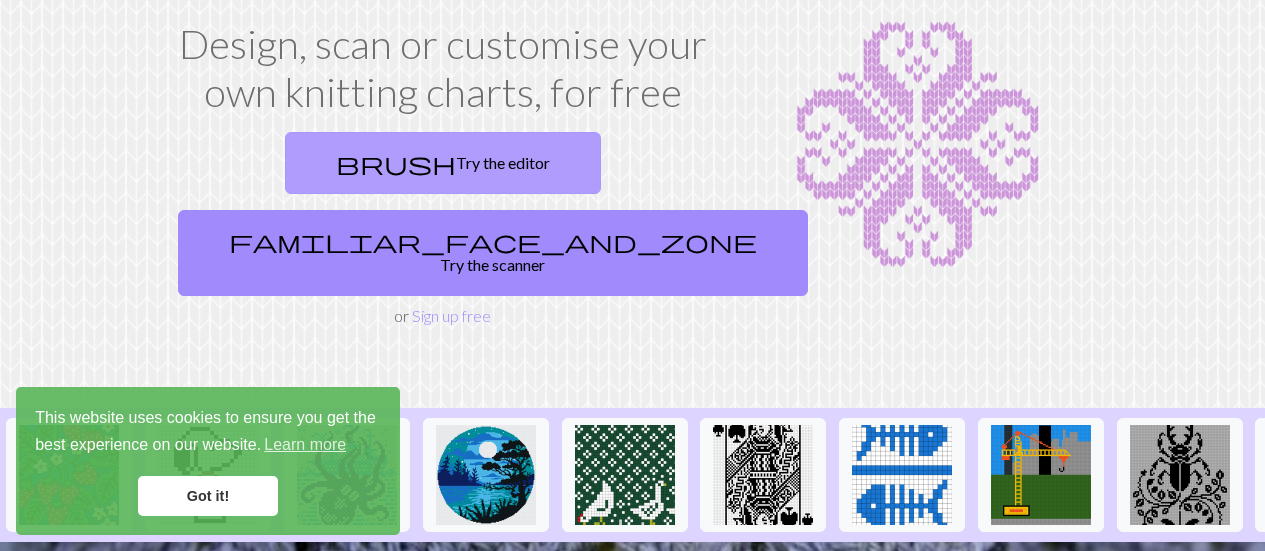 scroll, scrollTop: 119, scrollLeft: 0, axis: vertical 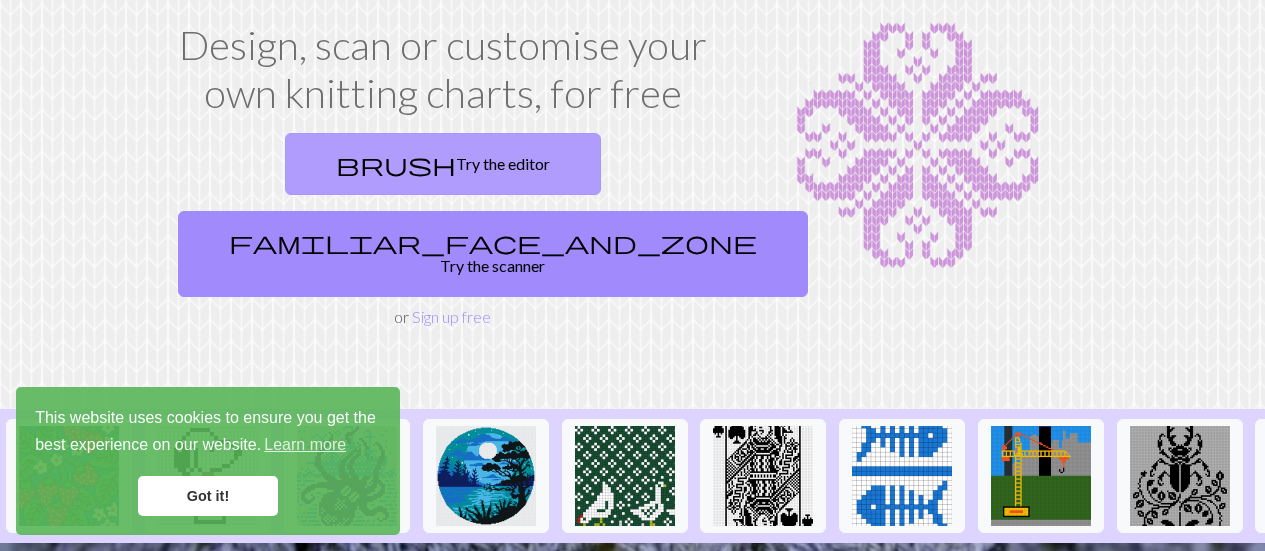 click on "brush  Try the editor" at bounding box center (443, 164) 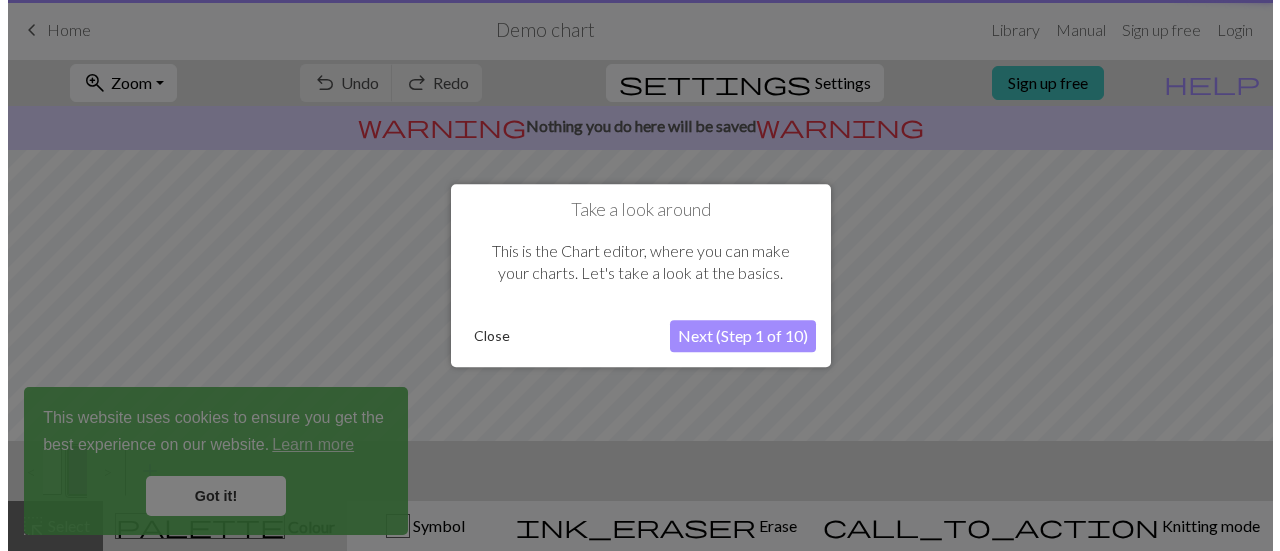 scroll, scrollTop: 0, scrollLeft: 0, axis: both 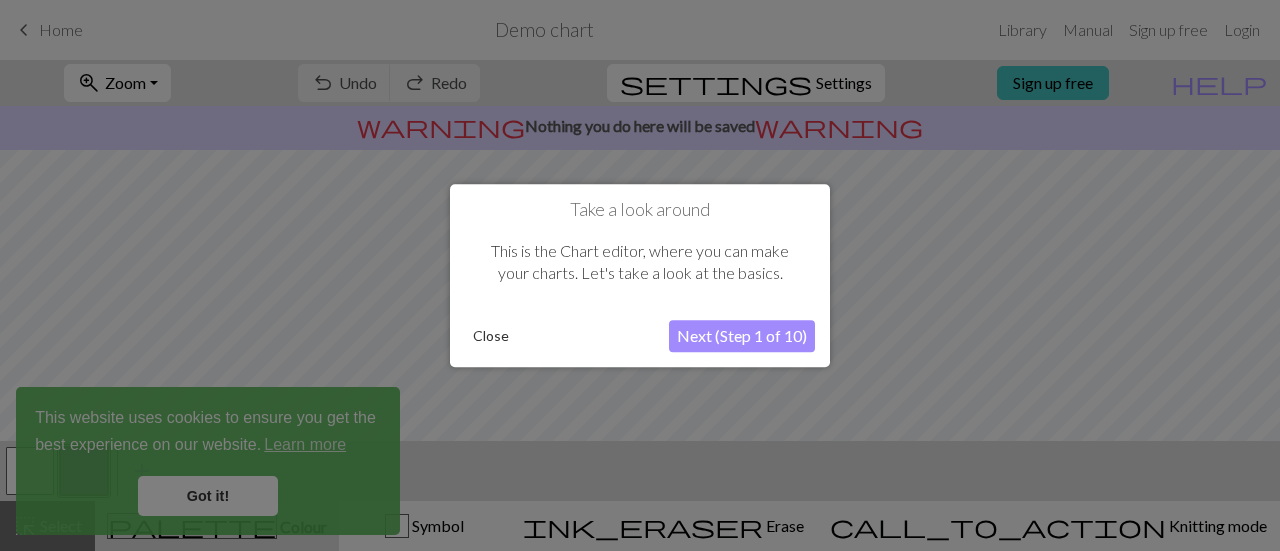click on "Next (Step 1 of 10)" at bounding box center (742, 336) 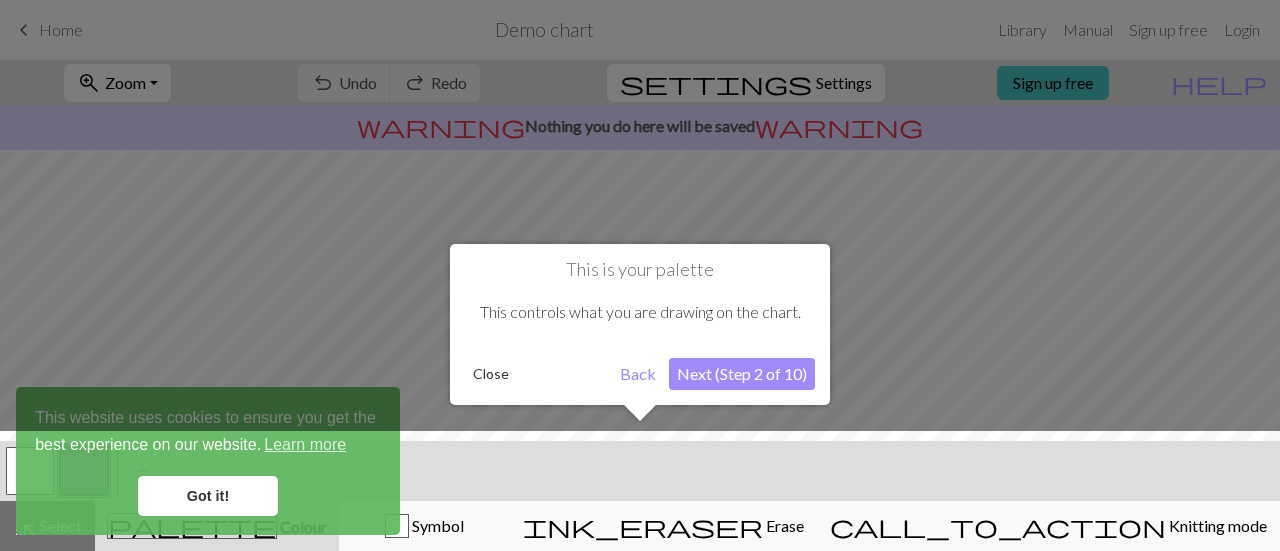 click on "Next (Step 2 of 10)" at bounding box center [742, 374] 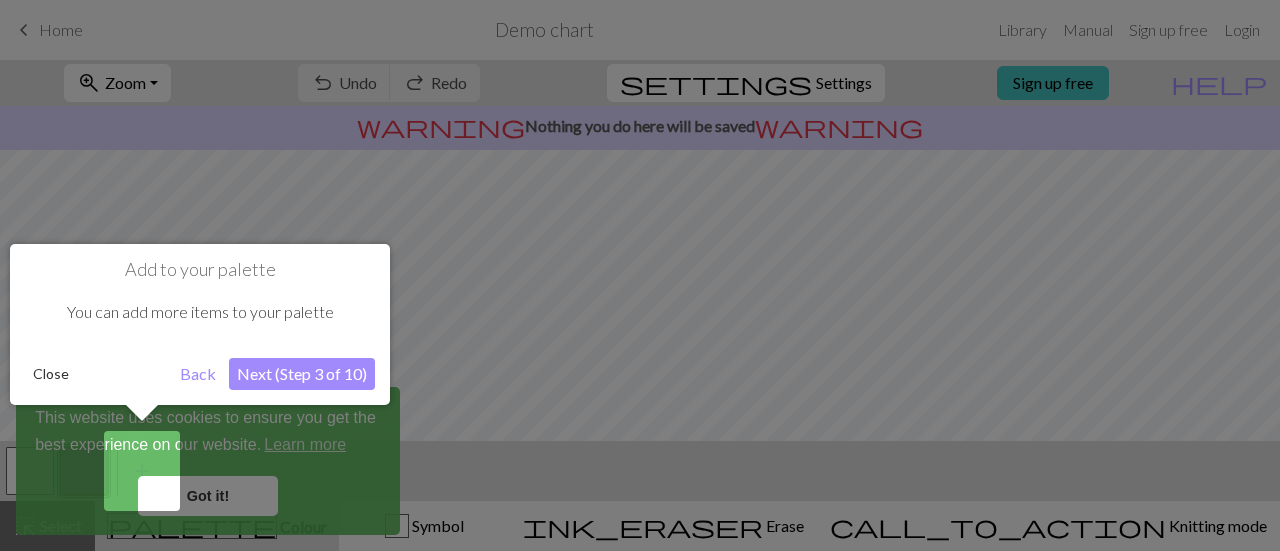 click on "Next (Step 3 of 10)" at bounding box center [302, 374] 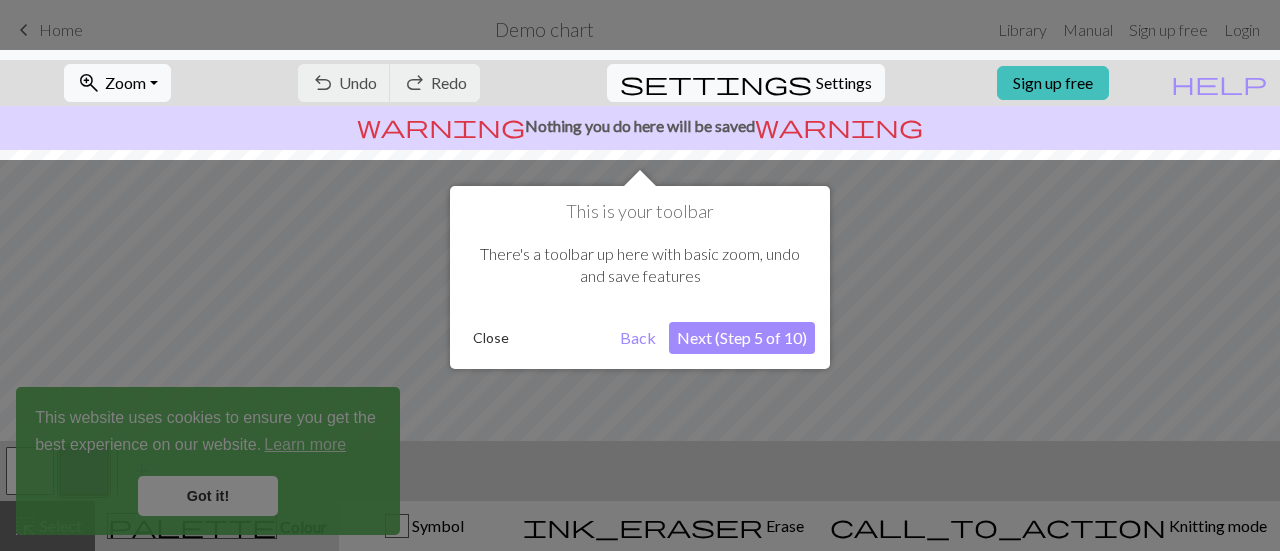 click on "Next (Step 5 of 10)" at bounding box center (742, 338) 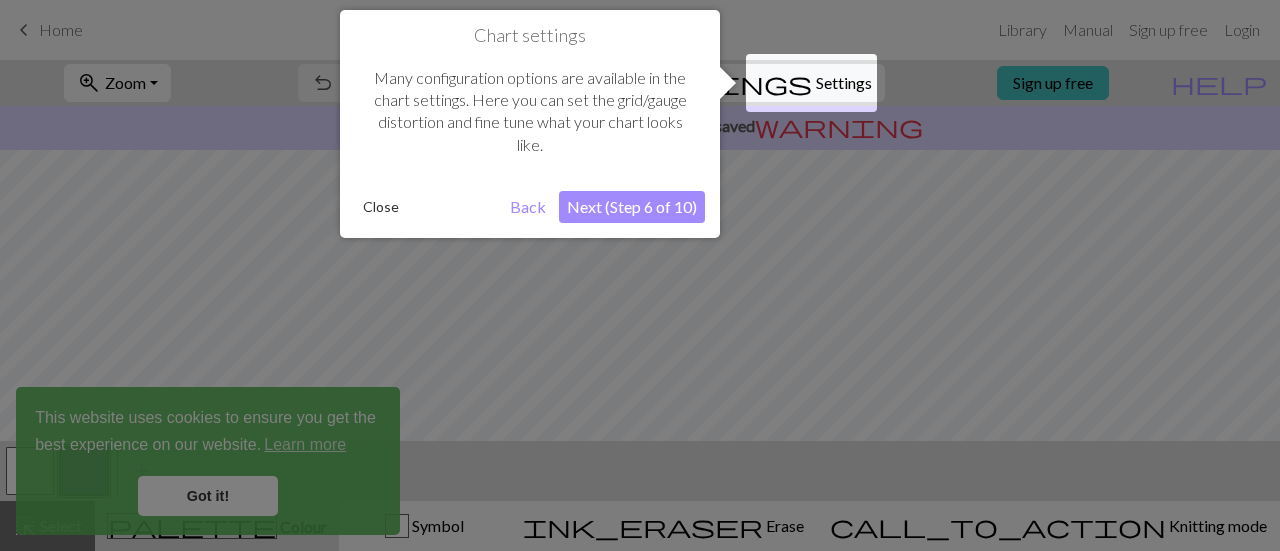 click on "Next (Step 6 of 10)" at bounding box center (632, 207) 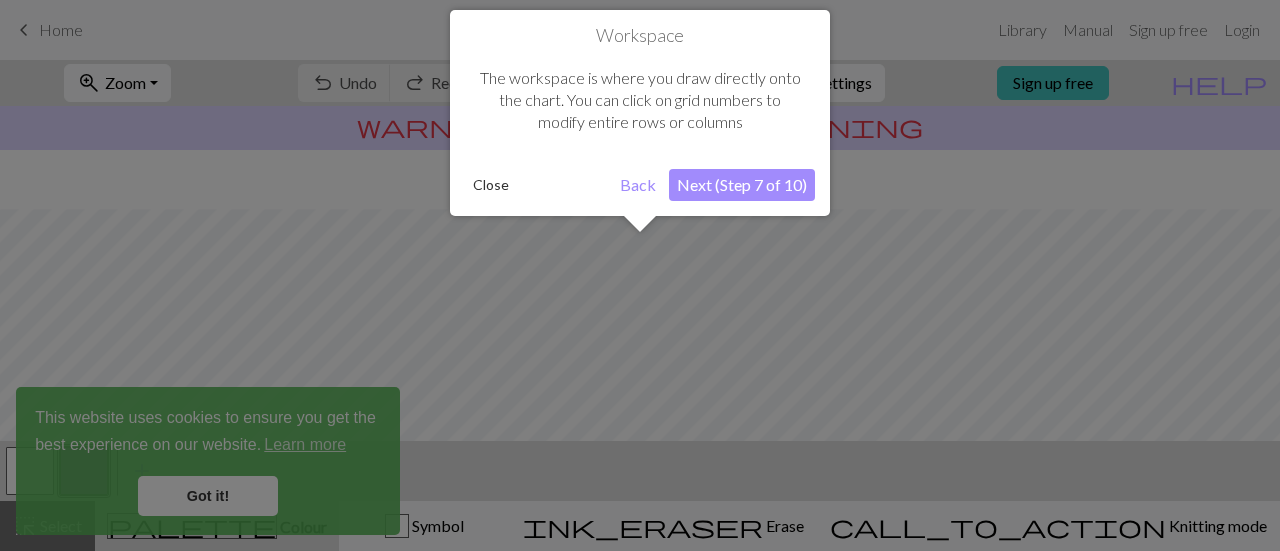 scroll, scrollTop: 120, scrollLeft: 0, axis: vertical 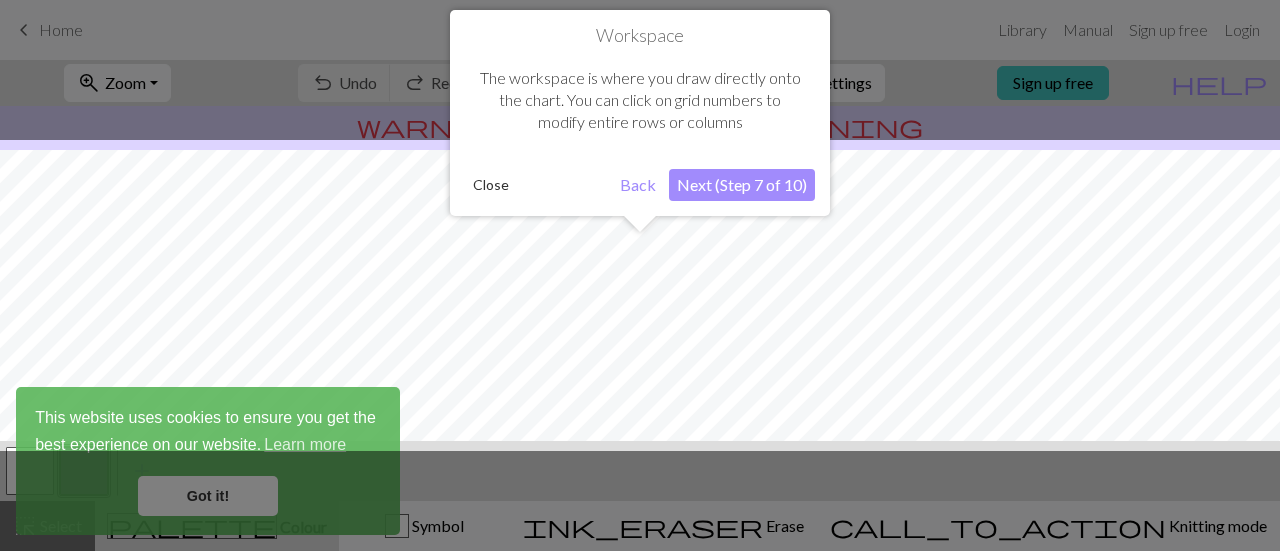 click on "Next (Step 7 of 10)" at bounding box center [742, 185] 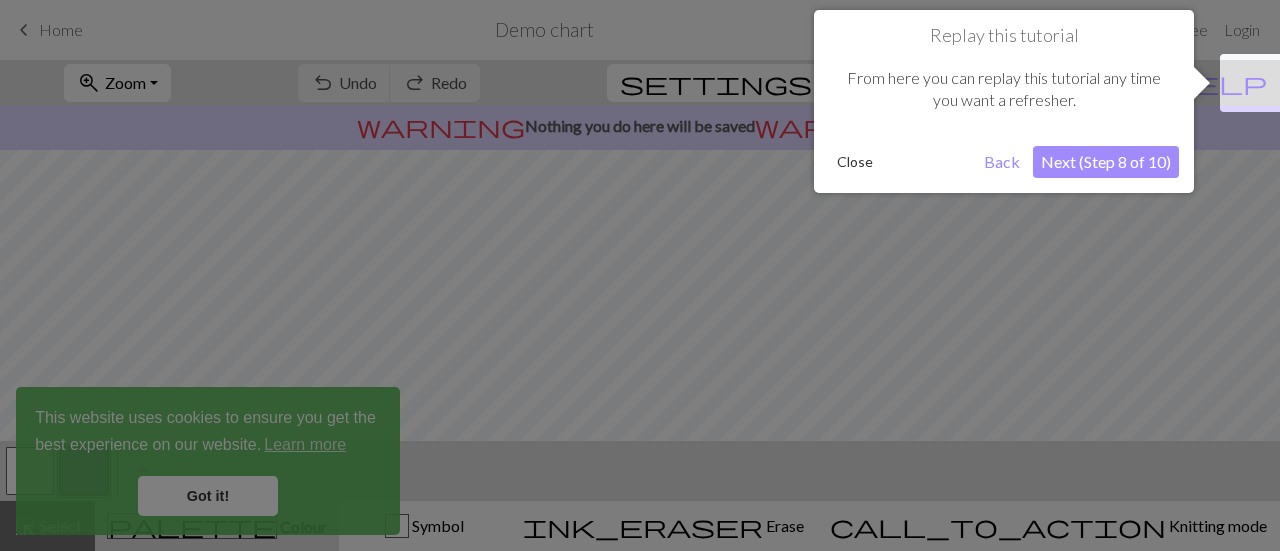 click on "Next (Step 8 of 10)" at bounding box center (1106, 162) 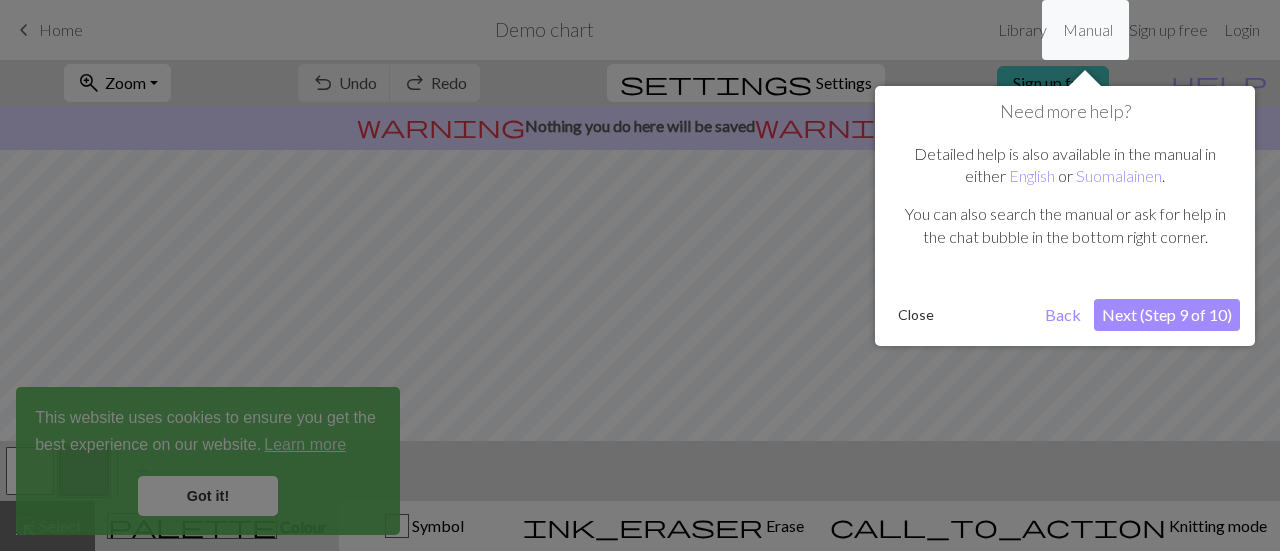 click on "Next (Step 9 of 10)" at bounding box center [1167, 315] 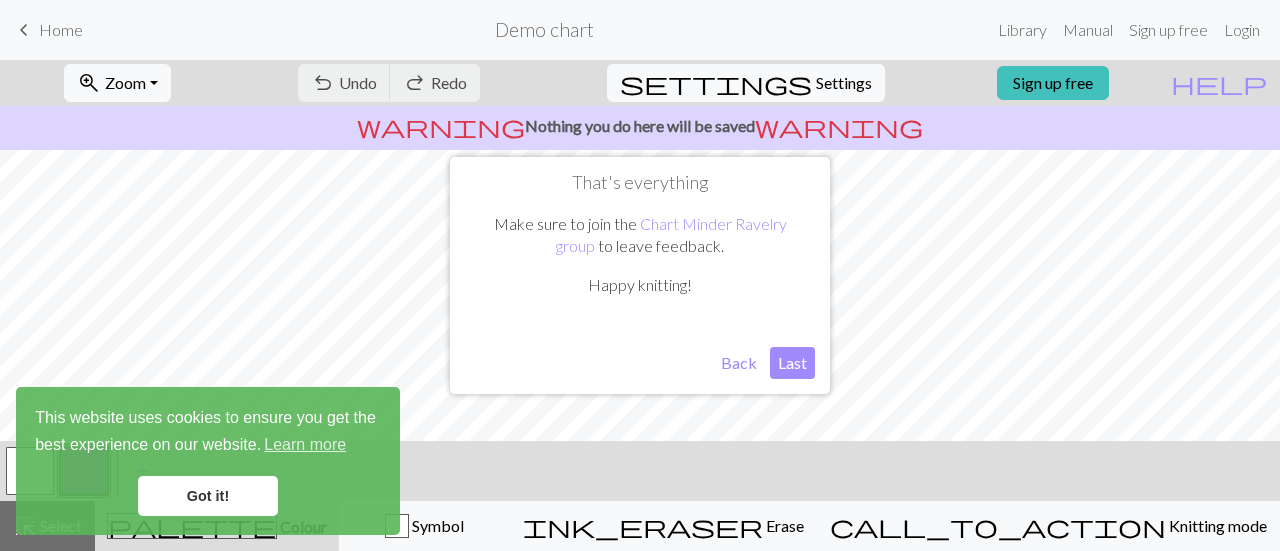 click on "Last" at bounding box center [792, 363] 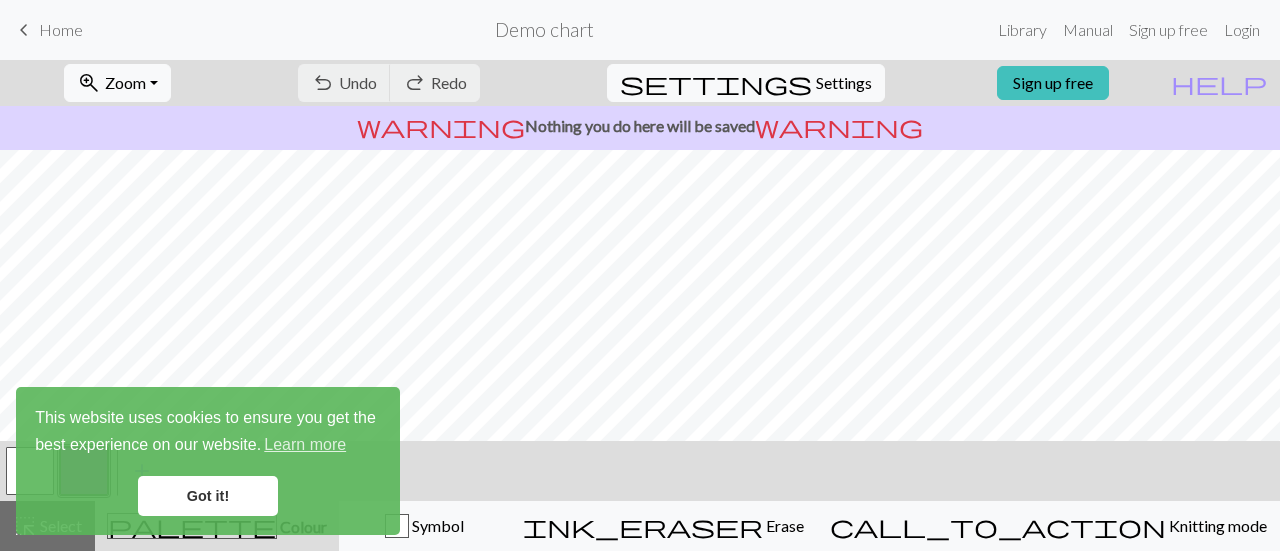 scroll, scrollTop: 303, scrollLeft: 0, axis: vertical 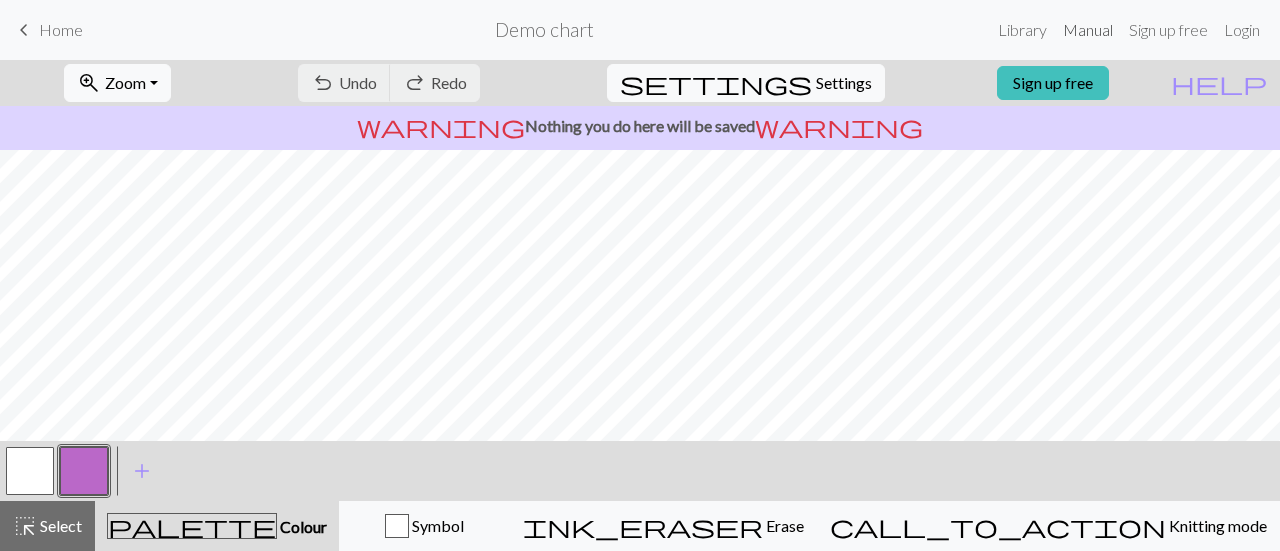 click on "Manual" at bounding box center (1088, 30) 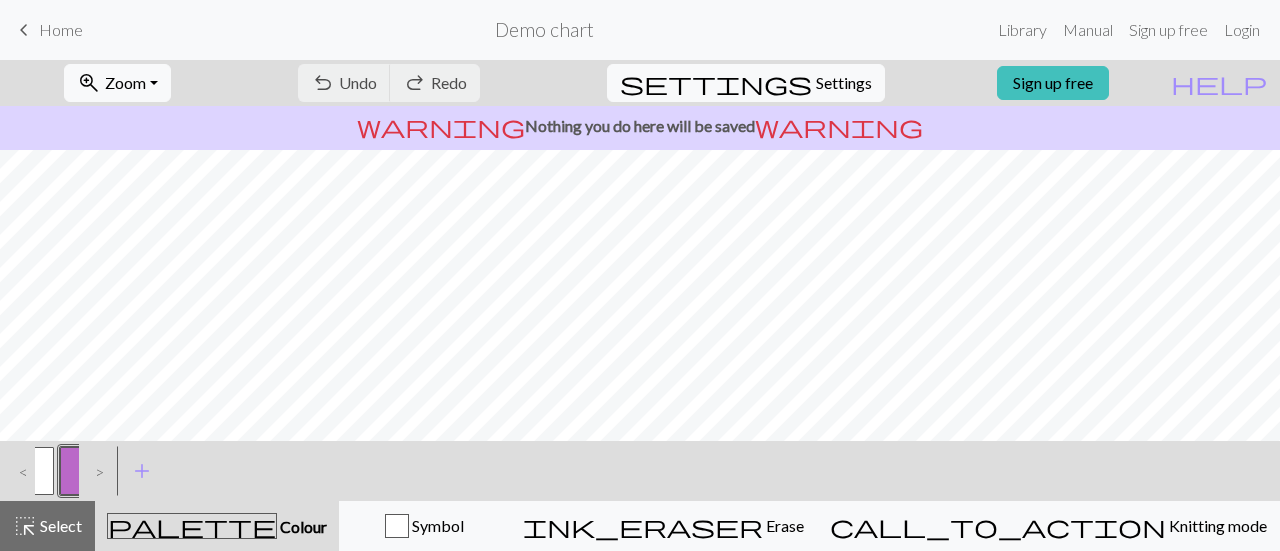 scroll, scrollTop: 0, scrollLeft: 0, axis: both 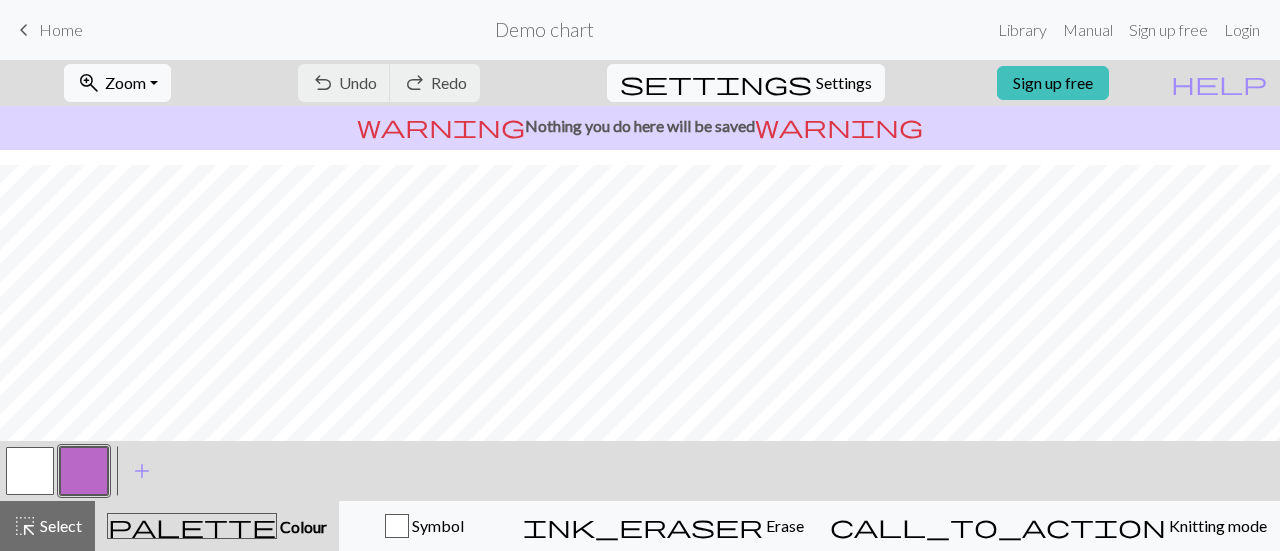 click on "keyboard_arrow_left" at bounding box center [24, 30] 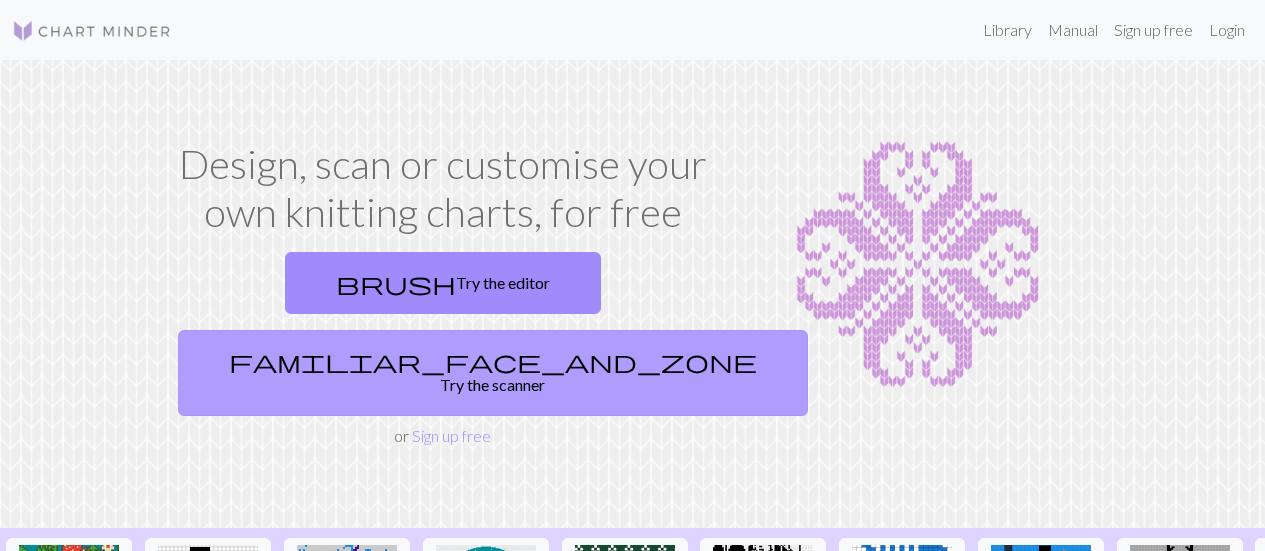 drag, startPoint x: 560, startPoint y: 249, endPoint x: 568, endPoint y: 272, distance: 24.351591 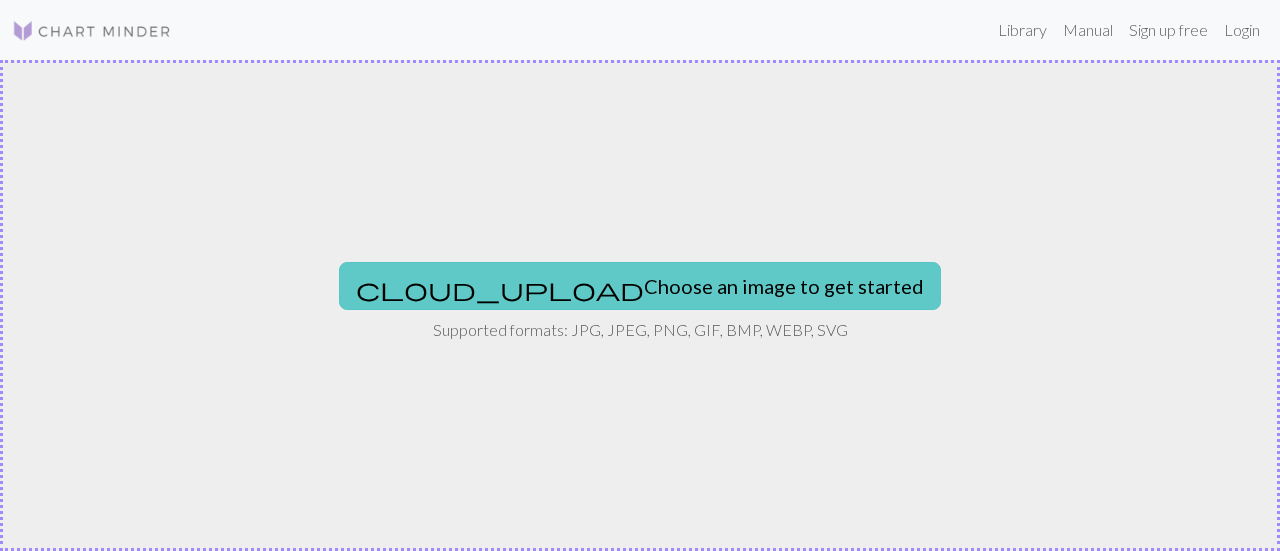 click on "cloud_upload  Choose an image to get started" at bounding box center (640, 286) 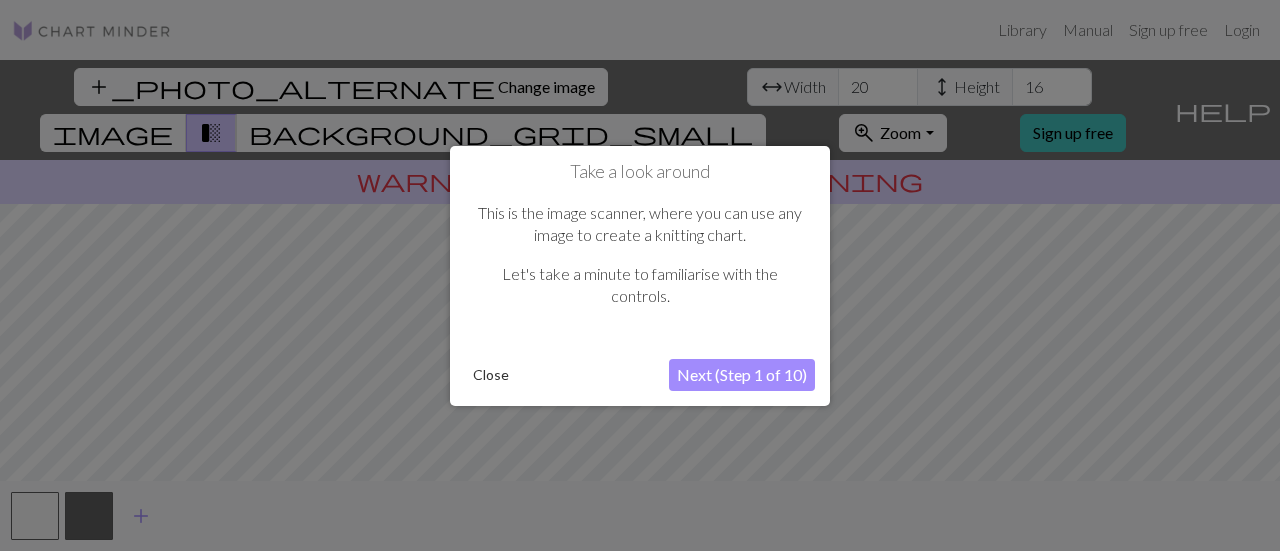 click on "Next (Step 1 of 10)" at bounding box center (742, 375) 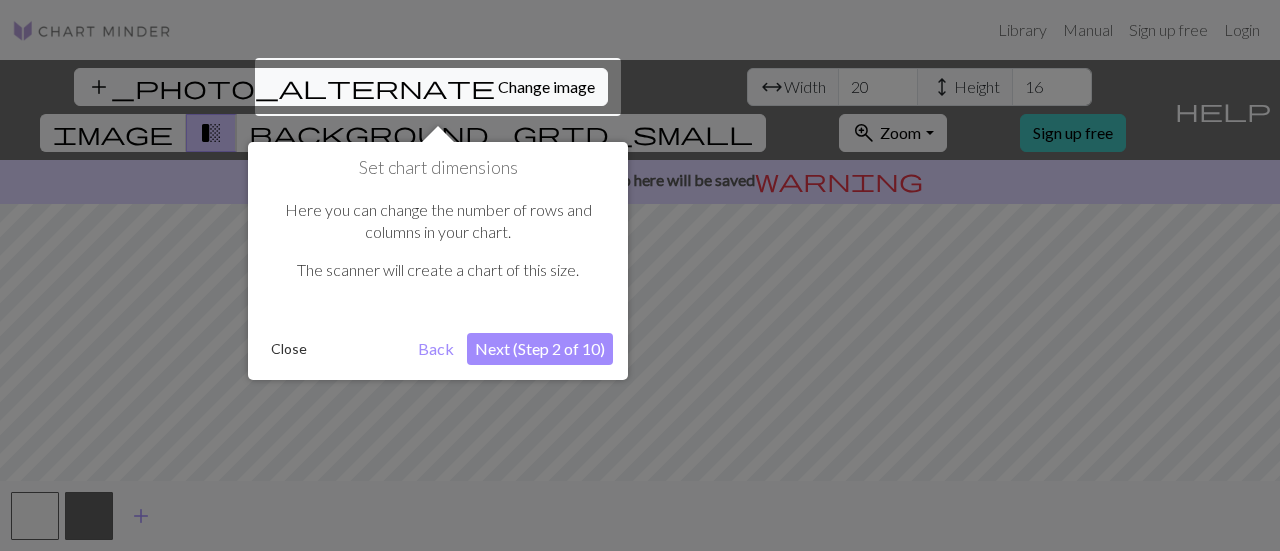 click on "Next (Step 2 of 10)" at bounding box center [540, 349] 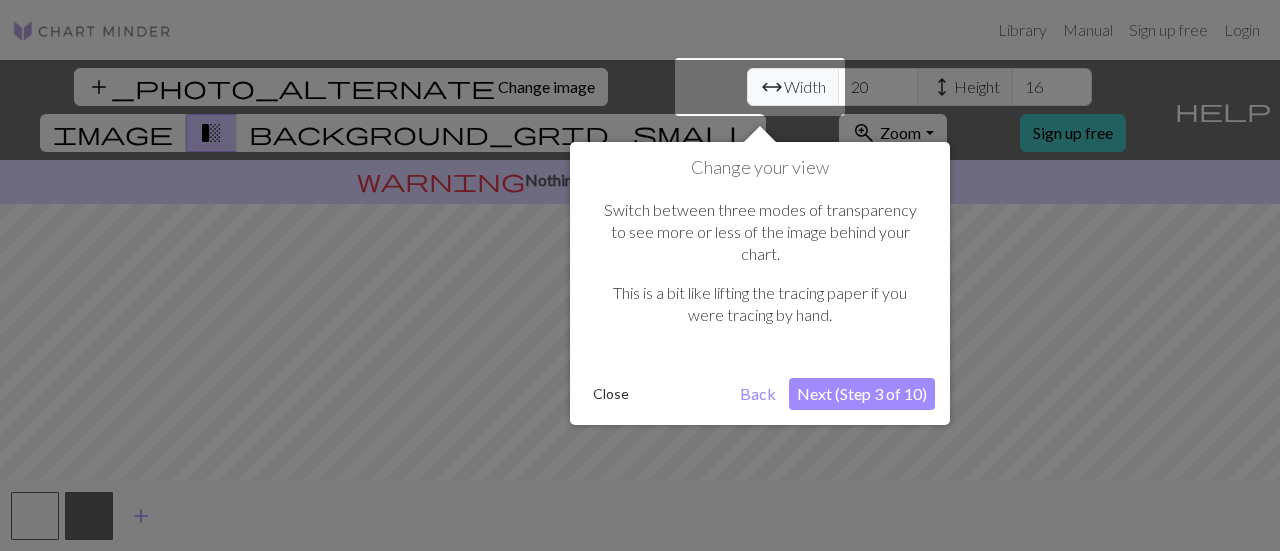 click on "Next (Step 3 of 10)" at bounding box center (862, 394) 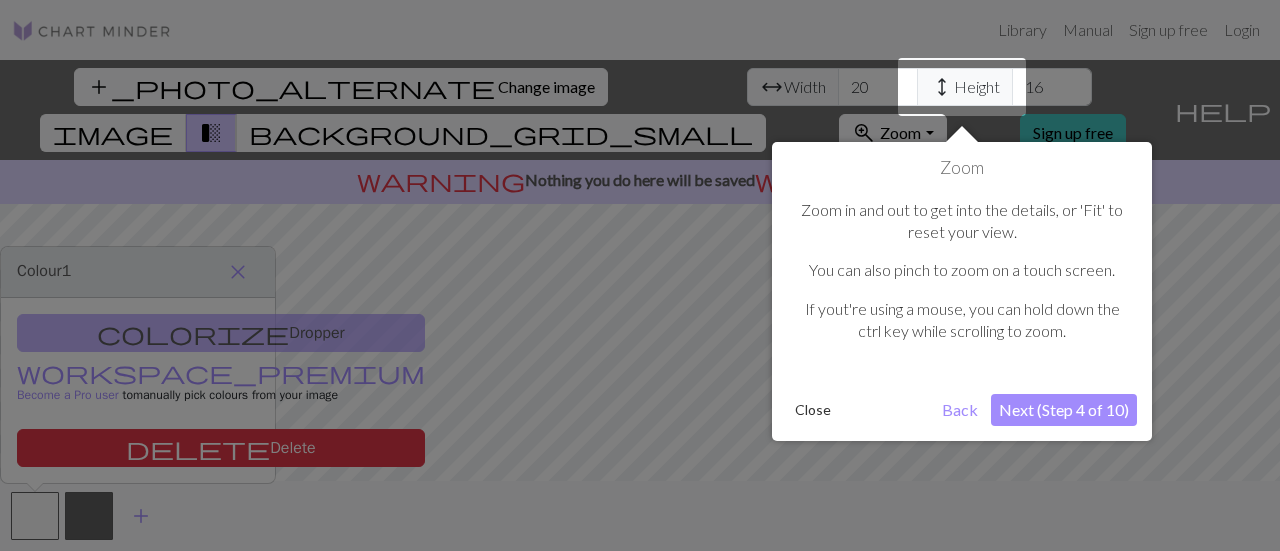 click on "Next (Step 4 of 10)" at bounding box center [1064, 410] 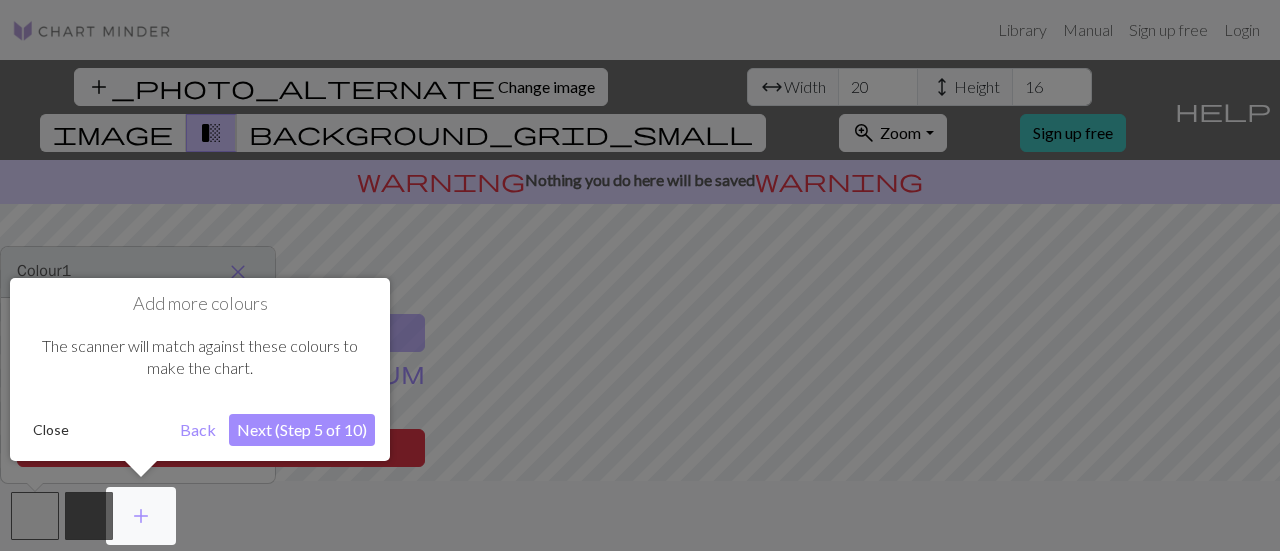 click on "Next (Step 5 of 10)" at bounding box center (302, 430) 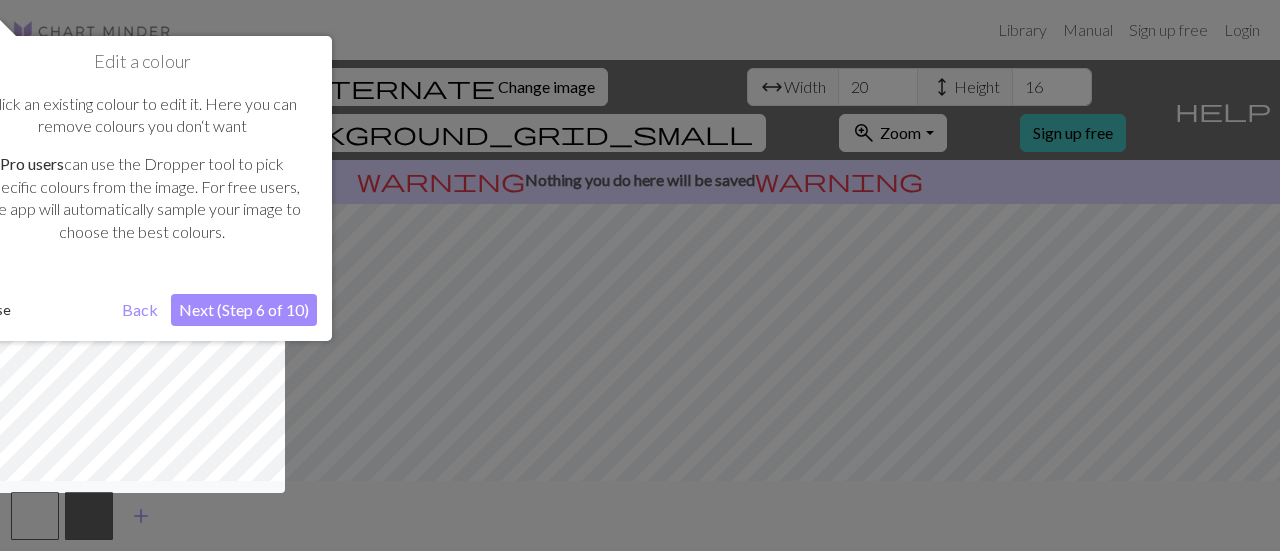 click on "Next (Step 6 of 10)" at bounding box center [244, 310] 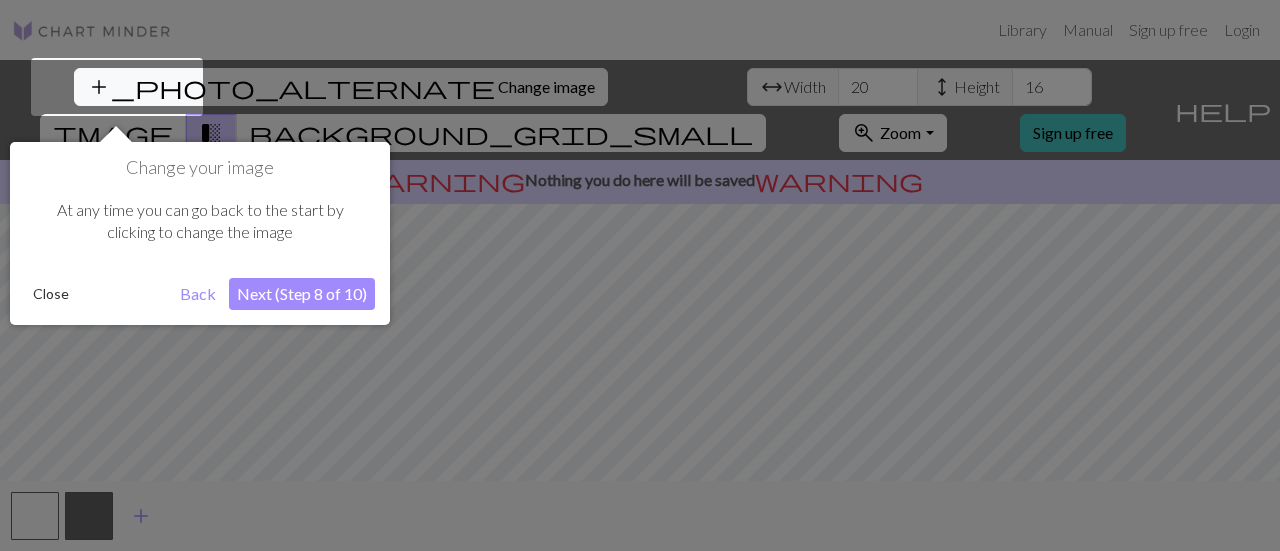 click on "Next (Step 8 of 10)" at bounding box center [302, 294] 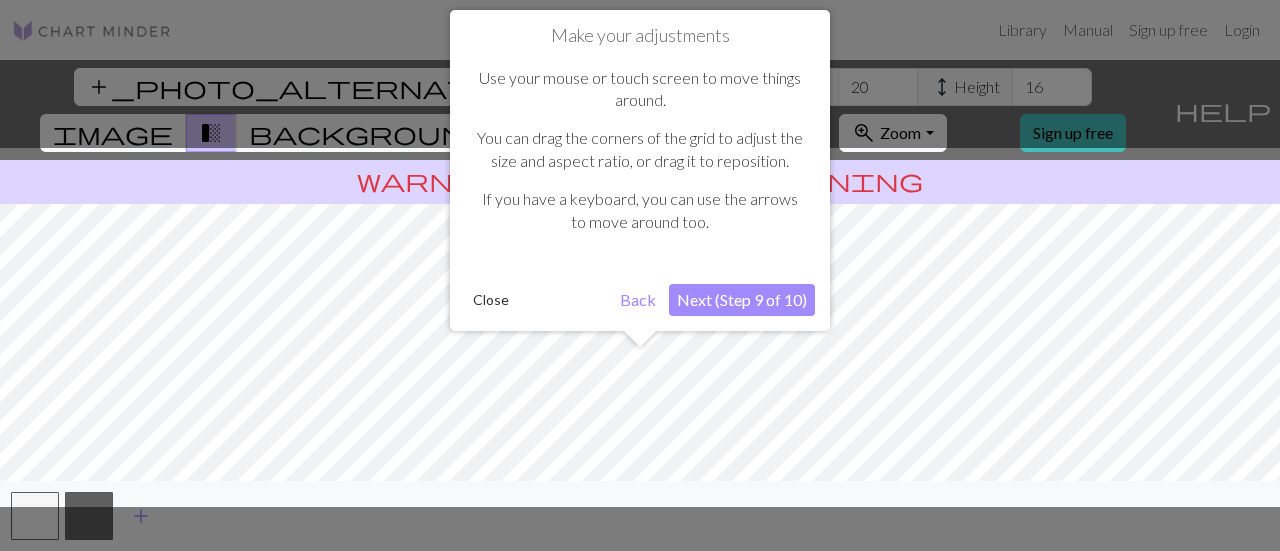 click on "Next (Step 9 of 10)" at bounding box center (742, 300) 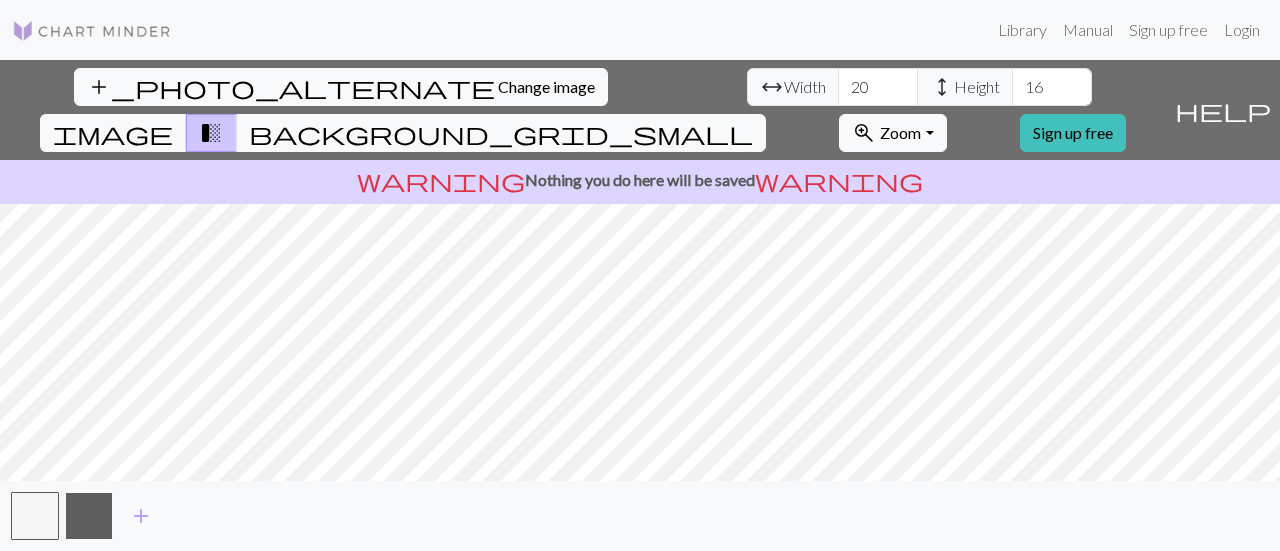 drag, startPoint x: 64, startPoint y: 516, endPoint x: 81, endPoint y: 516, distance: 17 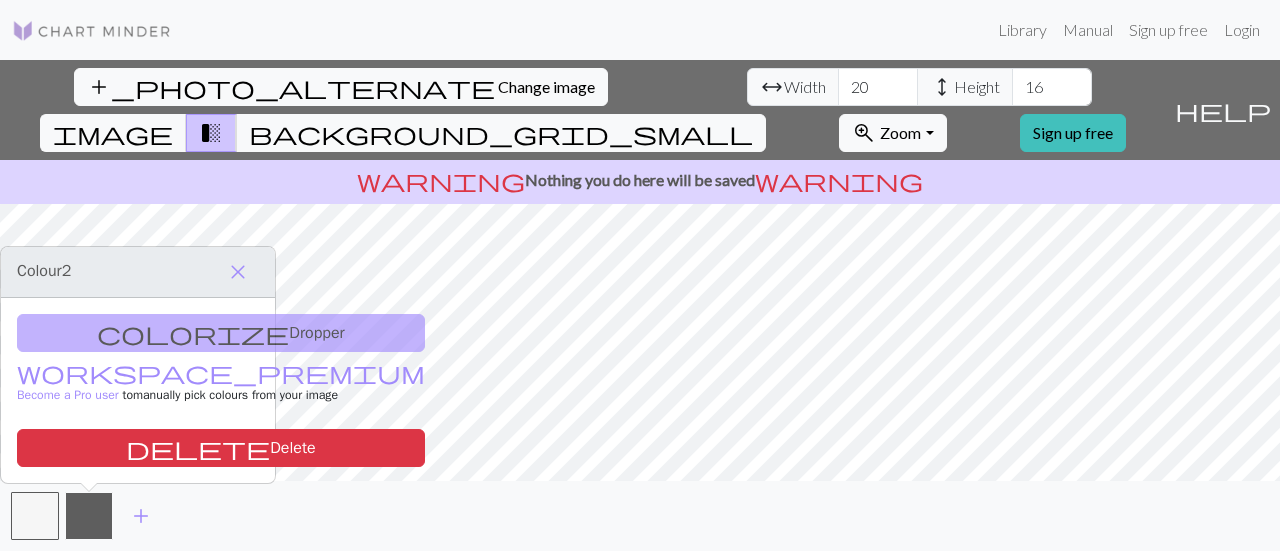 click at bounding box center [89, 516] 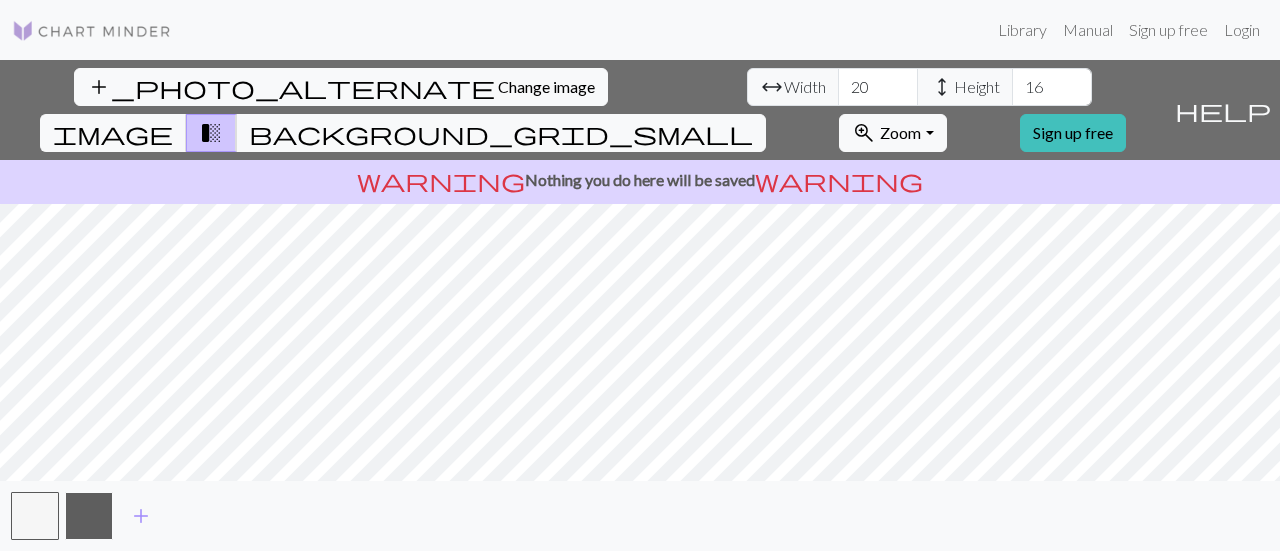 click at bounding box center (89, 516) 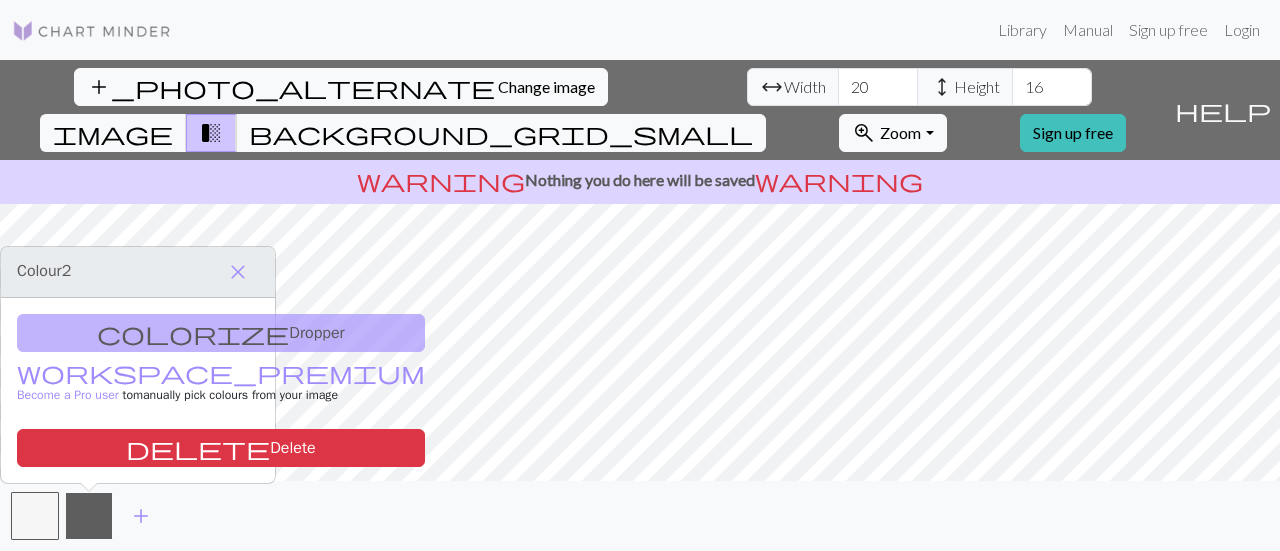 click at bounding box center [89, 516] 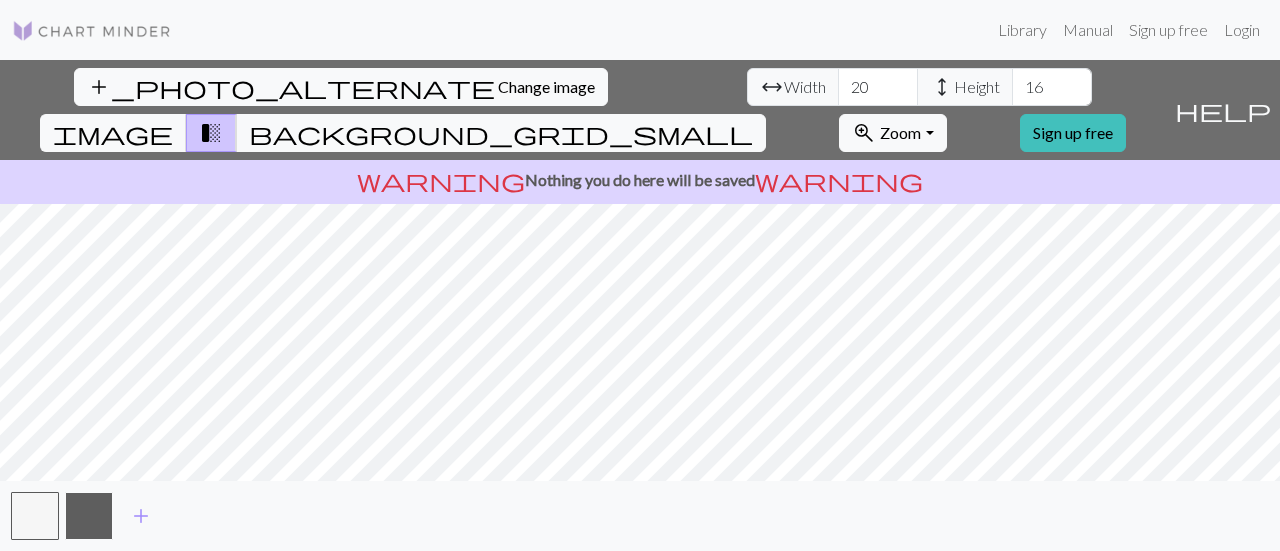 click at bounding box center (89, 516) 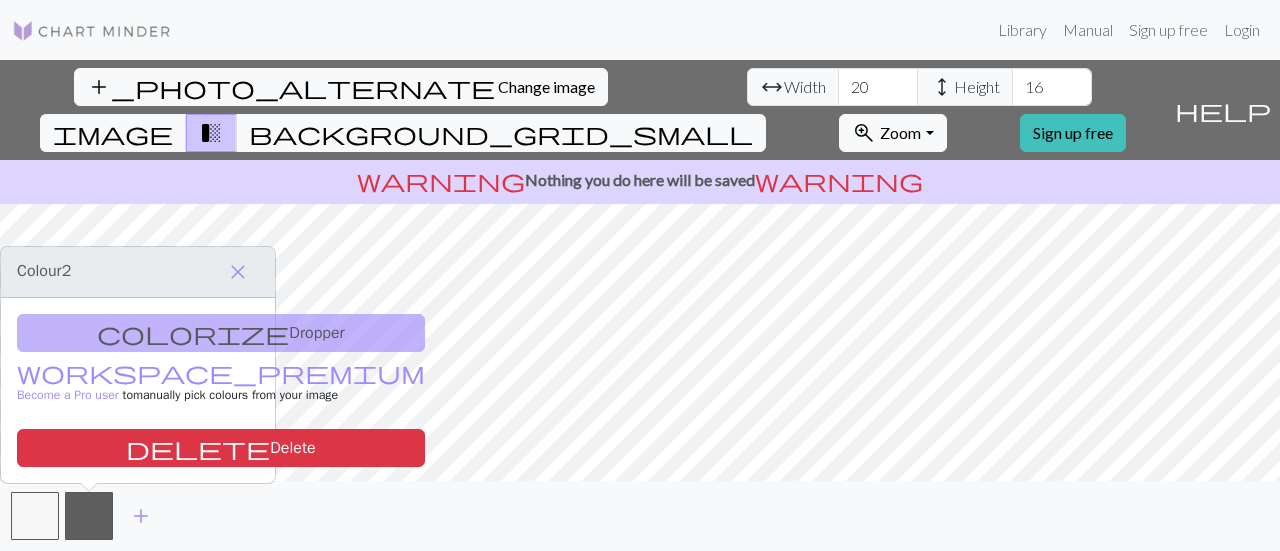 click on "colorize Dropper workspace_premium Become a Pro user   to  manually pick colours from your image delete Delete" at bounding box center [138, 390] 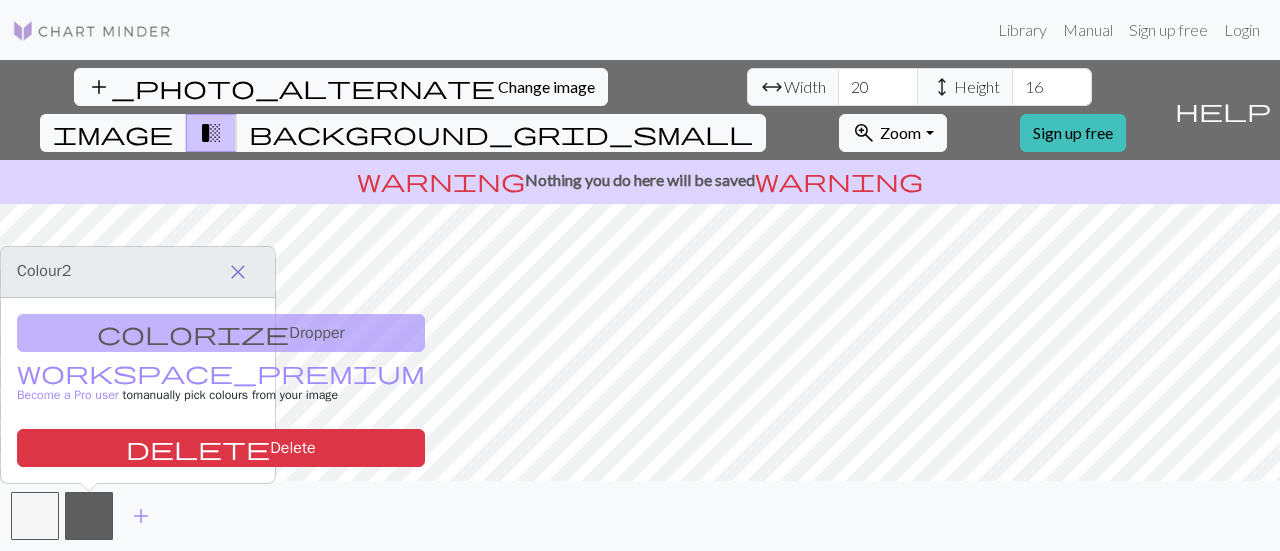 click on "close" at bounding box center (238, 272) 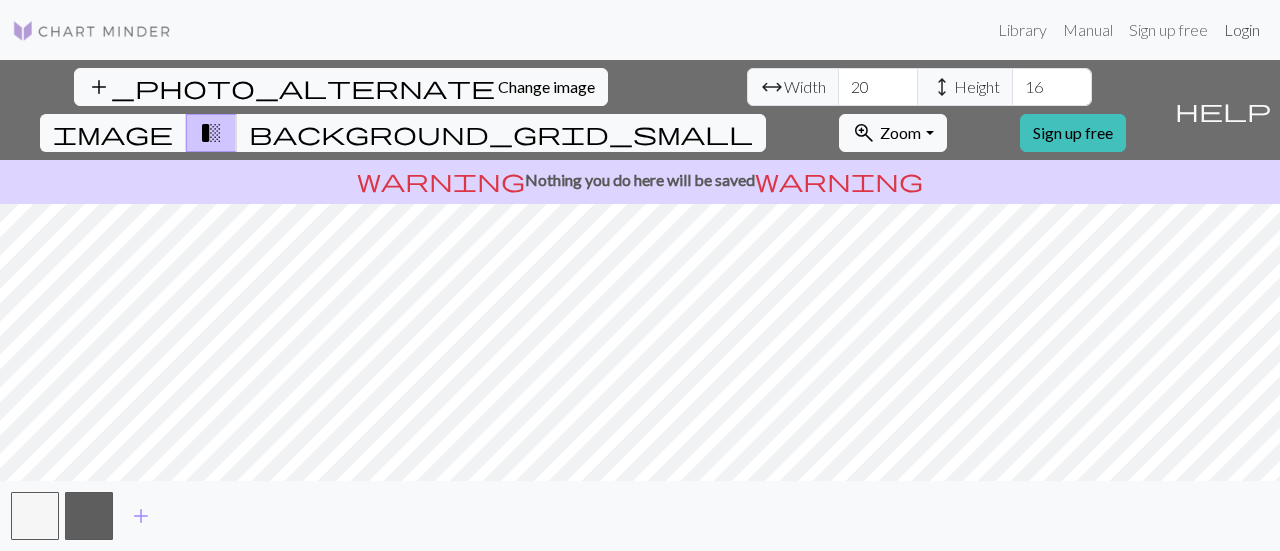 click on "Login" at bounding box center [1242, 30] 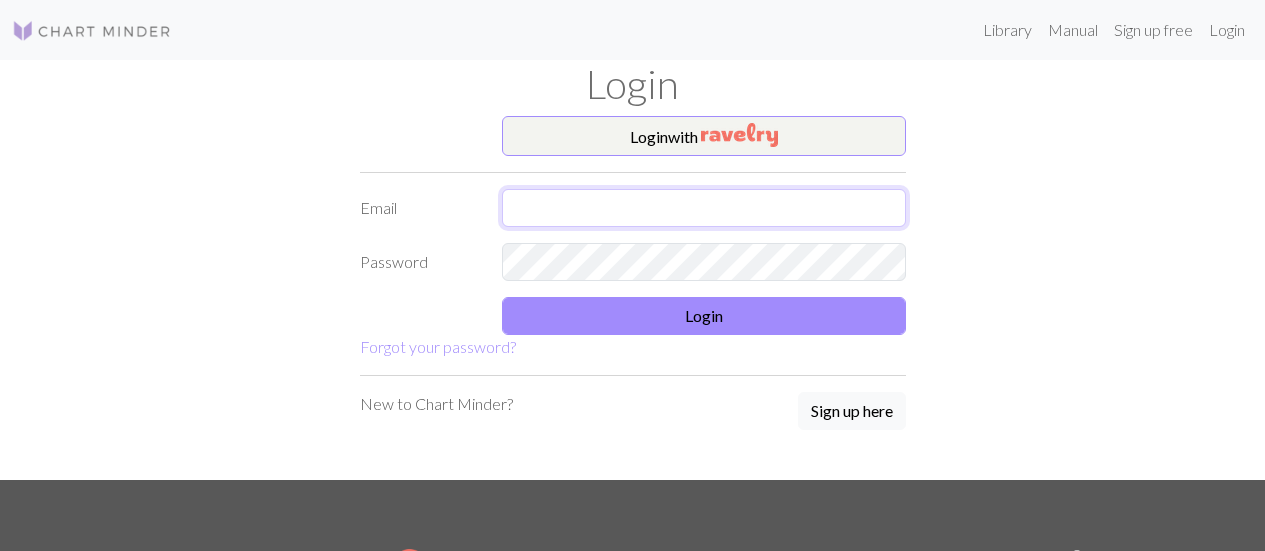 click at bounding box center (704, 208) 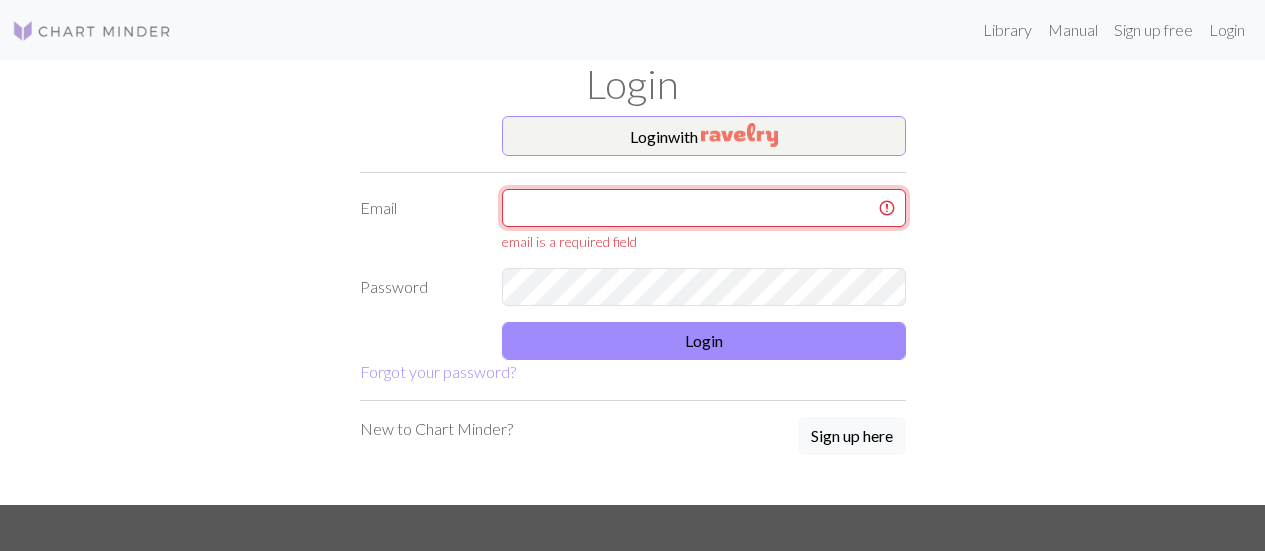 type on "osuleiman02@gmail.com" 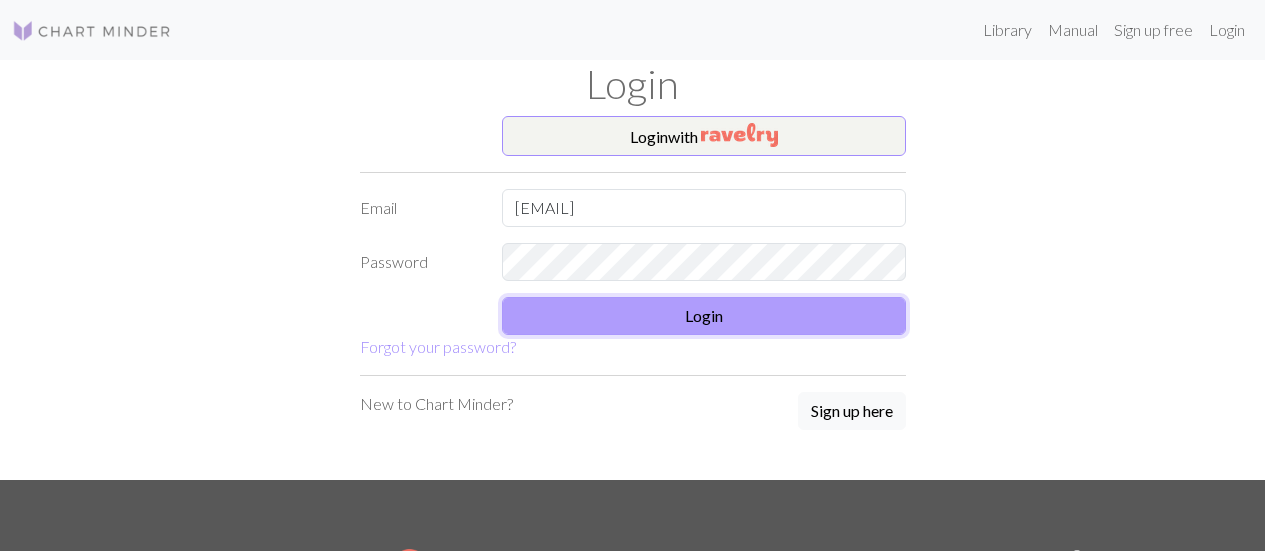 click on "Login" at bounding box center [704, 316] 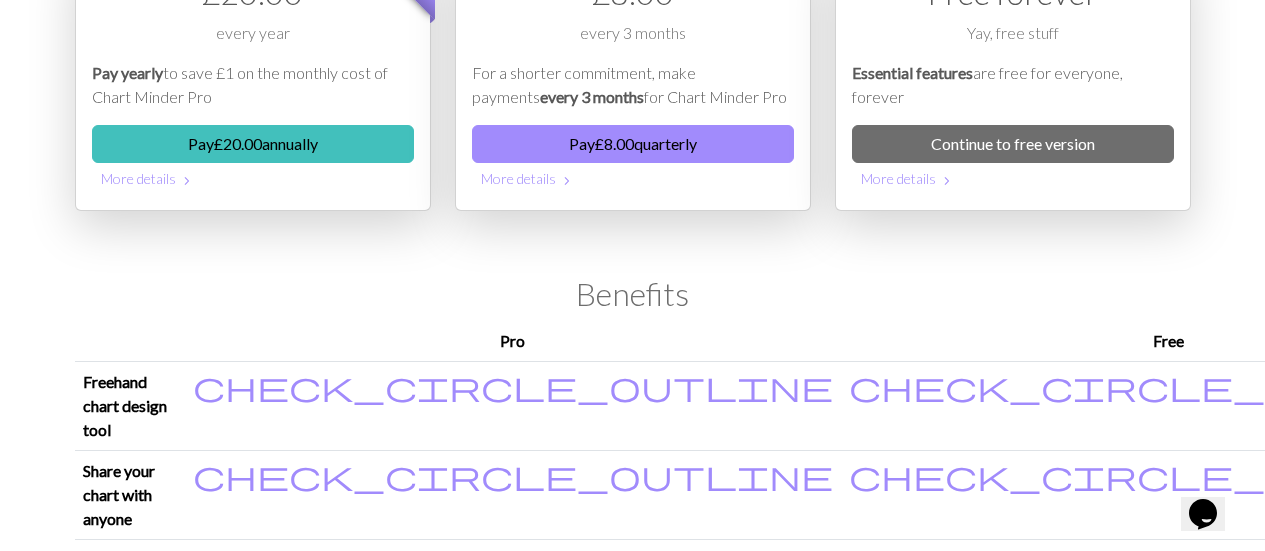 scroll, scrollTop: 0, scrollLeft: 0, axis: both 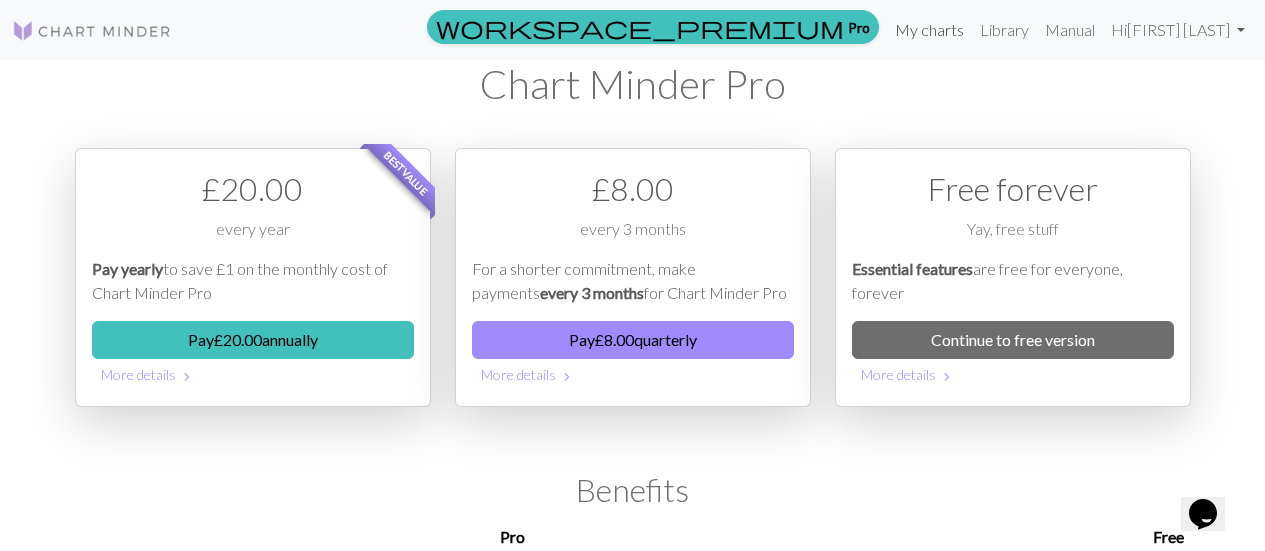 click on "My charts" at bounding box center [929, 30] 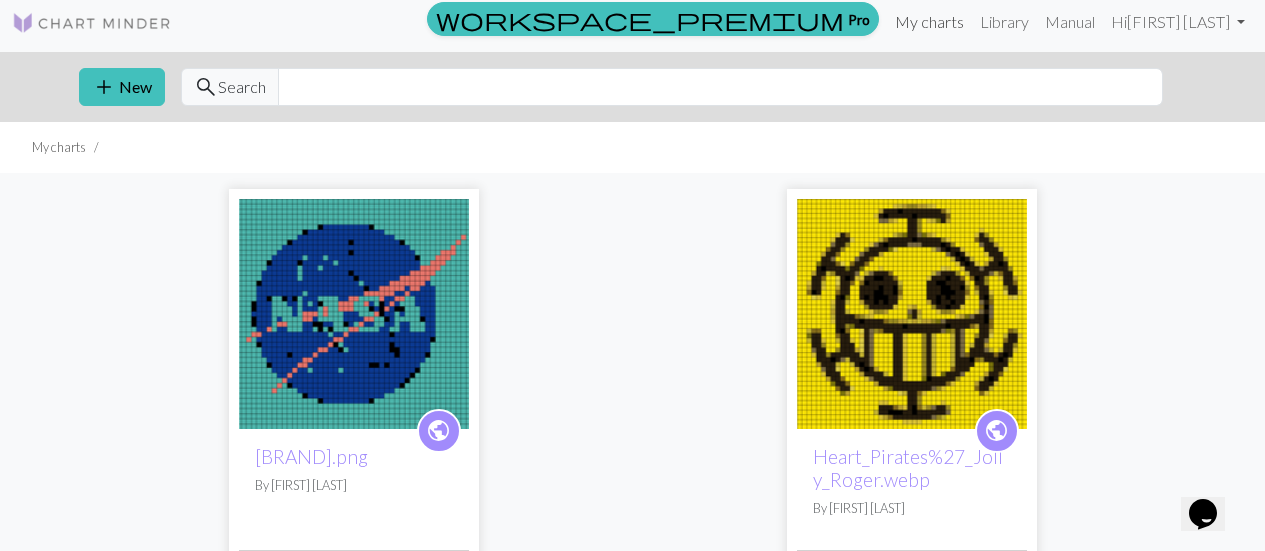 scroll, scrollTop: 0, scrollLeft: 0, axis: both 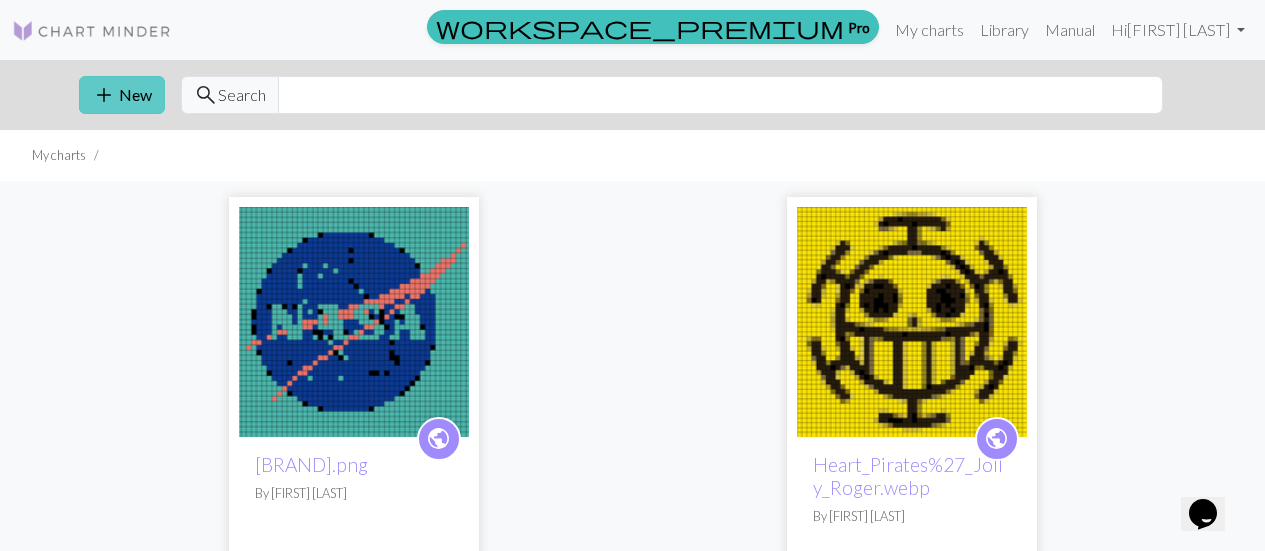 click on "add" at bounding box center [104, 95] 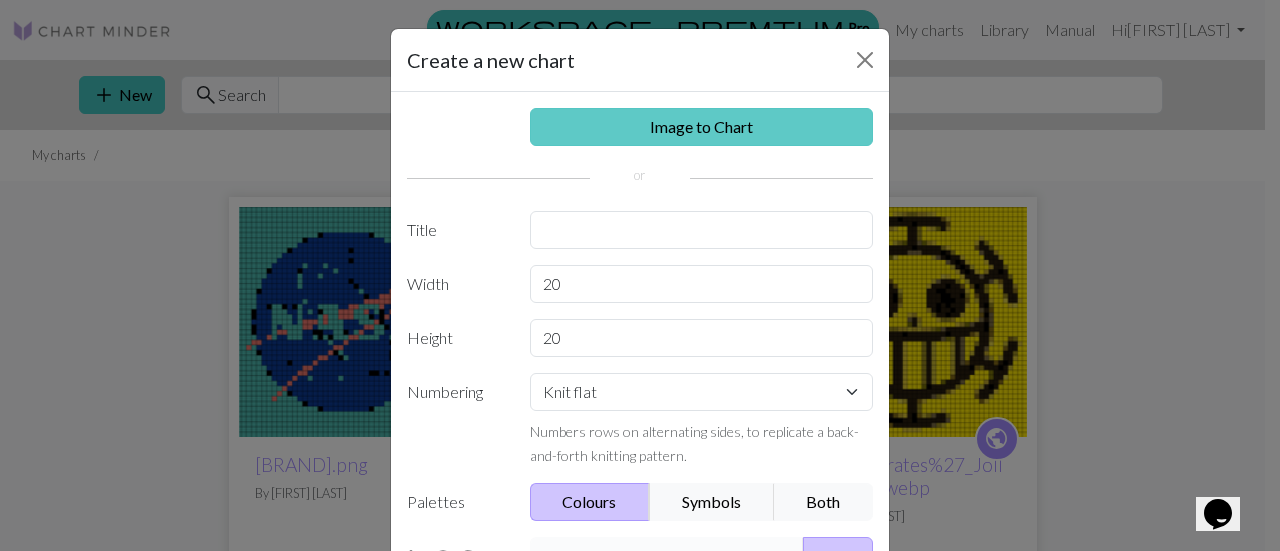 click on "Image to Chart" at bounding box center (702, 127) 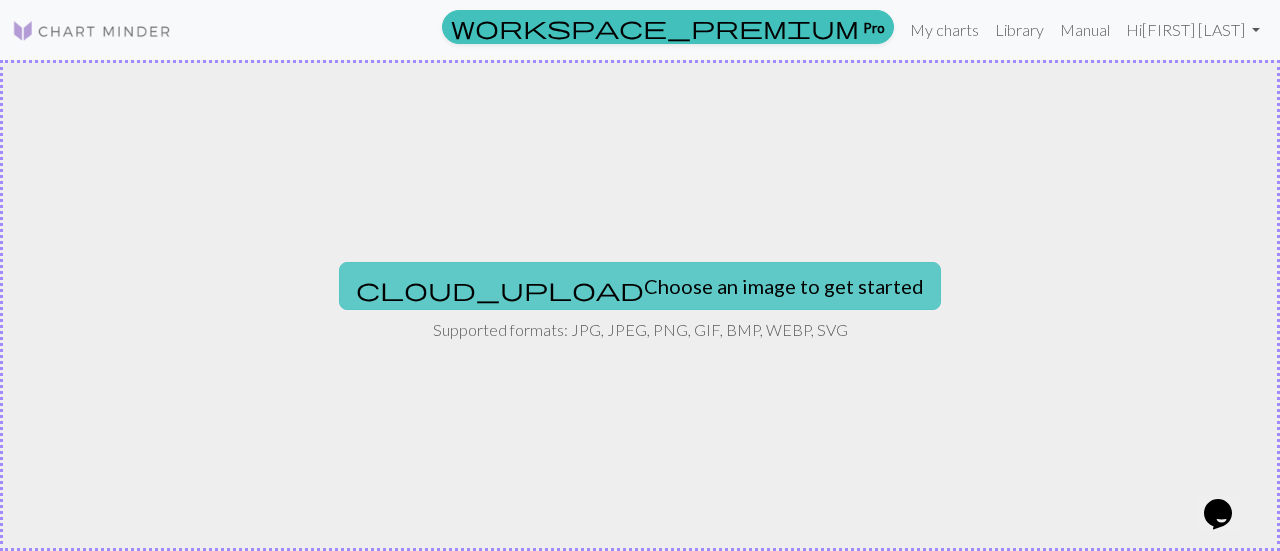 click on "cloud_upload  Choose an image to get started" at bounding box center [640, 286] 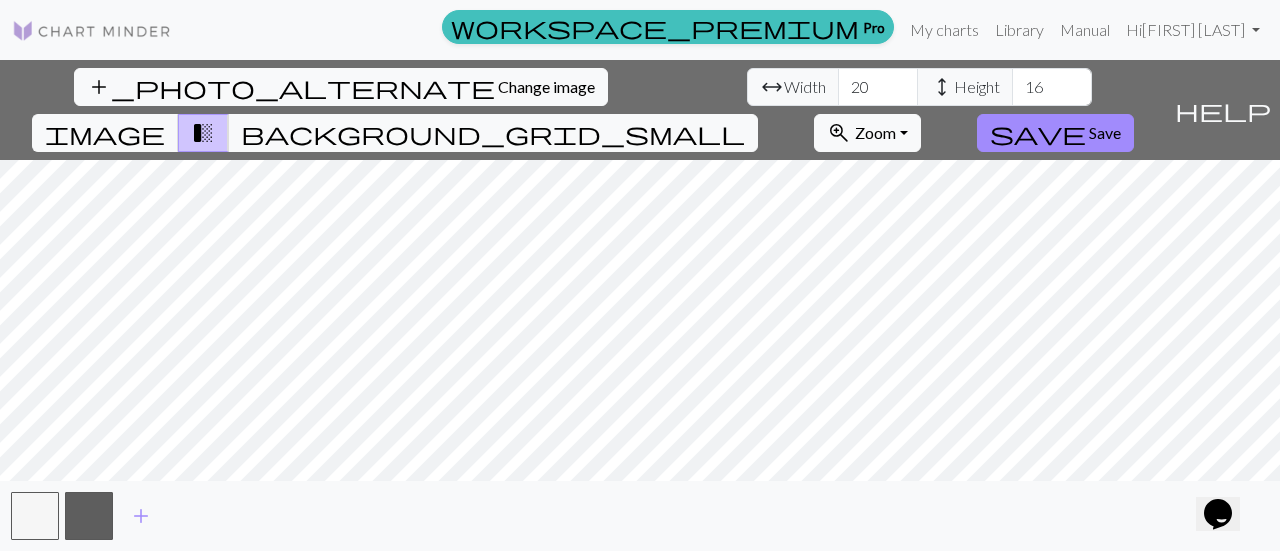 click on "add_photo_alternate   Change image arrow_range   Width 20 height   Height 16 image transition_fade background_grid_small zoom_in Zoom Zoom Fit all Fit width Fit height 50% 100% 150% 200% save   Save" at bounding box center (583, 110) 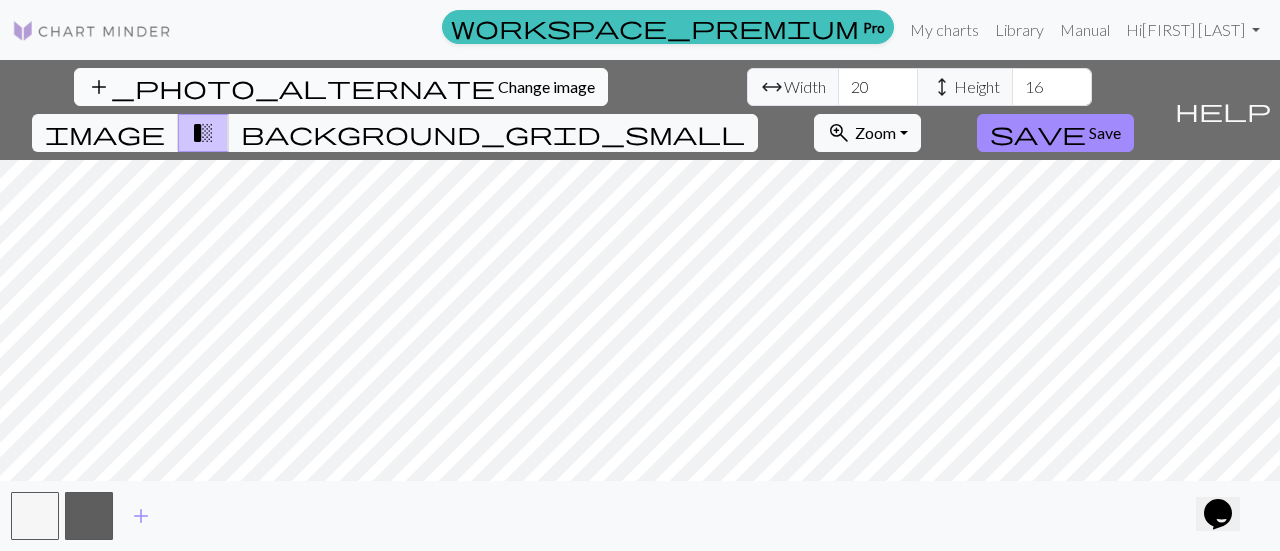 click on "Change image" at bounding box center (546, 86) 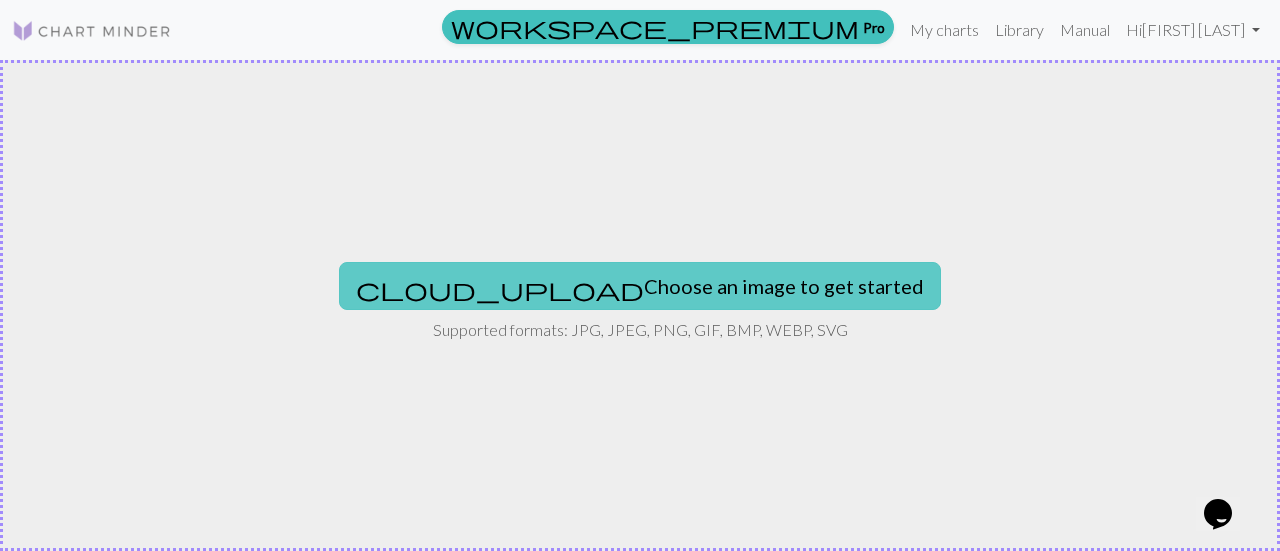 click on "cloud_upload  Choose an image to get started" at bounding box center [640, 286] 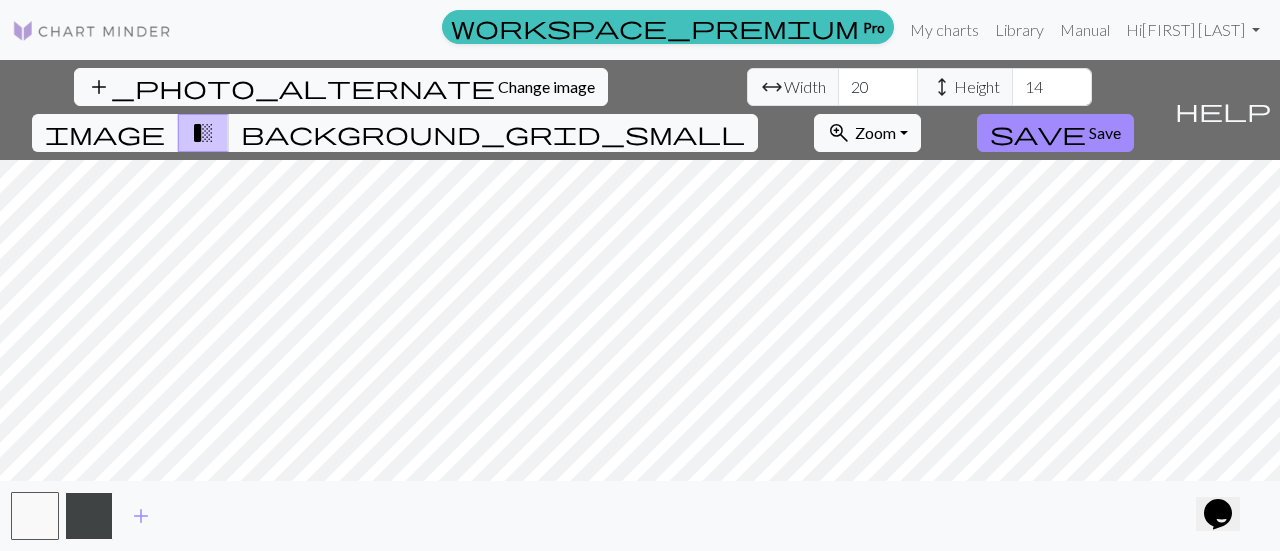 click at bounding box center [89, 516] 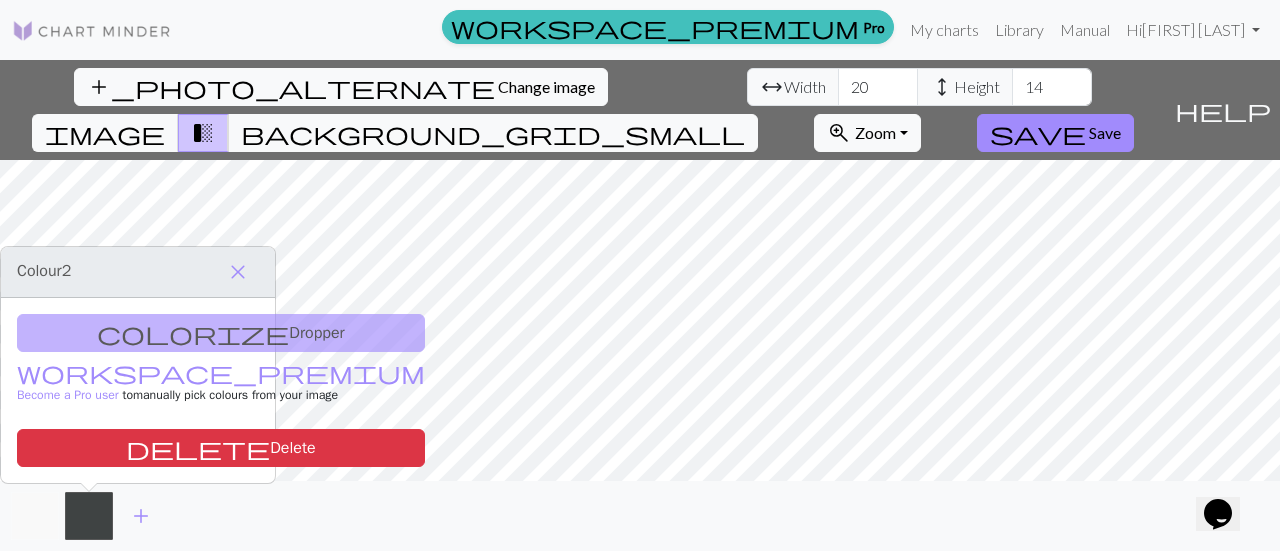 click at bounding box center (35, 516) 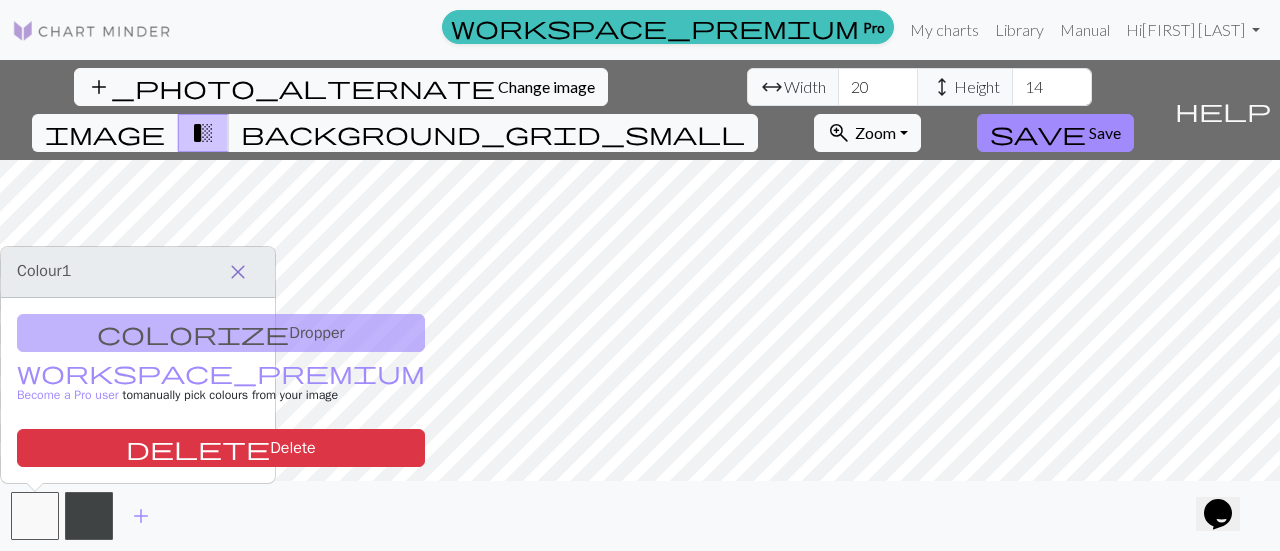 click on "close" at bounding box center [238, 272] 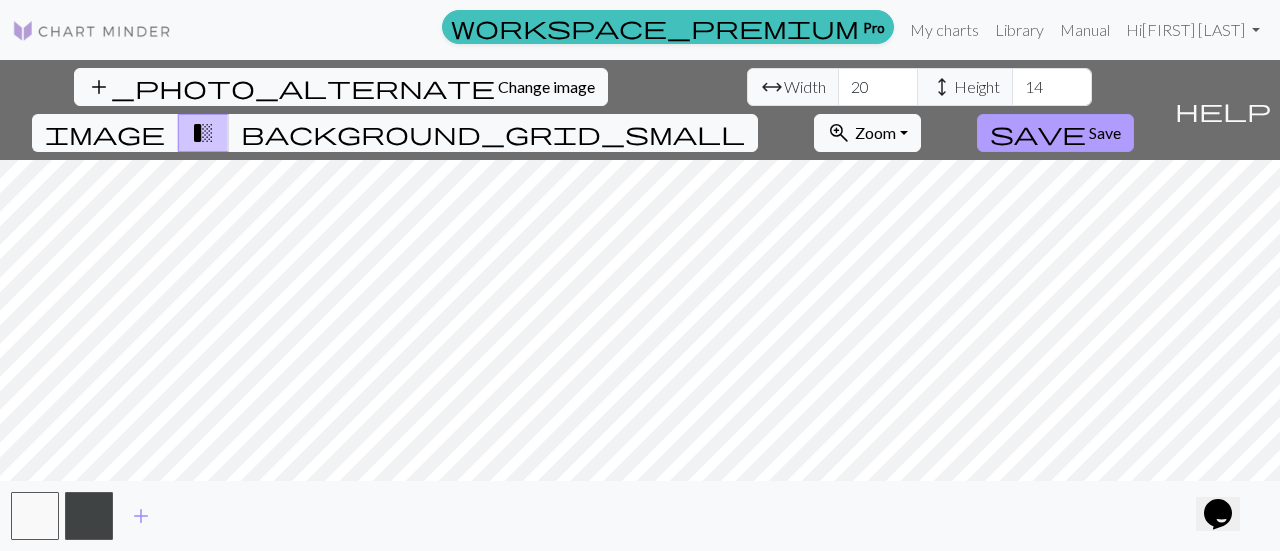 click on "Save" at bounding box center [1105, 132] 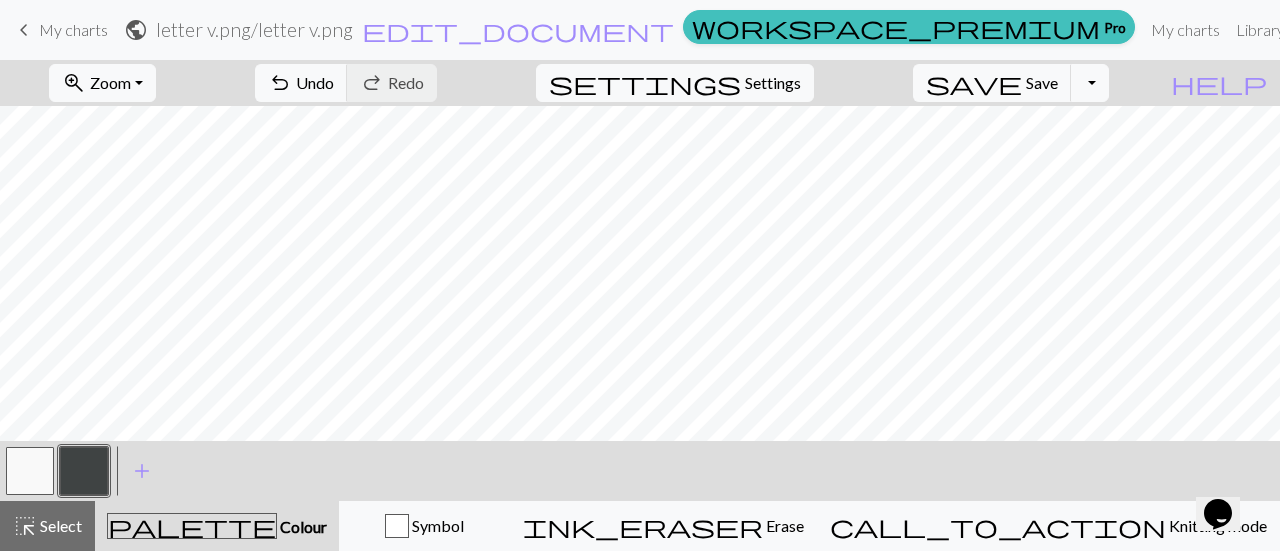 click at bounding box center (84, 471) 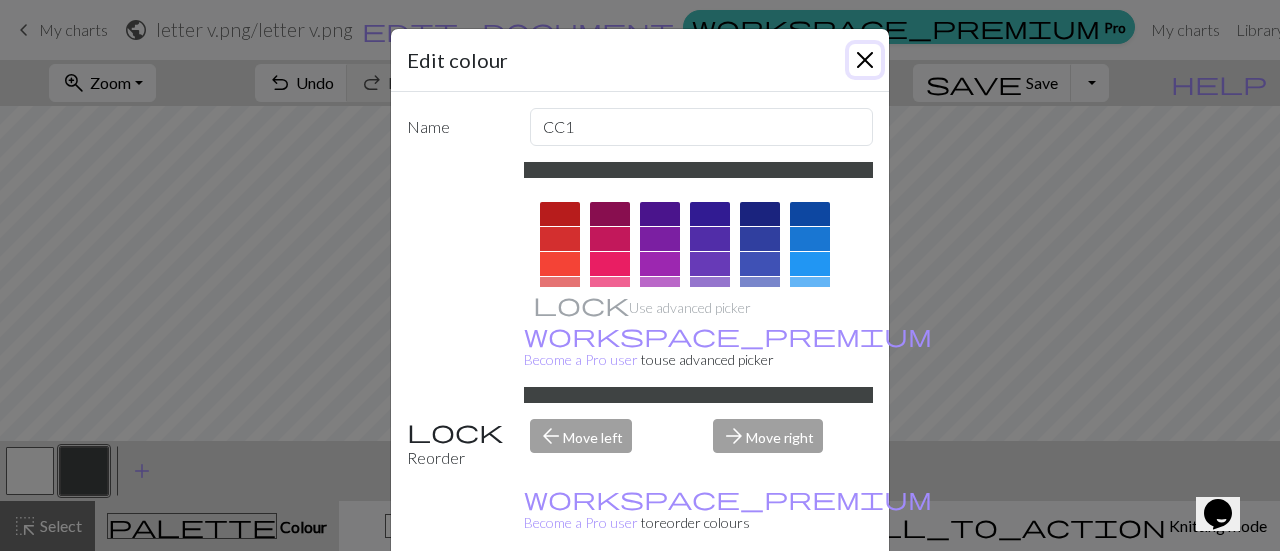 click at bounding box center (865, 60) 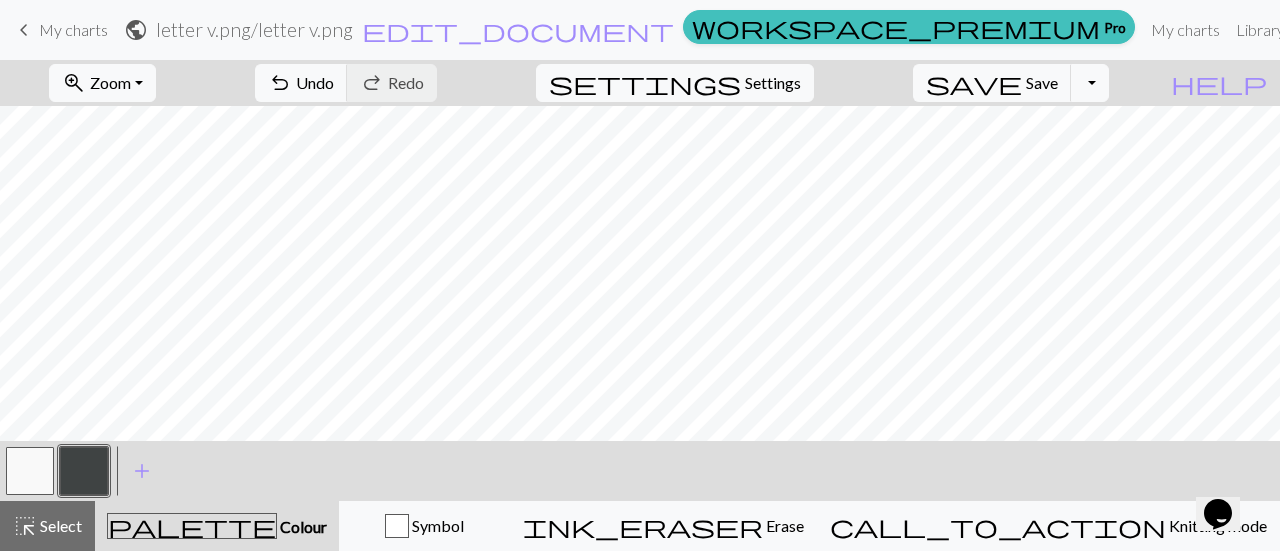 click on "keyboard_arrow_left" at bounding box center (24, 30) 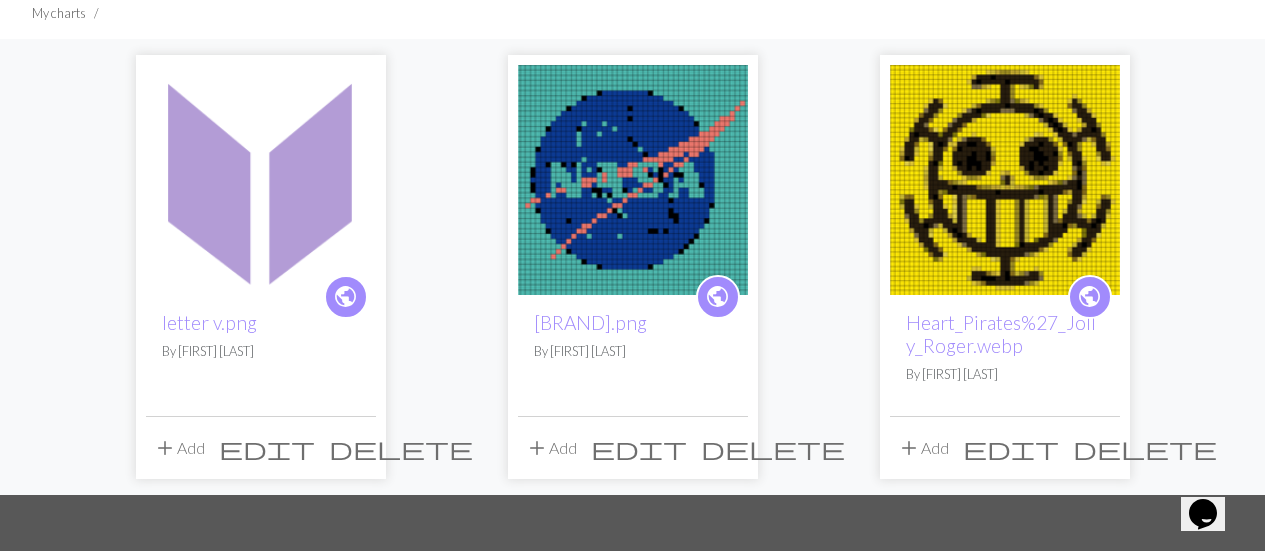 scroll, scrollTop: 141, scrollLeft: 0, axis: vertical 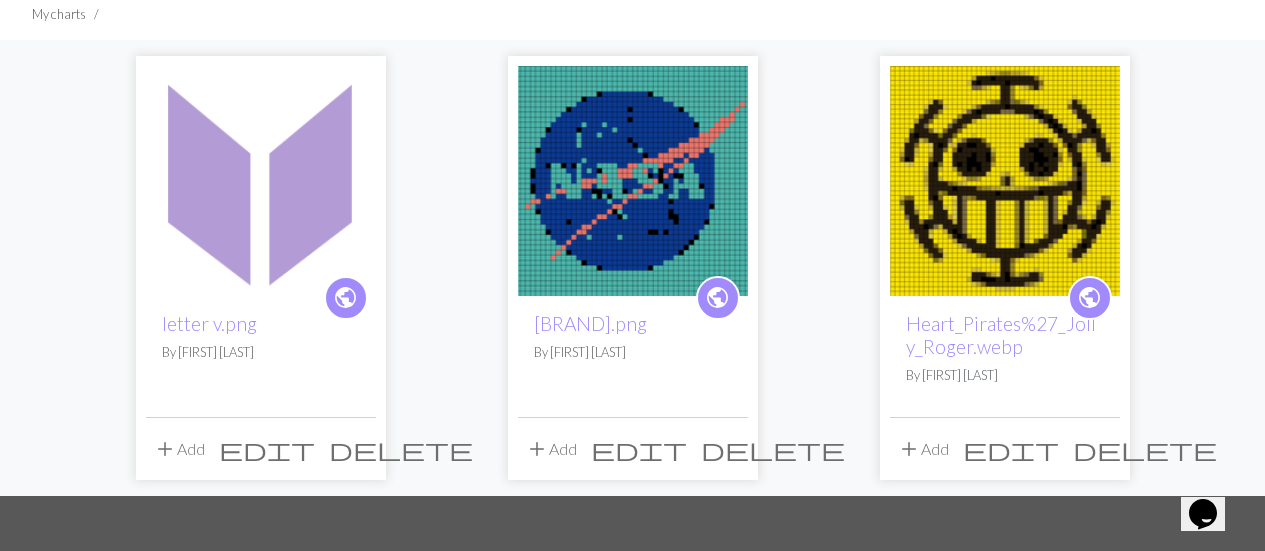click on "delete" at bounding box center [401, 449] 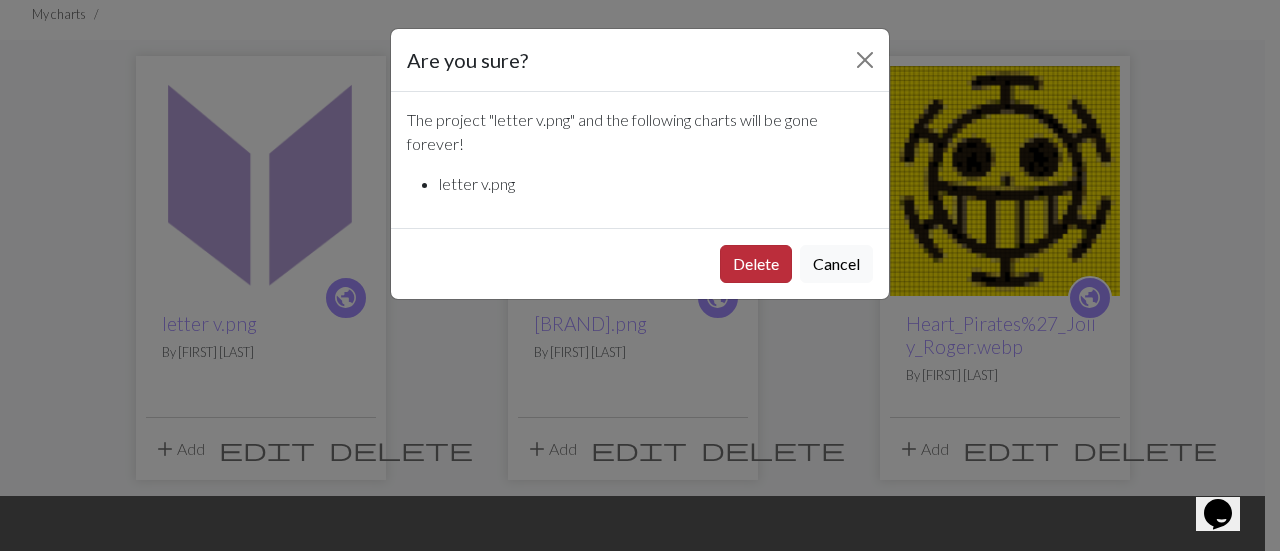 click on "Delete" at bounding box center [756, 264] 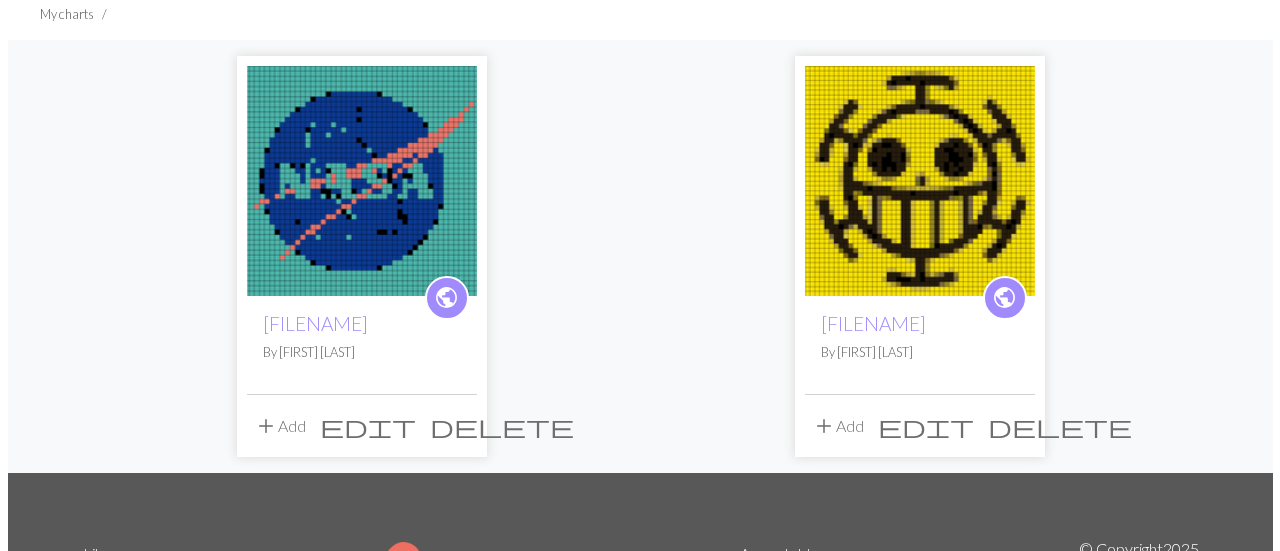 scroll, scrollTop: 0, scrollLeft: 0, axis: both 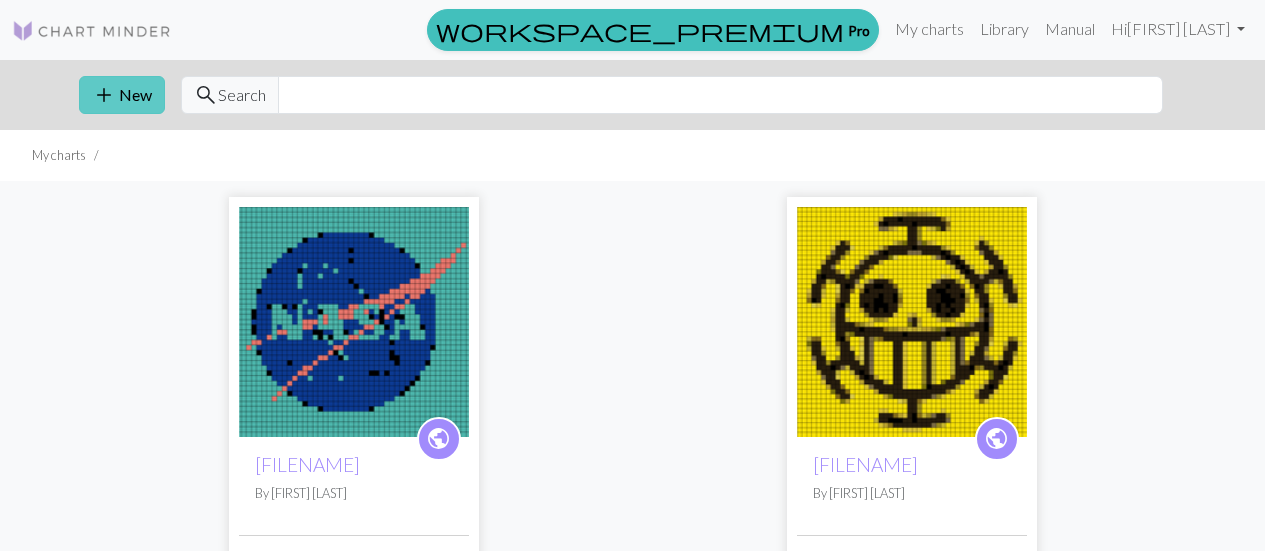 click on "add" at bounding box center [104, 95] 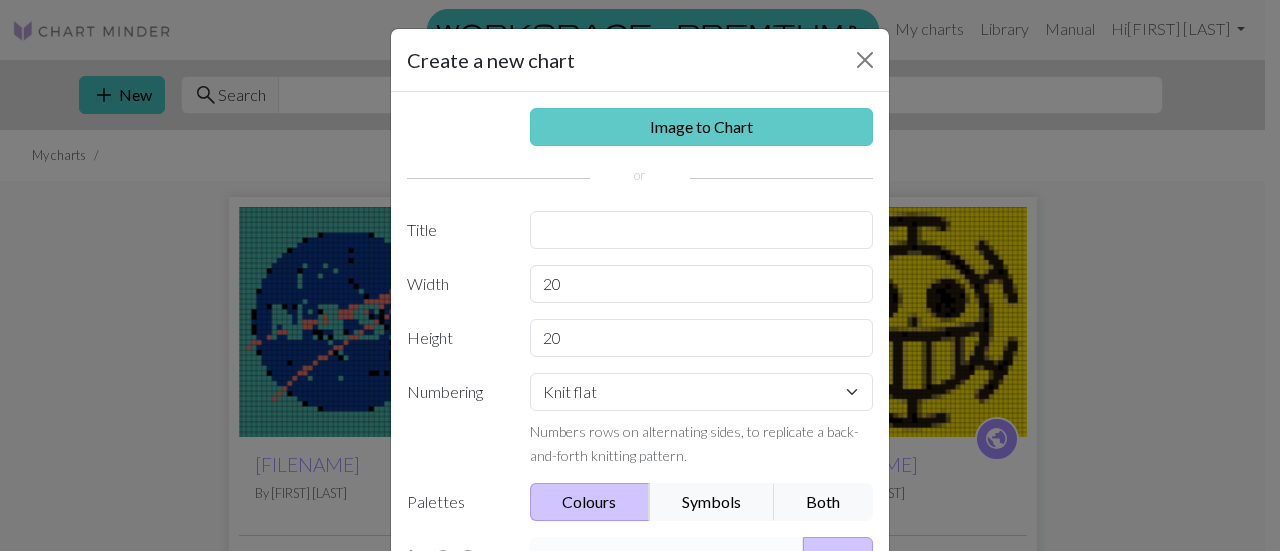 click on "Image to Chart" at bounding box center [702, 127] 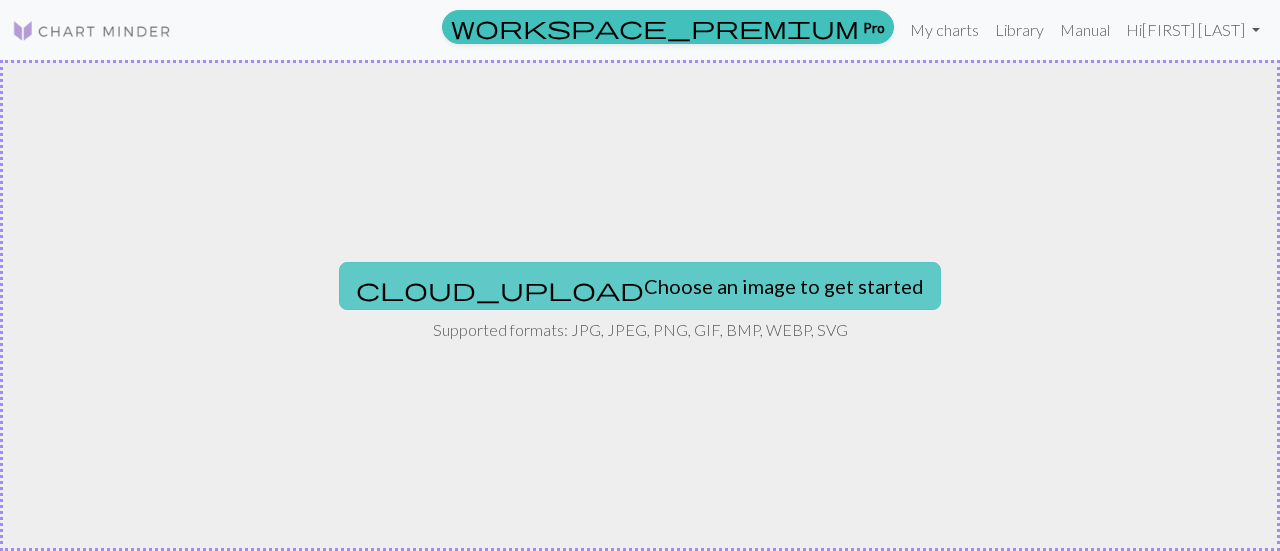click on "cloud_upload  Choose an image to get started" at bounding box center [640, 286] 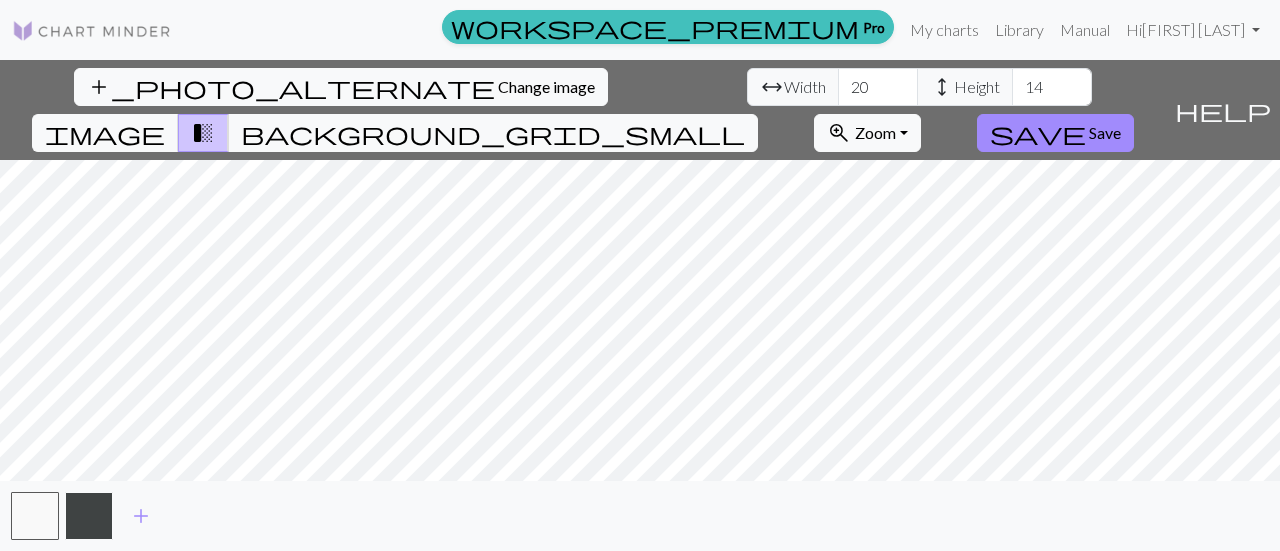 click at bounding box center [89, 516] 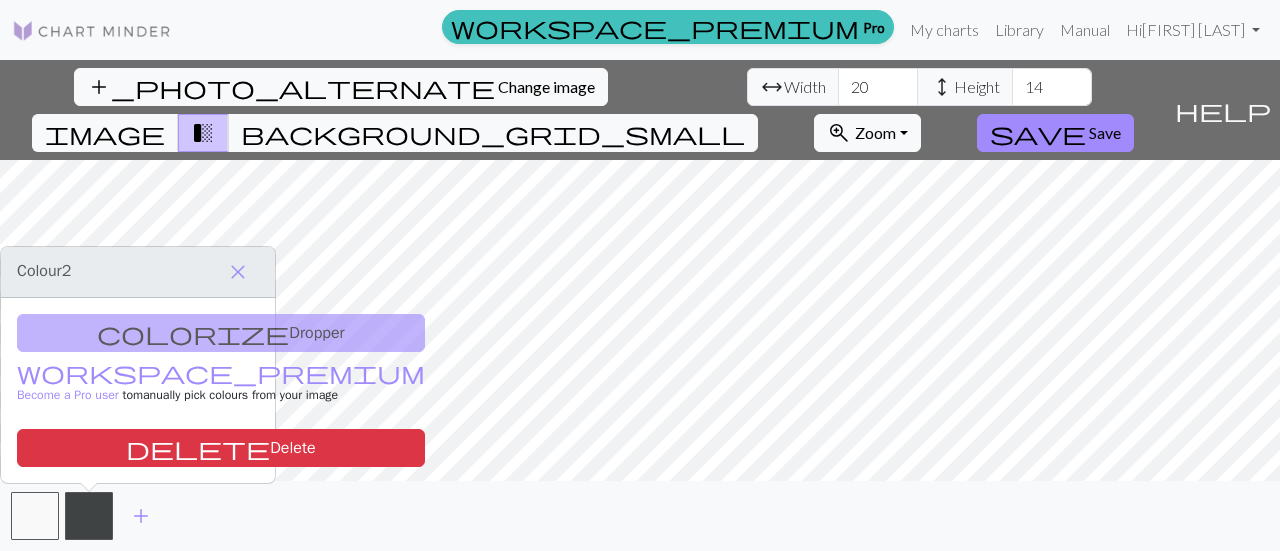 click on "add_photo_alternate   Change image arrow_range   Width 20 height   Height 14 image transition_fade background_grid_small zoom_in Zoom Zoom Fit all Fit width Fit height 50% 100% 150% 200% save   Save help Show me around add" at bounding box center [640, 305] 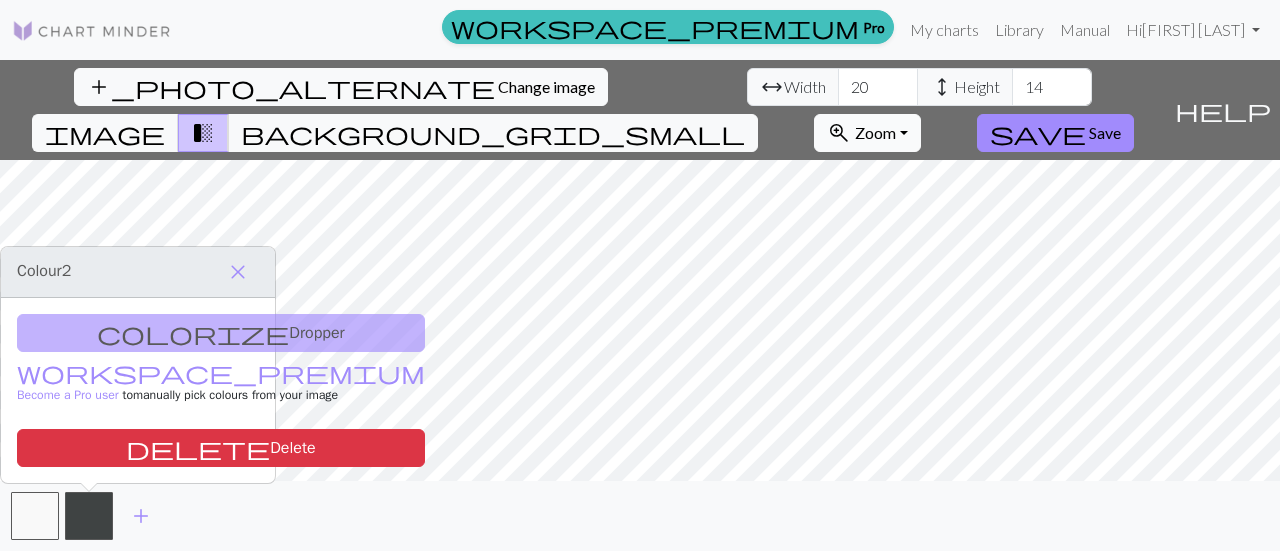 click on "Zoom" at bounding box center [875, 132] 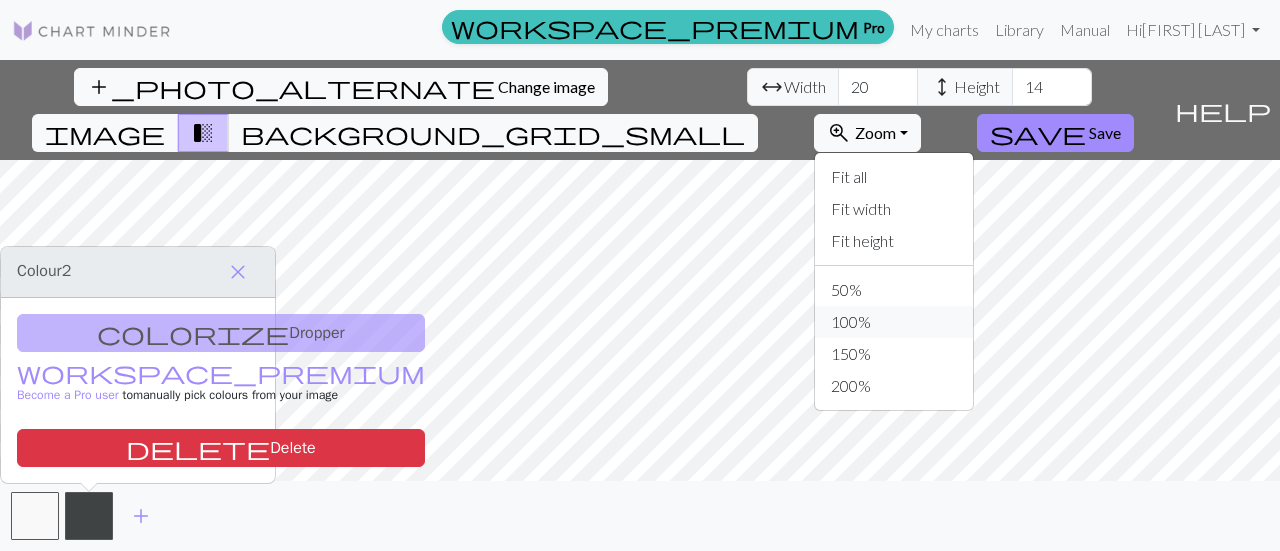 click on "100%" at bounding box center (894, 322) 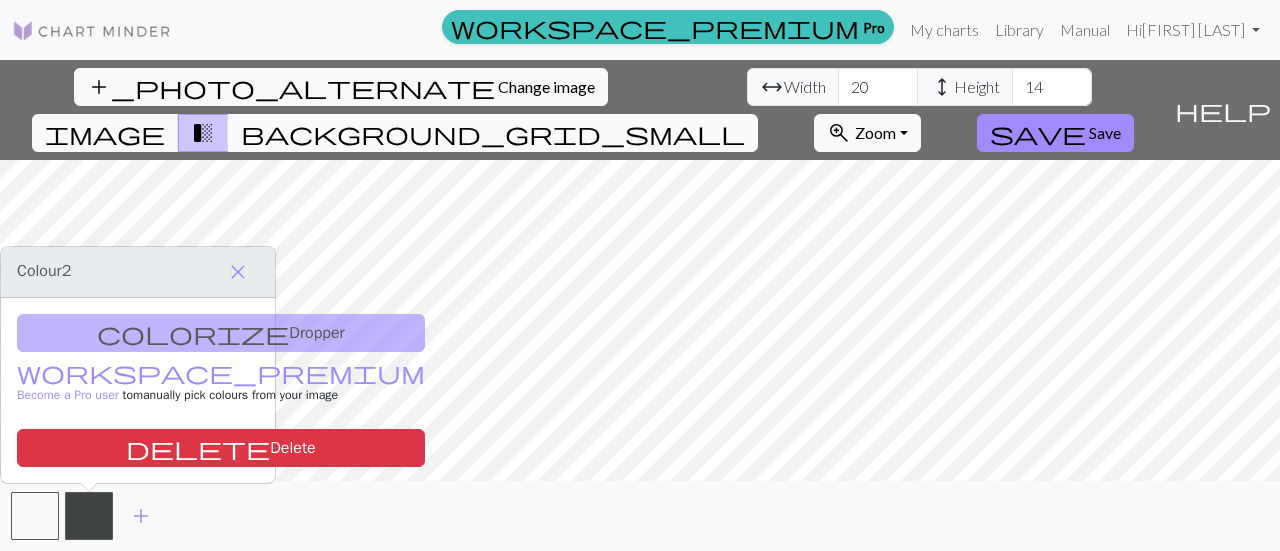 click on "background_grid_small" at bounding box center [493, 133] 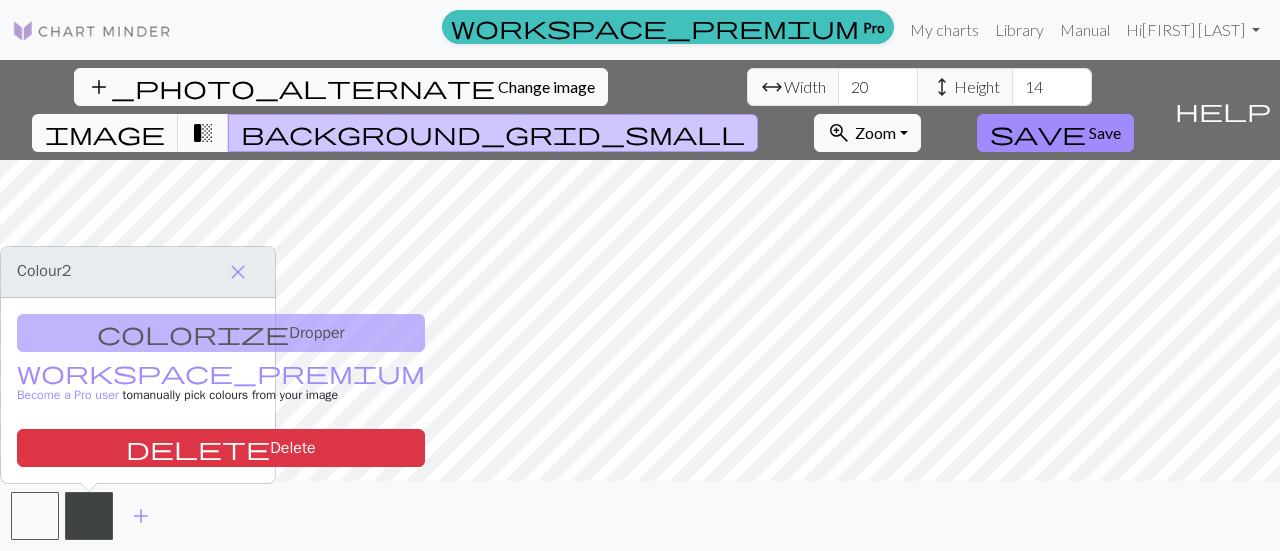 click on "transition_fade" at bounding box center [203, 133] 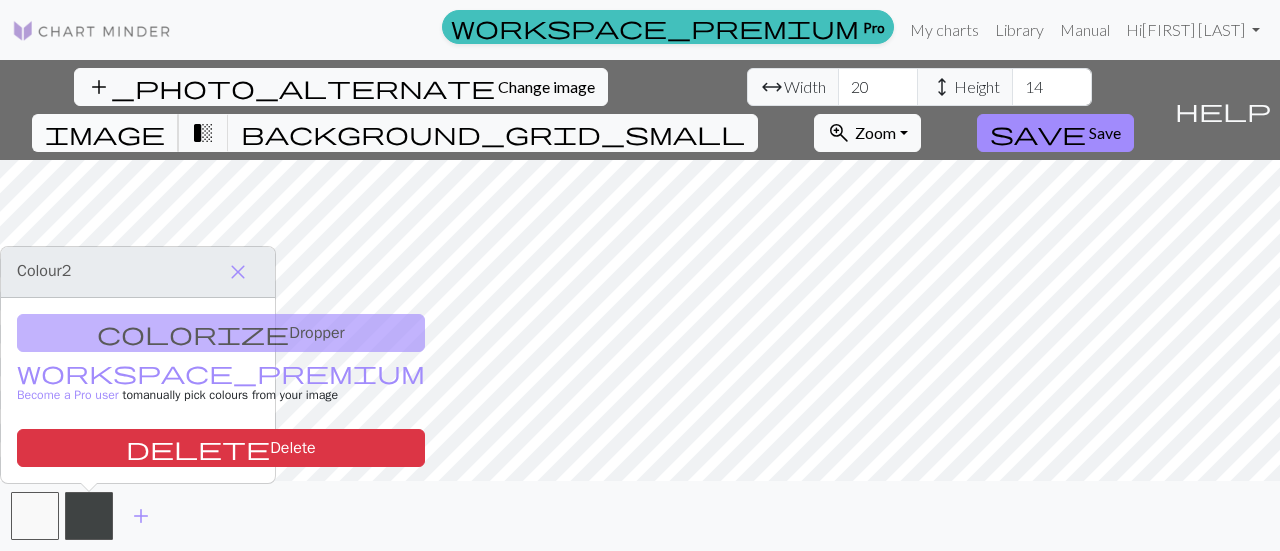 click on "image" at bounding box center [105, 133] 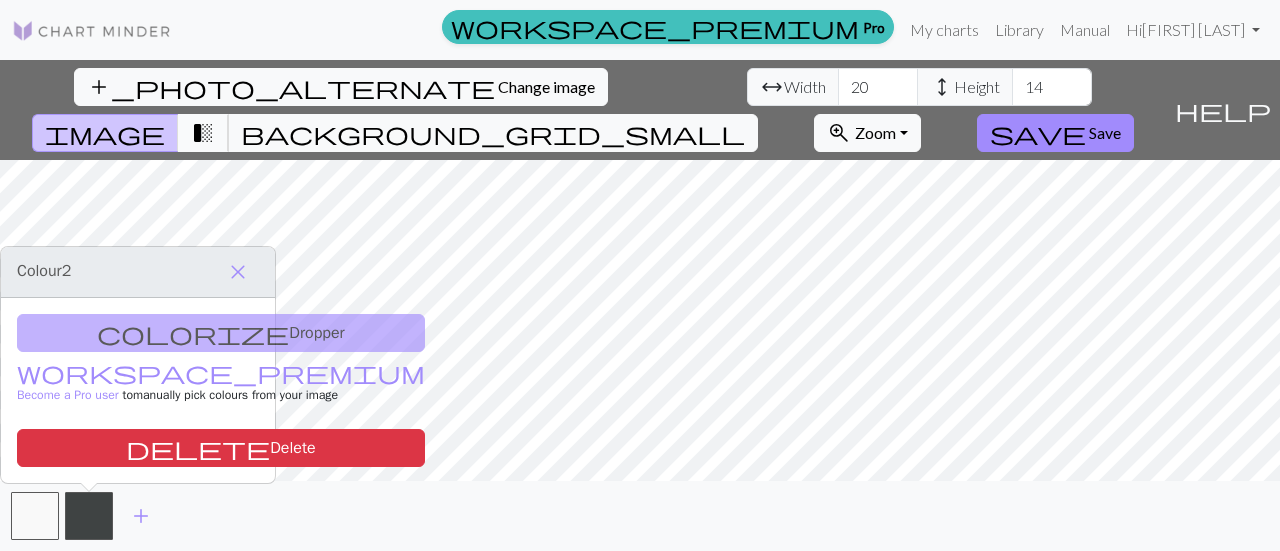 click on "transition_fade" at bounding box center (203, 133) 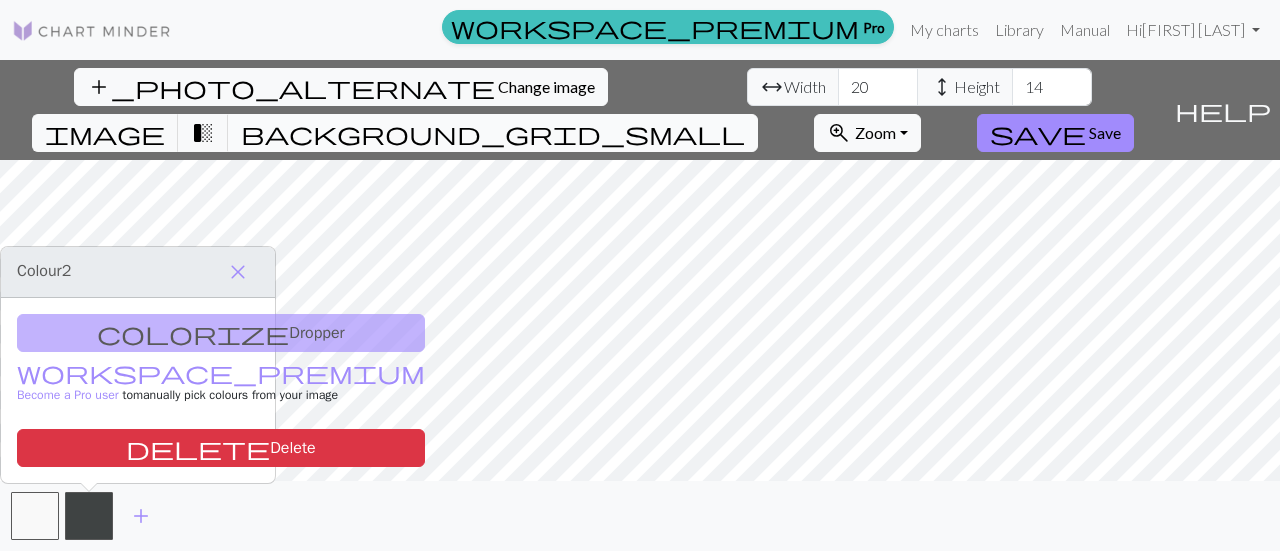 click on "background_grid_small" at bounding box center (493, 133) 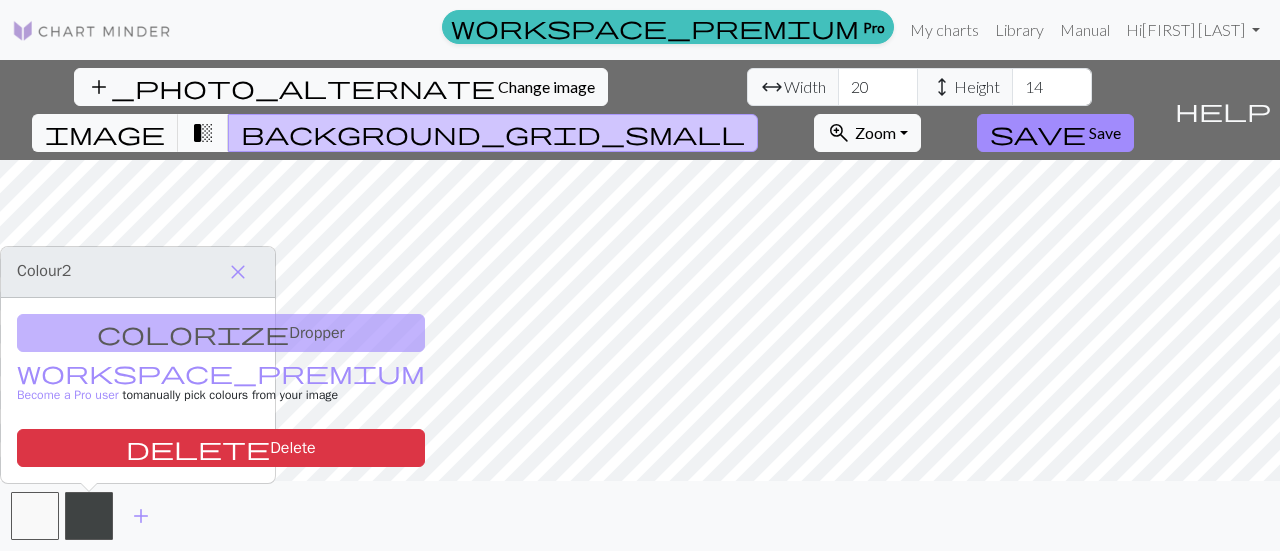 click on "transition_fade" at bounding box center [203, 133] 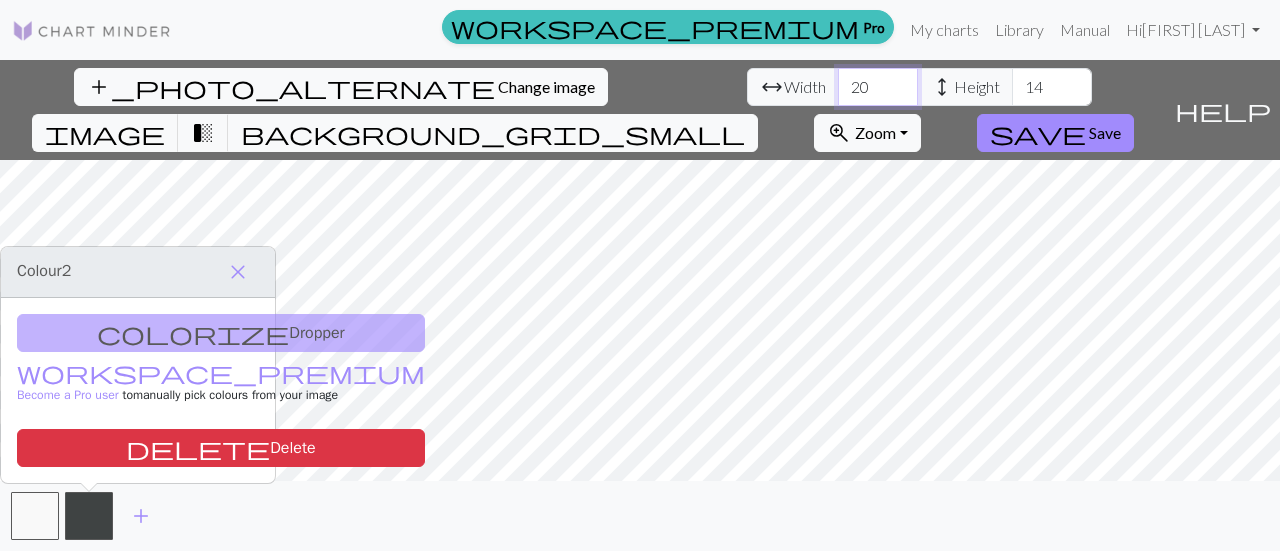 click on "20" at bounding box center (878, 87) 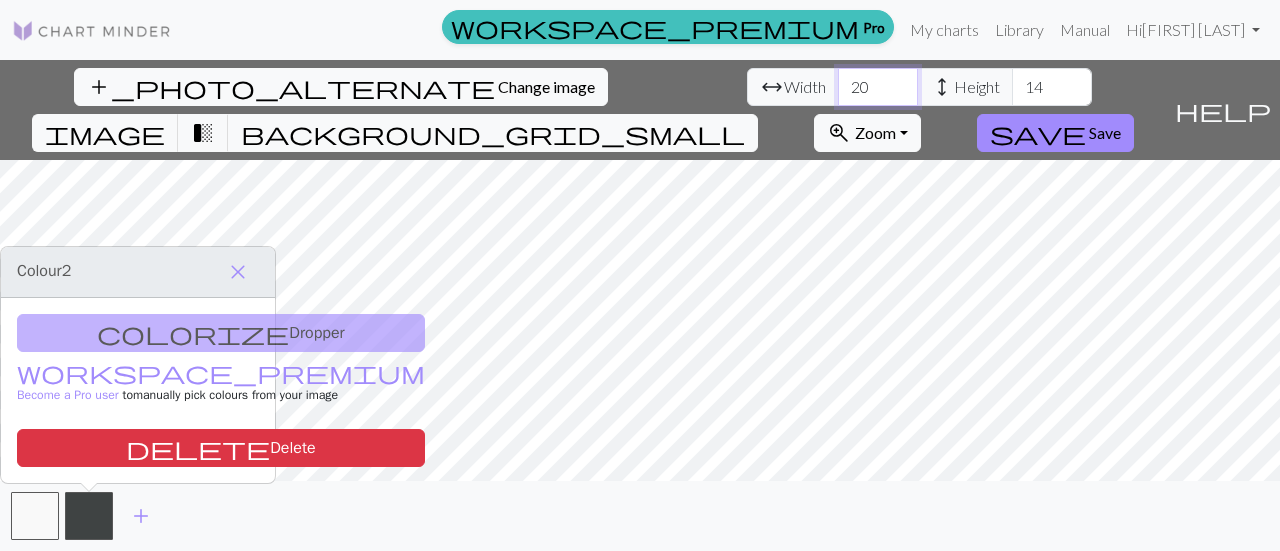 type on "2" 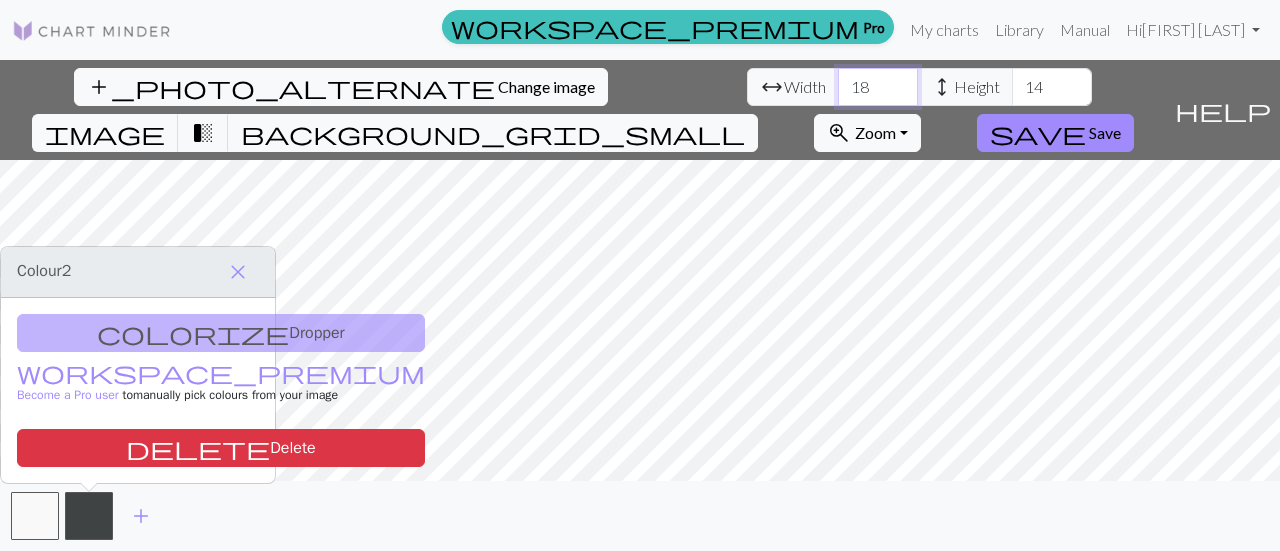 type on "18" 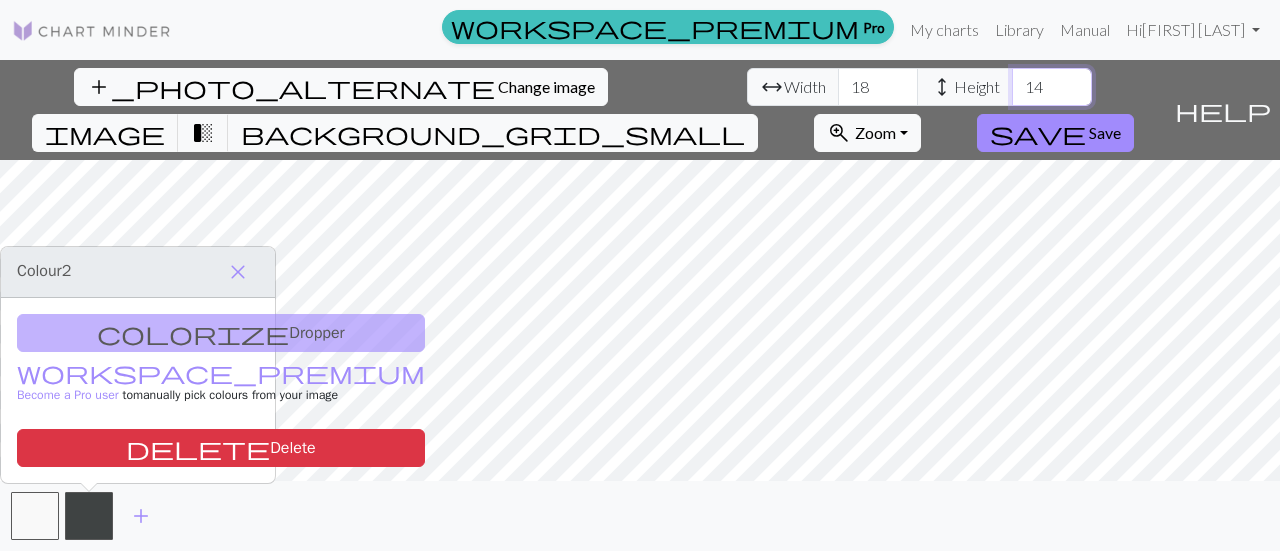 click on "14" at bounding box center (1052, 87) 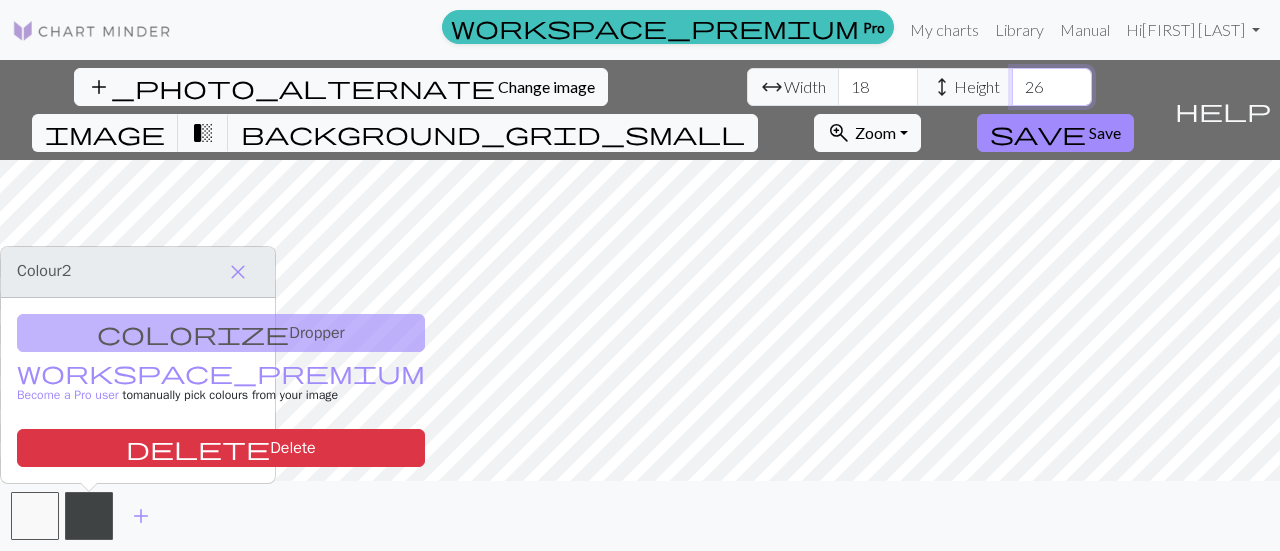 type on "26" 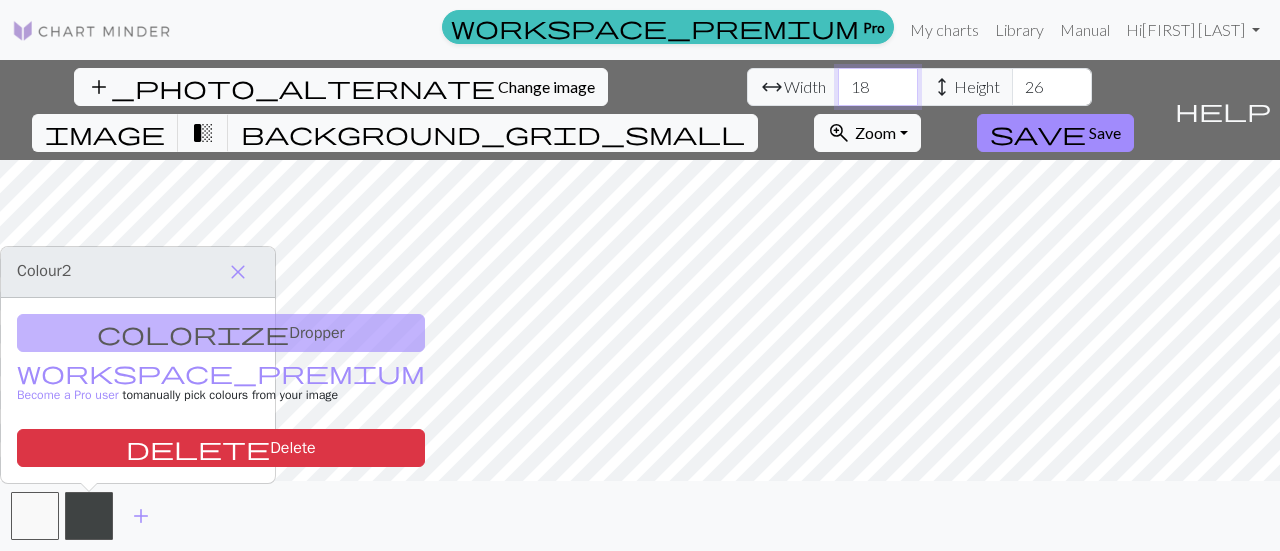 click on "18" at bounding box center (878, 87) 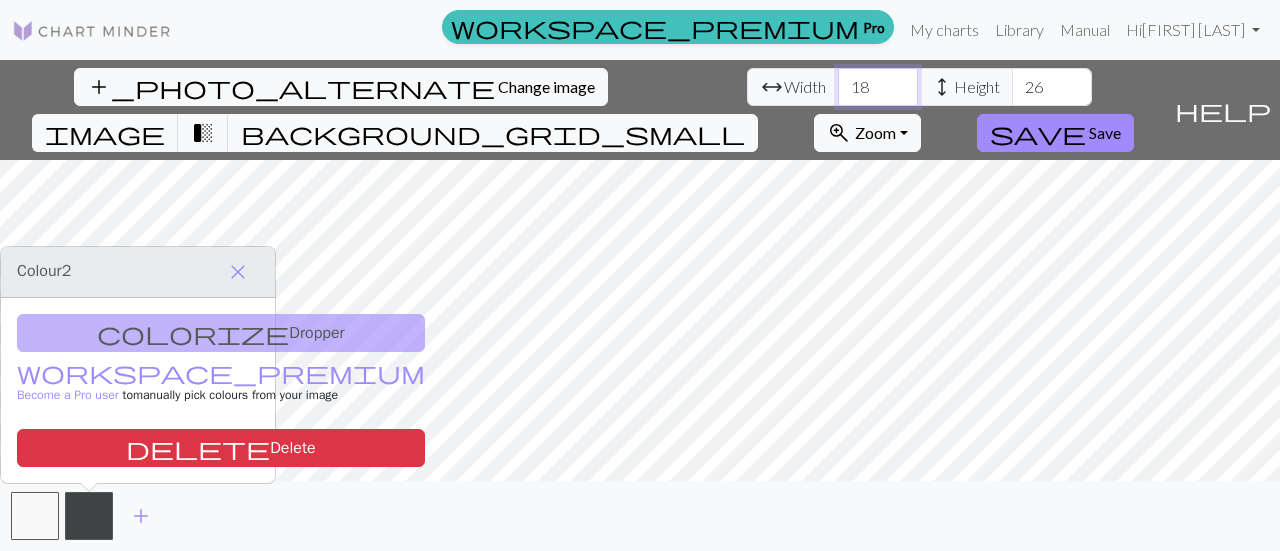 type on "1" 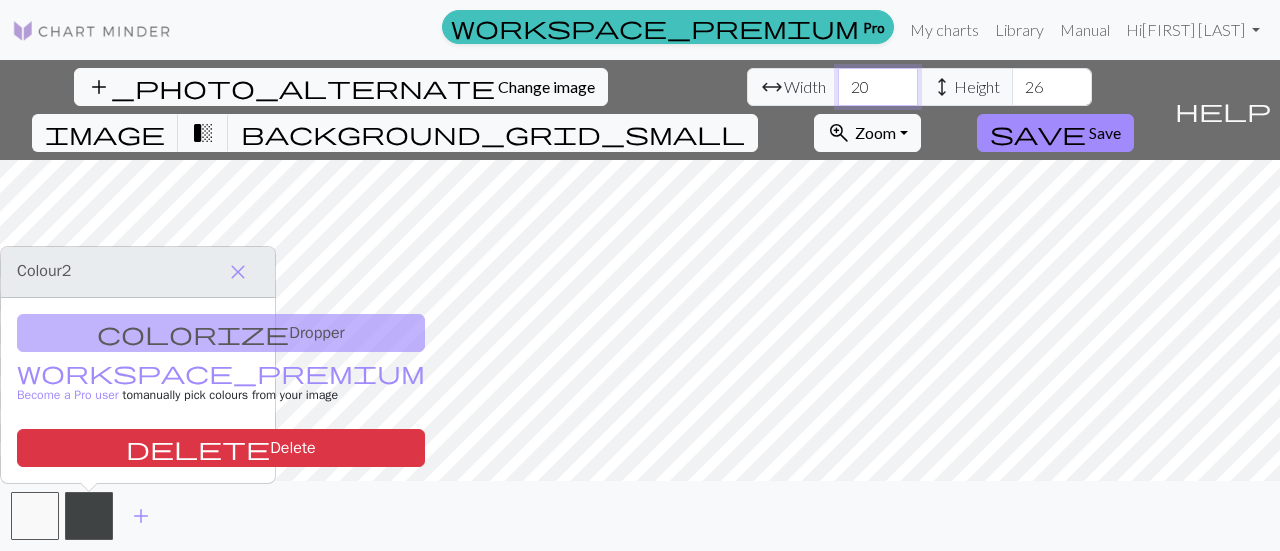 type on "20" 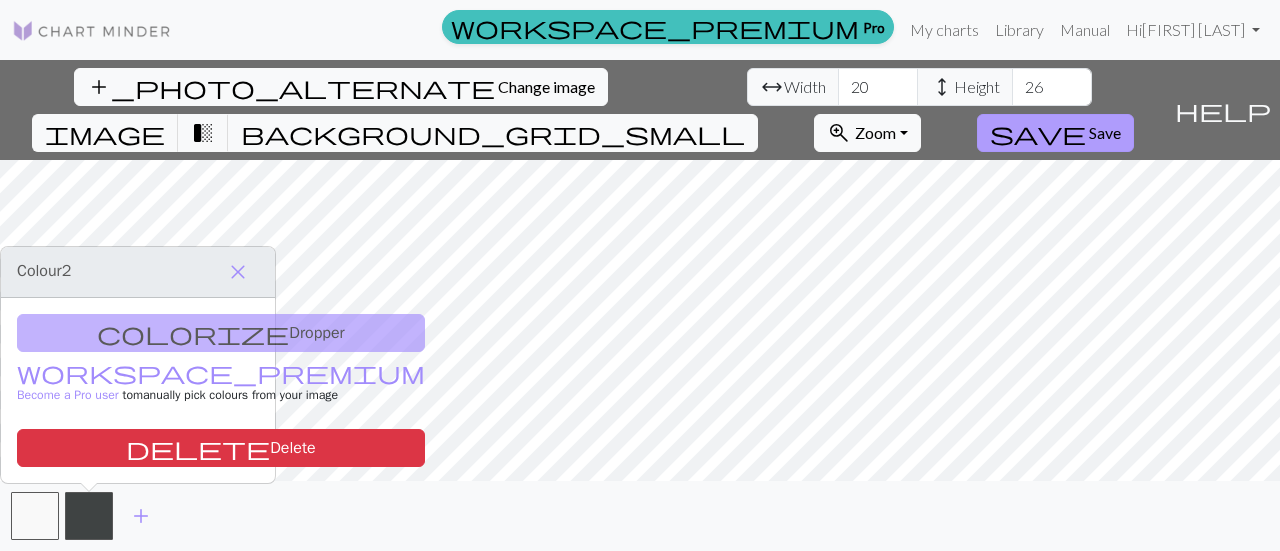 click on "Save" at bounding box center [1105, 132] 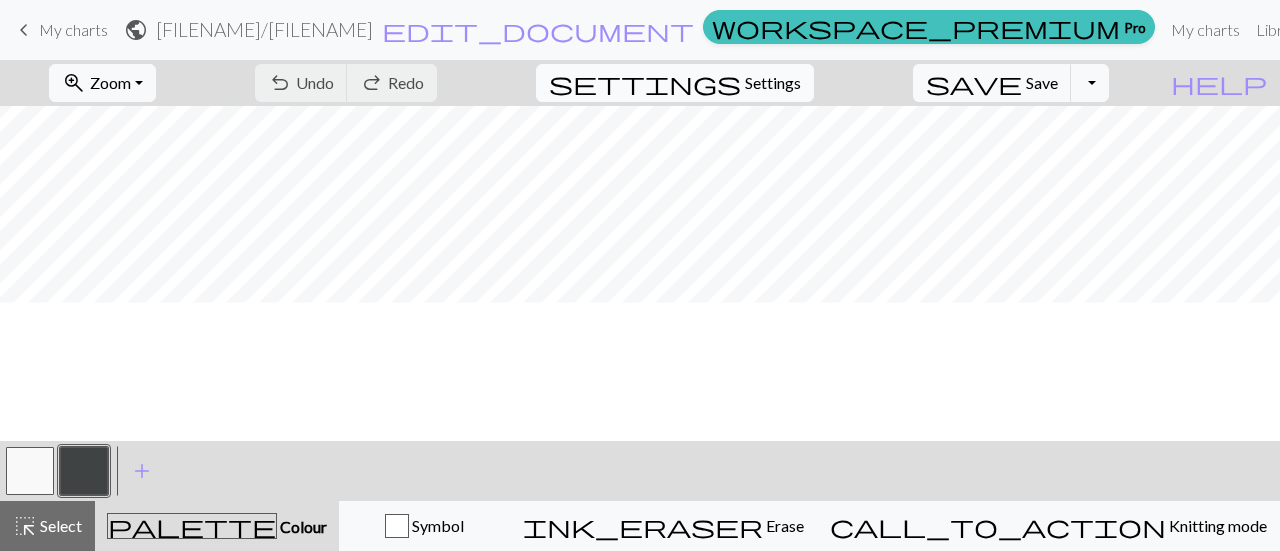 scroll, scrollTop: 0, scrollLeft: 0, axis: both 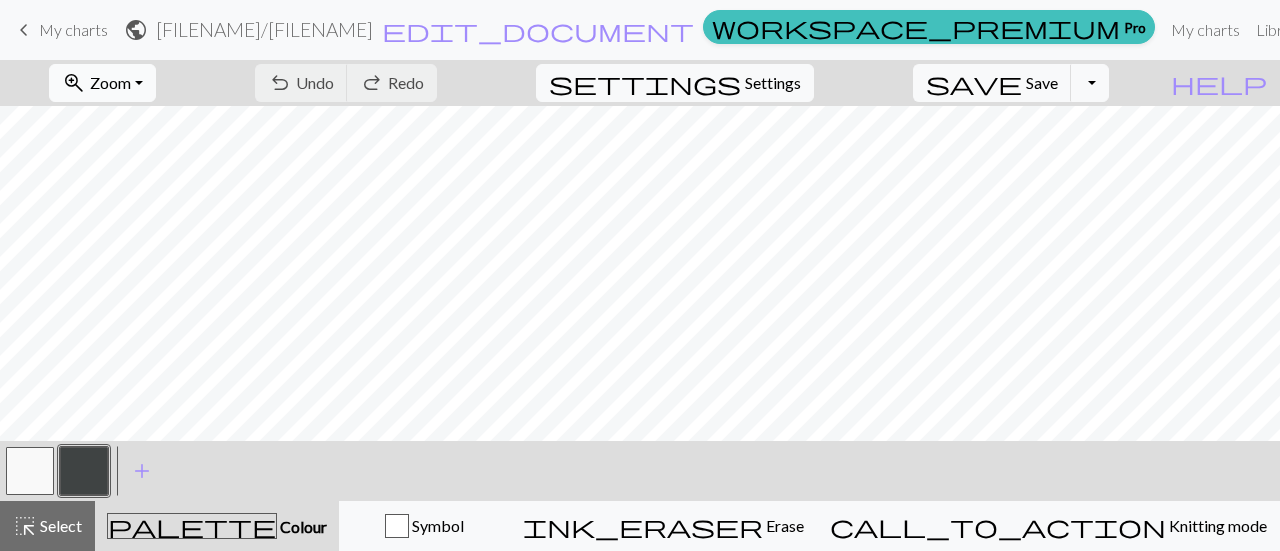 click on "zoom_in Zoom Zoom" at bounding box center [102, 83] 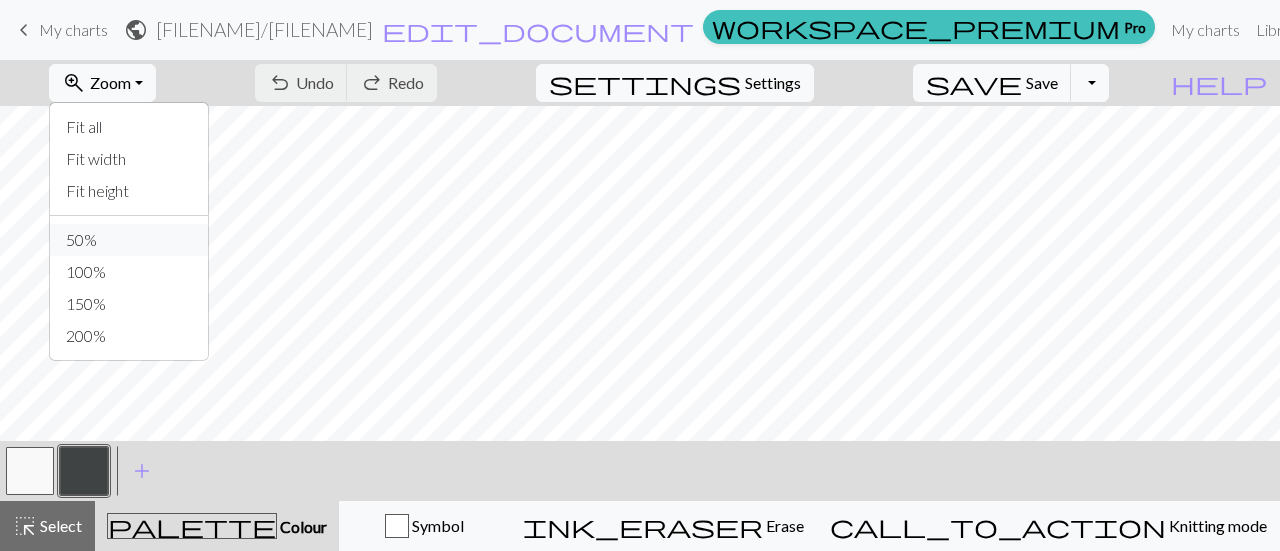 click on "50%" at bounding box center [129, 240] 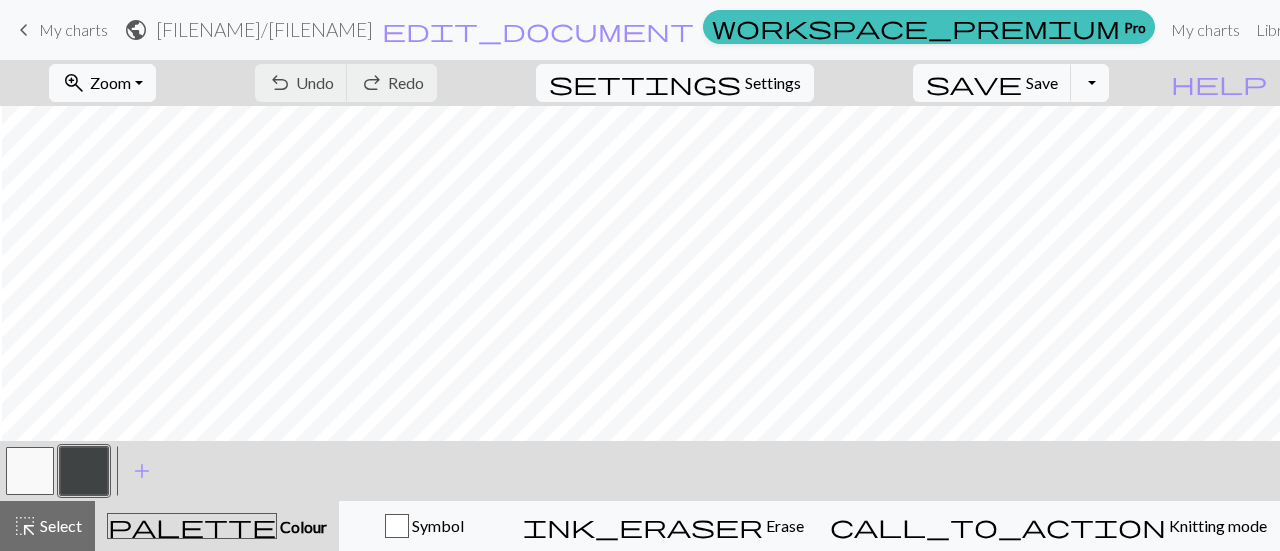 scroll, scrollTop: 0, scrollLeft: 5, axis: horizontal 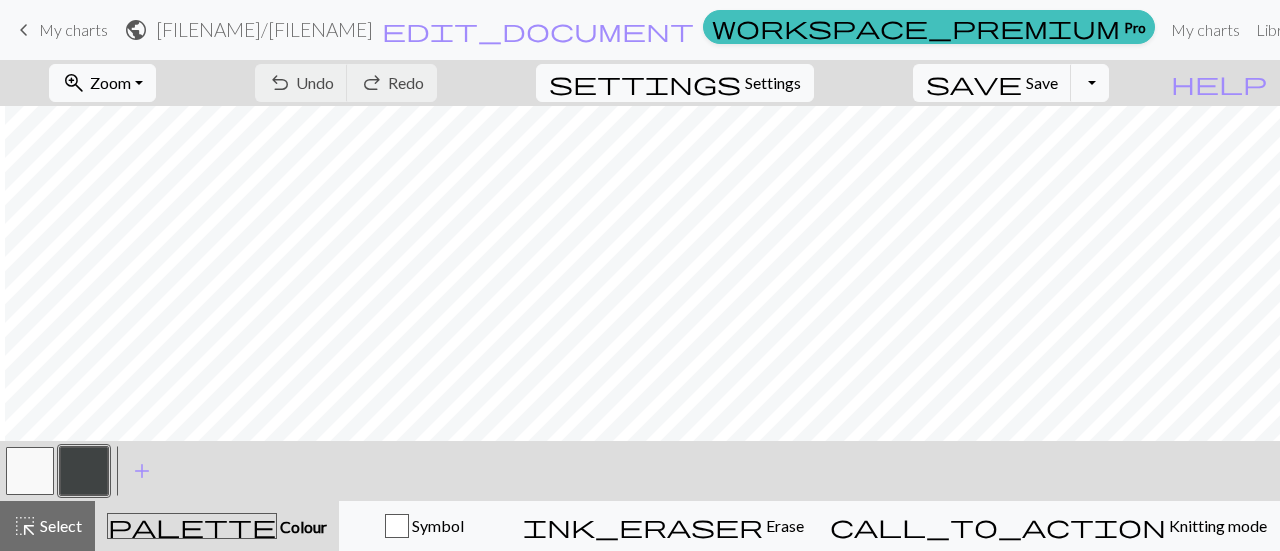click at bounding box center [84, 471] 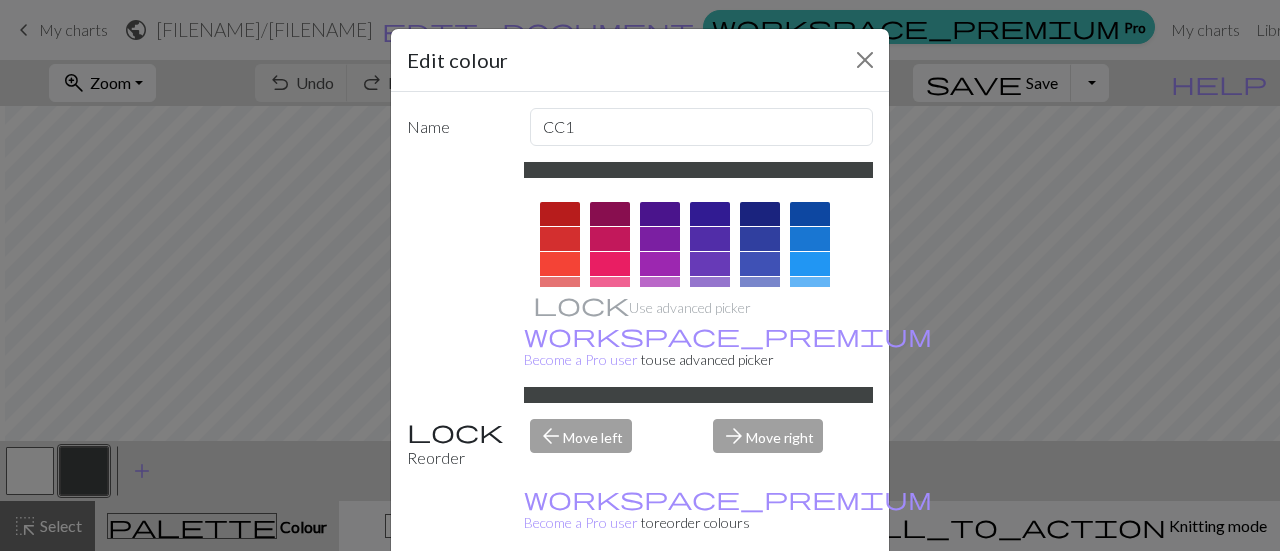 scroll, scrollTop: 467, scrollLeft: 0, axis: vertical 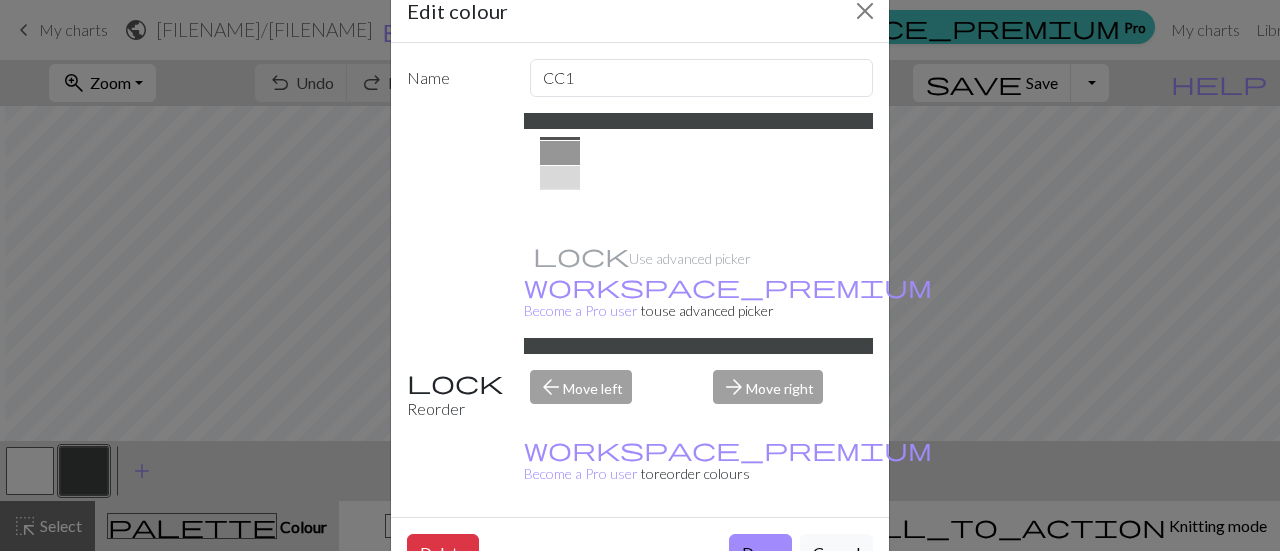 click at bounding box center (560, 203) 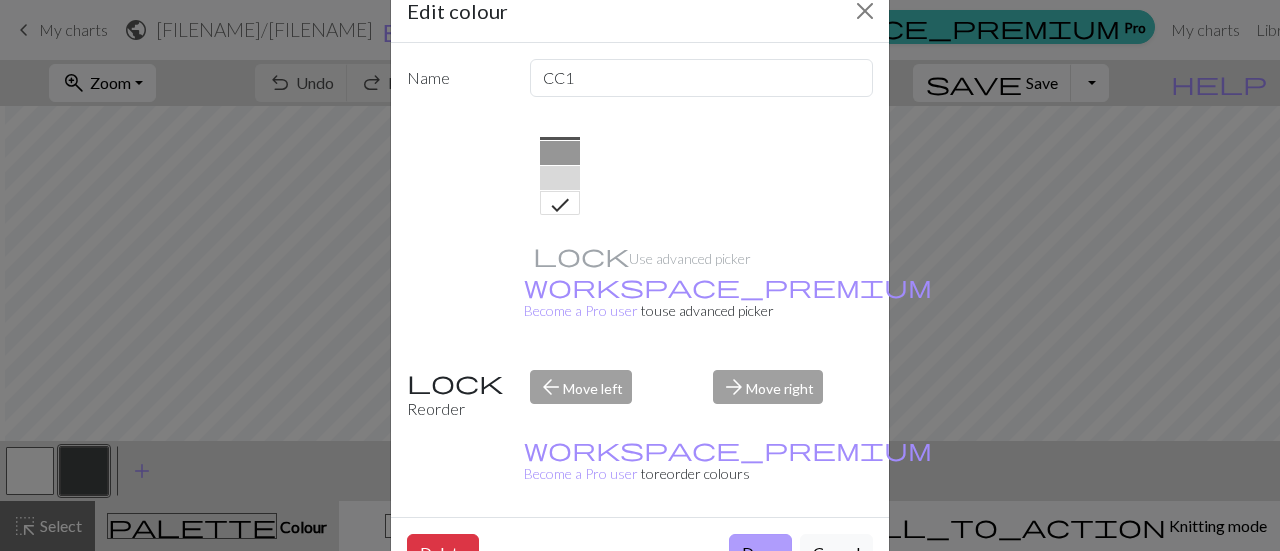click on "Done" at bounding box center (760, 553) 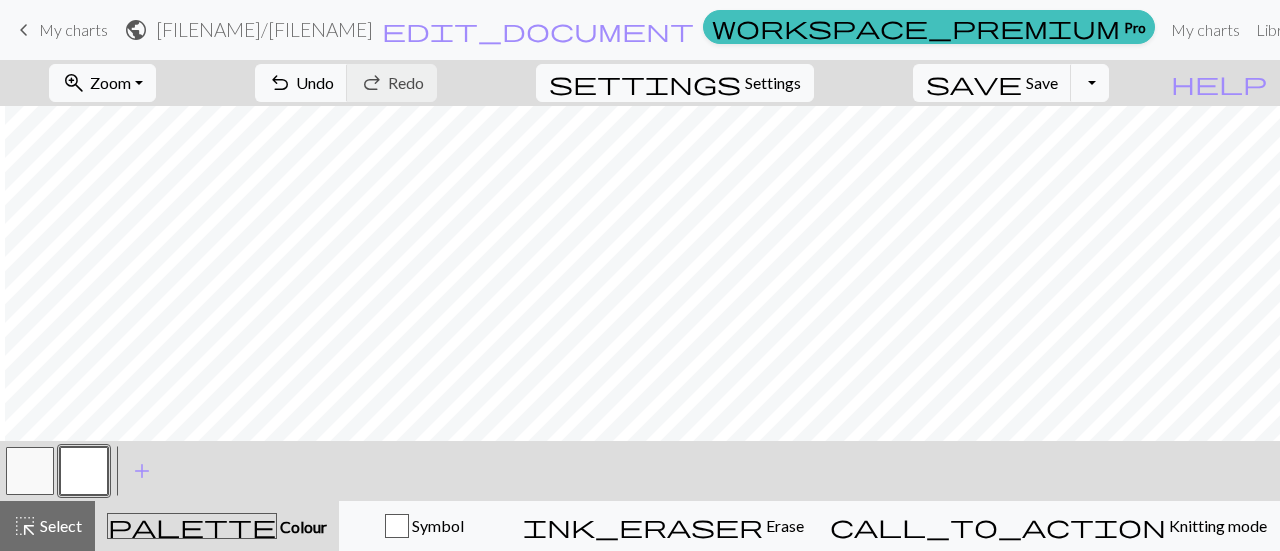 click at bounding box center [30, 471] 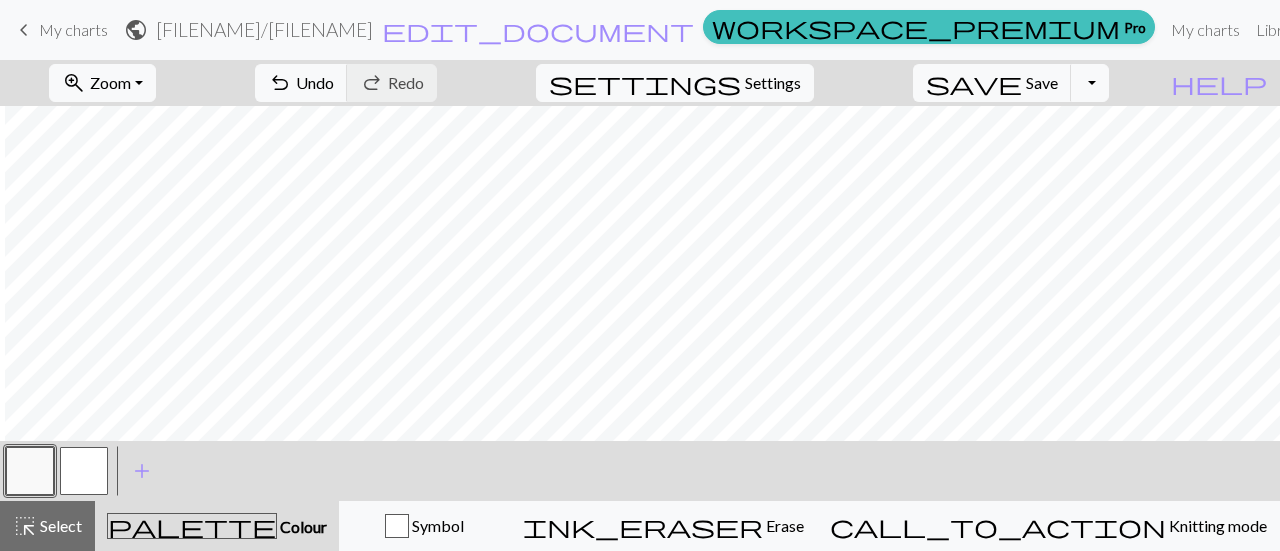 click at bounding box center [30, 471] 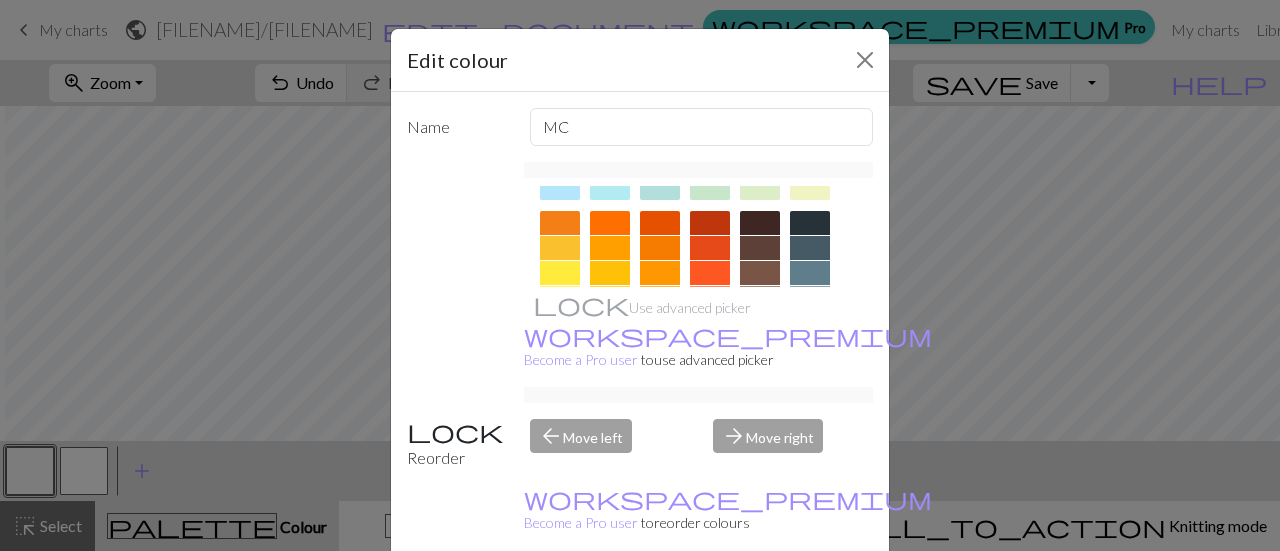 scroll, scrollTop: 279, scrollLeft: 0, axis: vertical 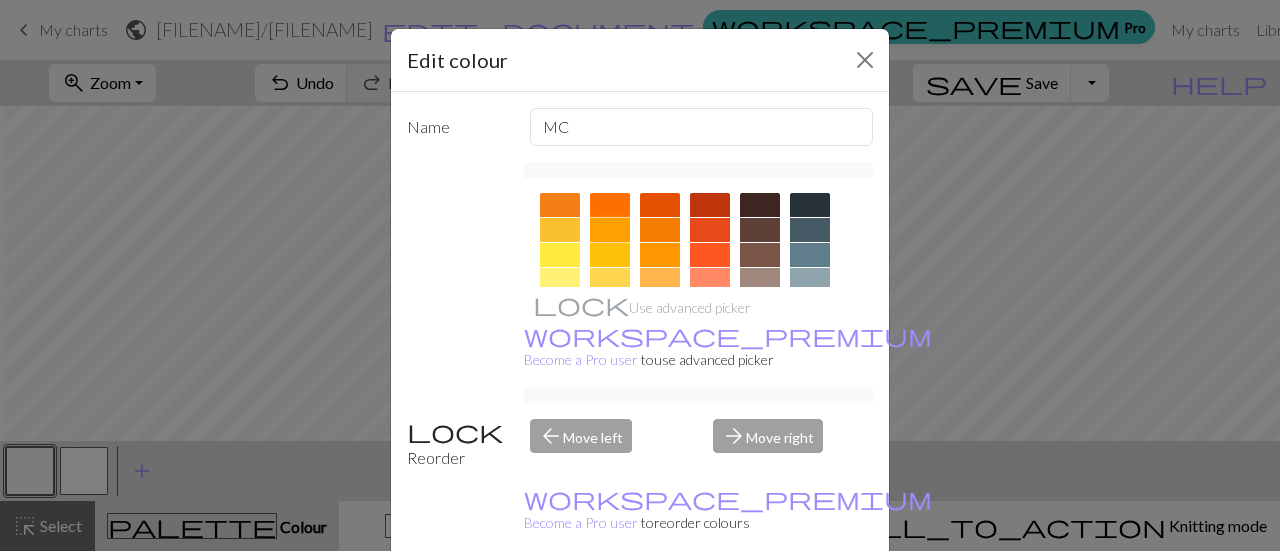 click at bounding box center (610, 230) 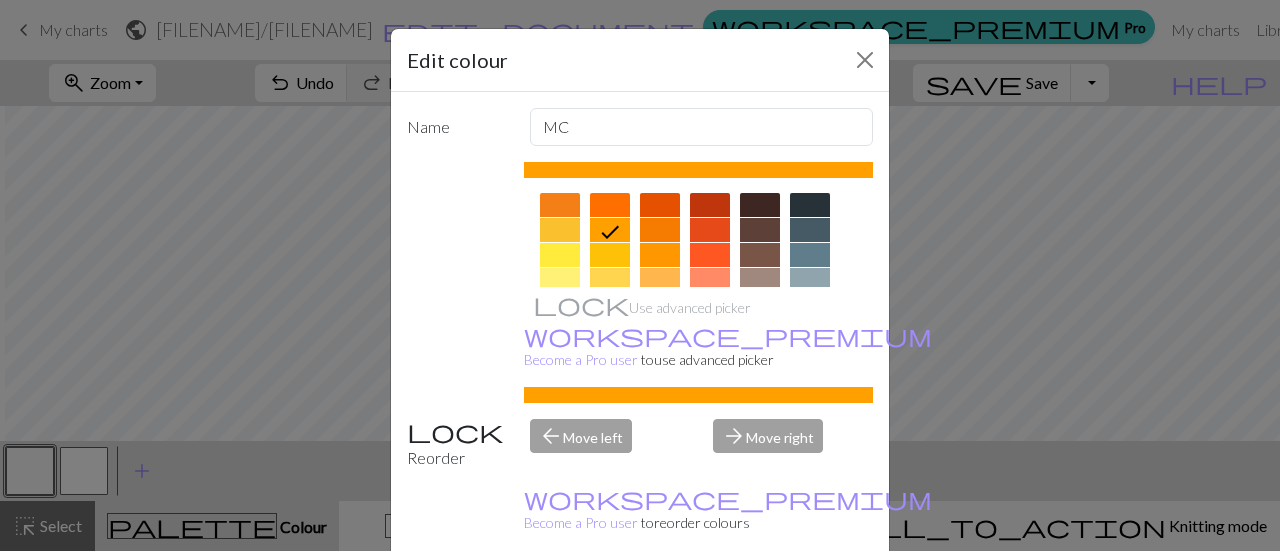 click on "Done" at bounding box center (760, 602) 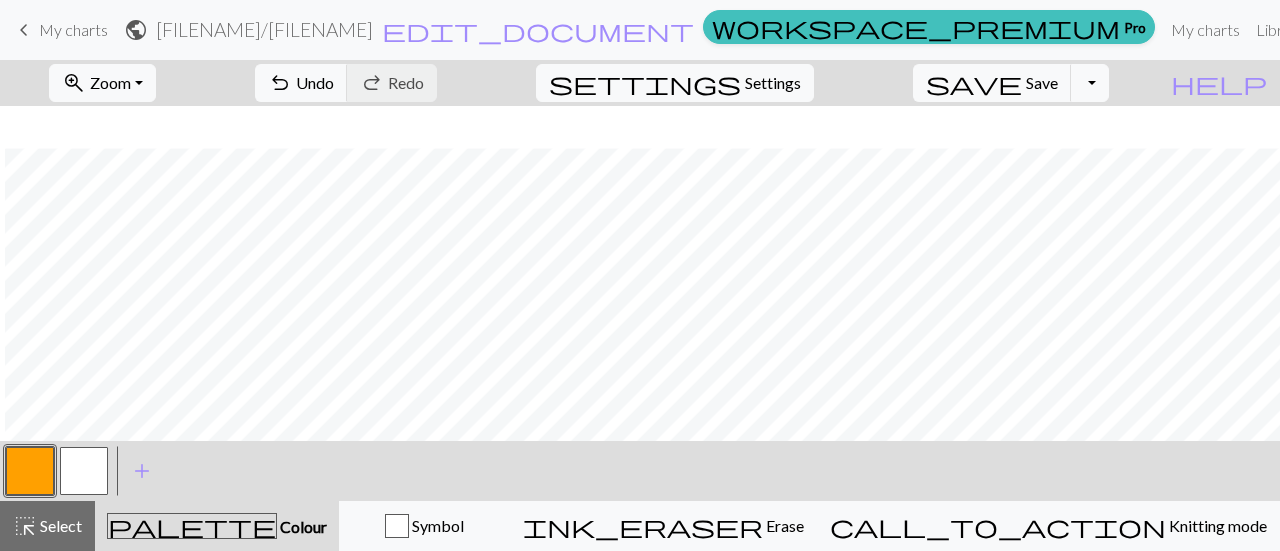 scroll, scrollTop: 55, scrollLeft: 5, axis: both 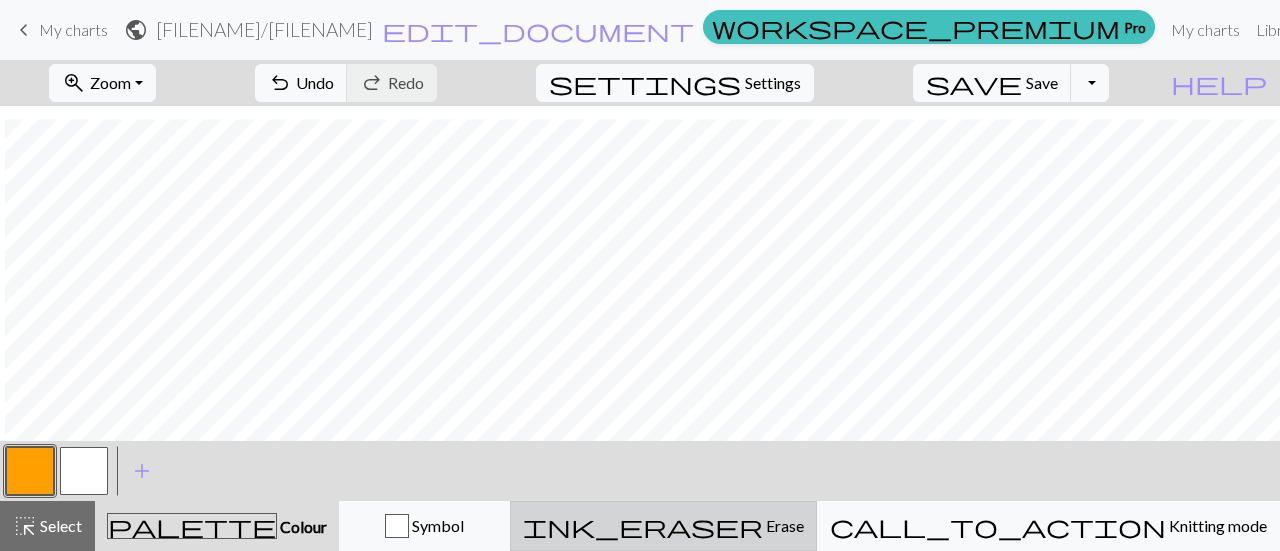 click on "ink_eraser   Erase   Erase" at bounding box center [663, 526] 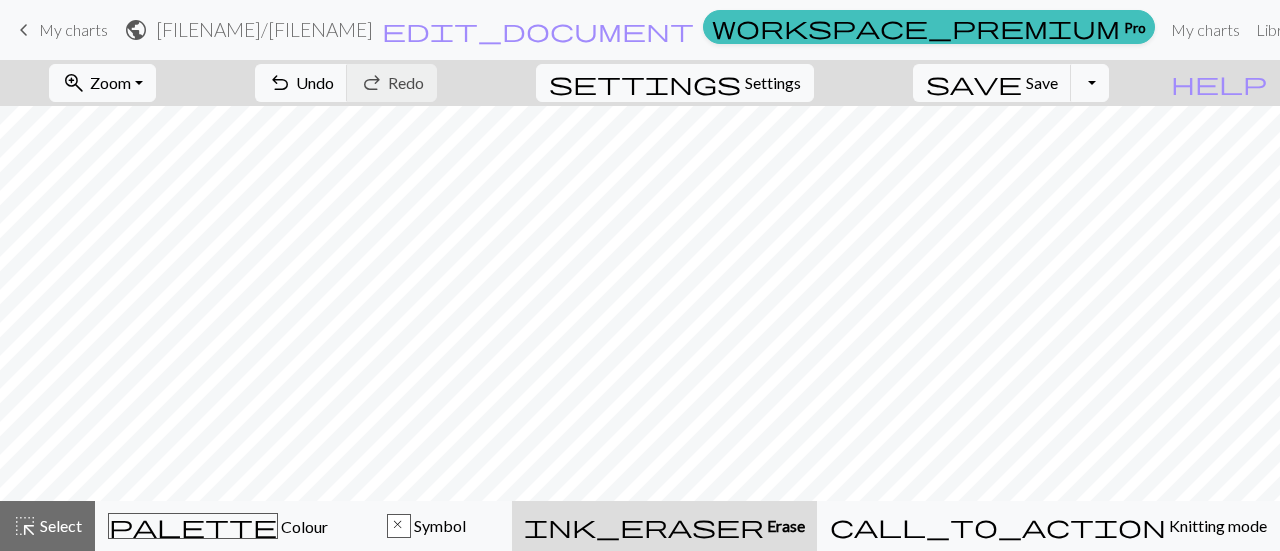 click on "ink_eraser   Erase   Erase" at bounding box center (664, 526) 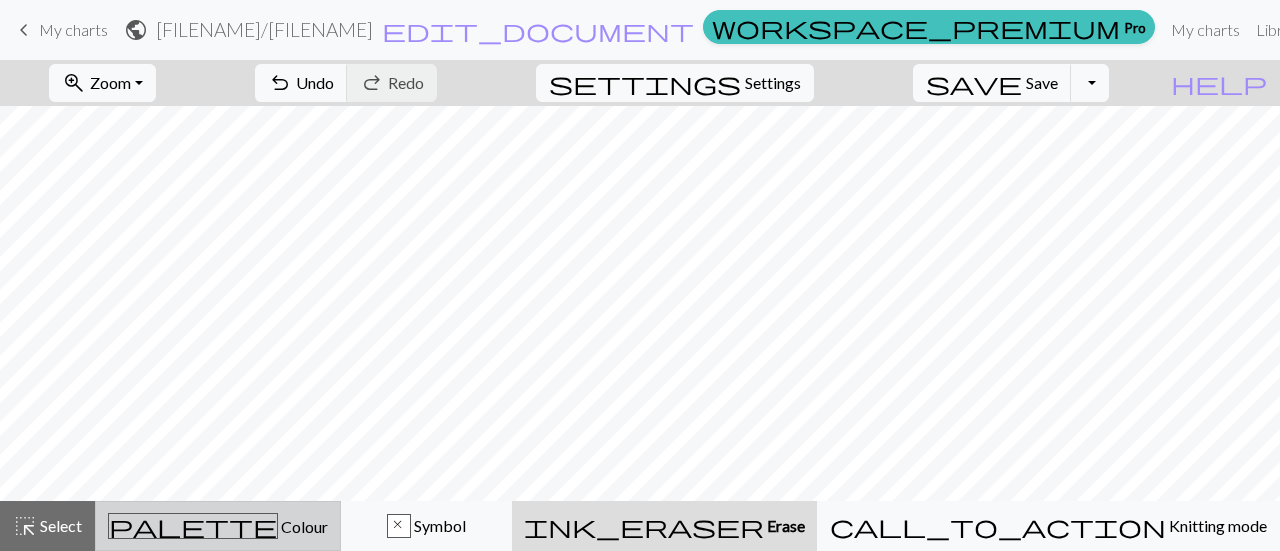click on "palette   Colour   Colour" at bounding box center (218, 526) 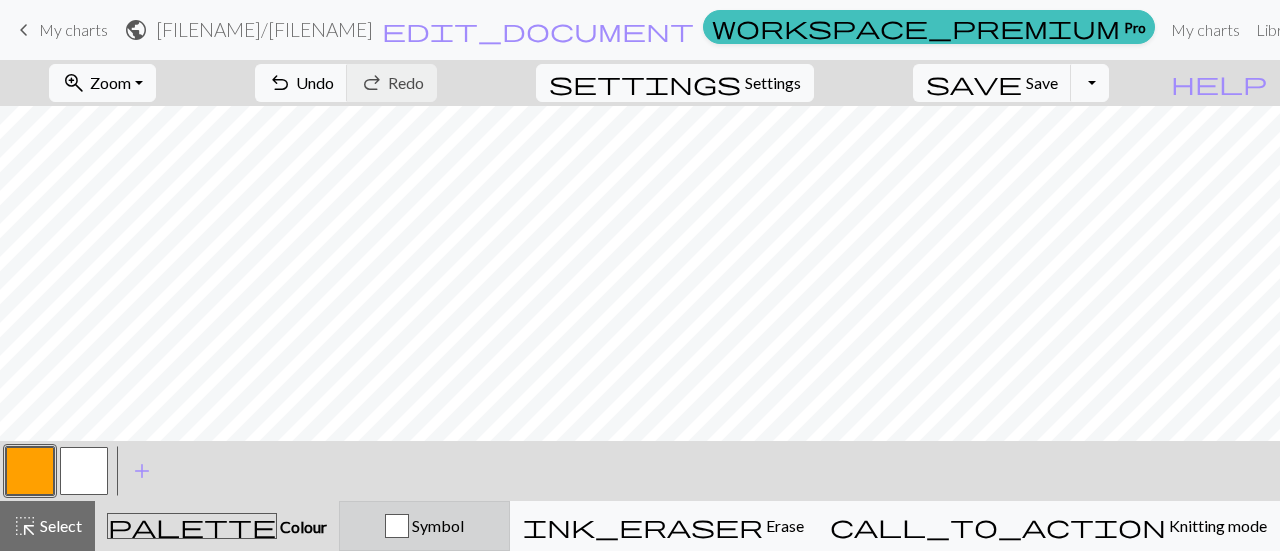click on "Symbol" at bounding box center [424, 526] 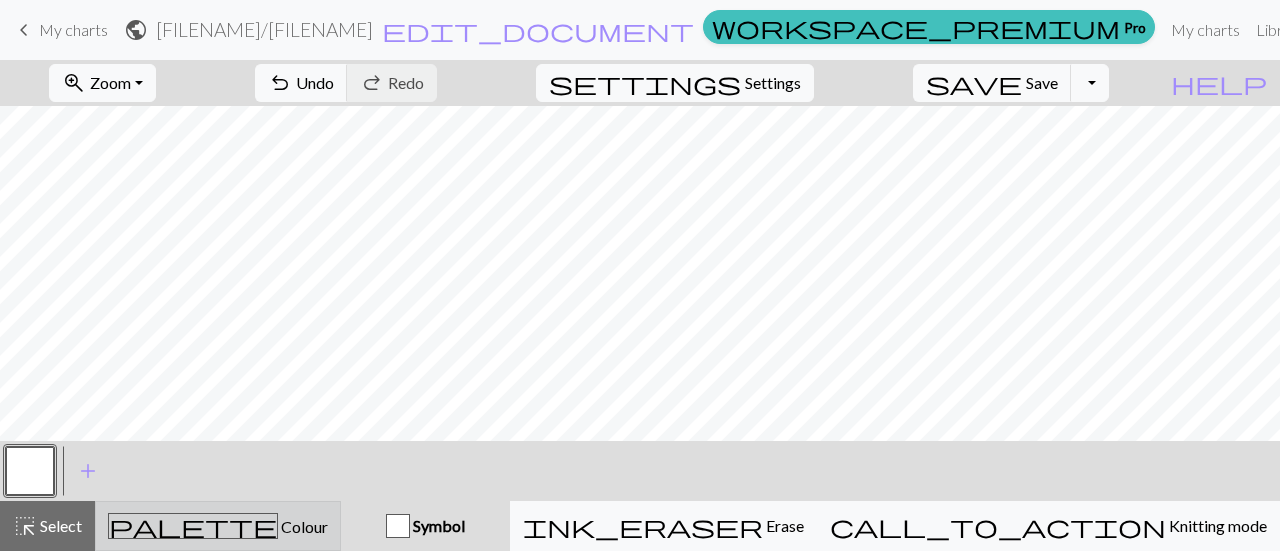 click on "palette   Colour   Colour" at bounding box center [218, 526] 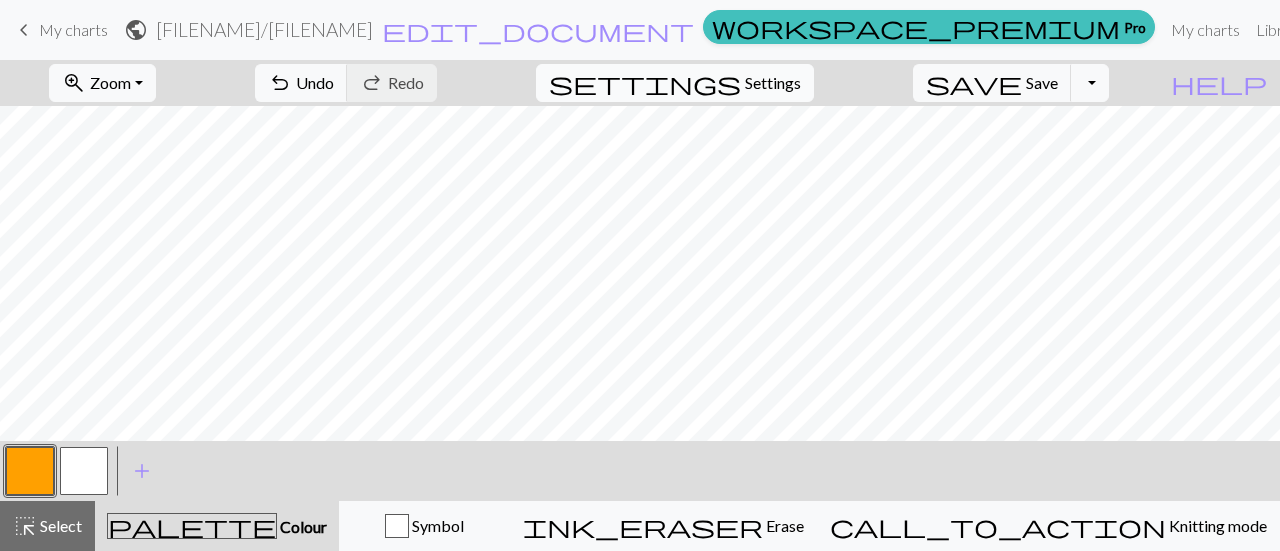 click on "Settings" at bounding box center (773, 83) 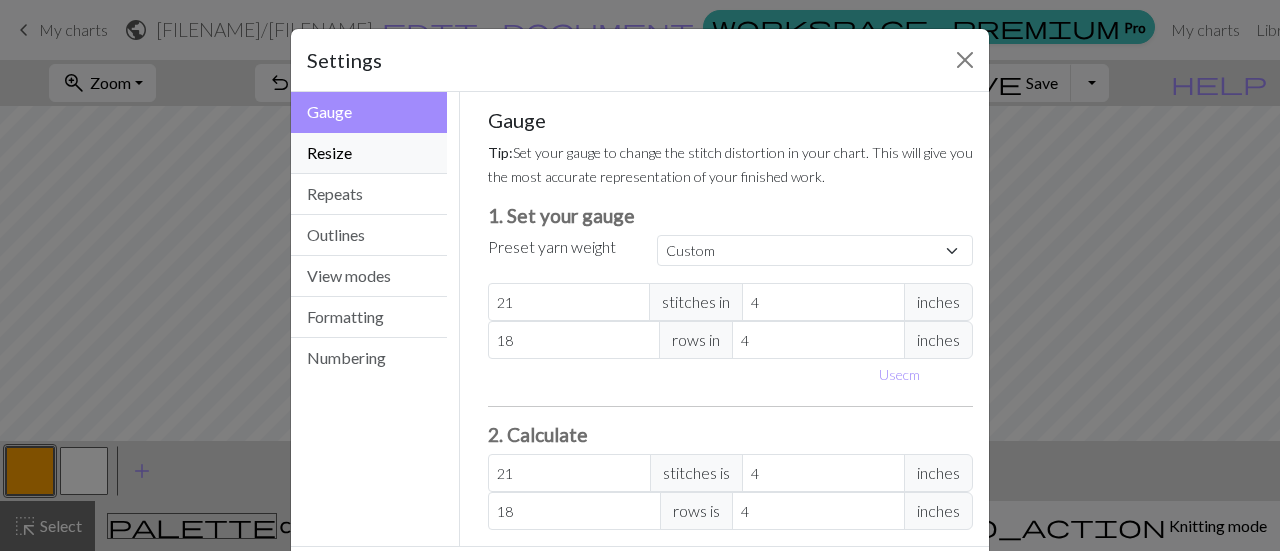 click on "Resize" at bounding box center (369, 153) 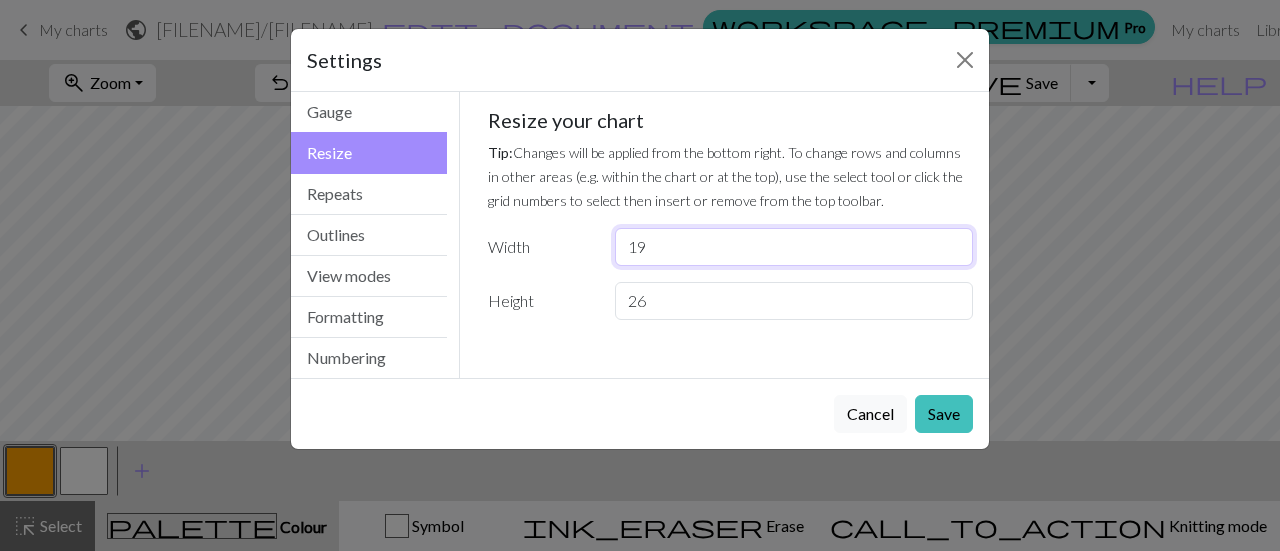 type on "19" 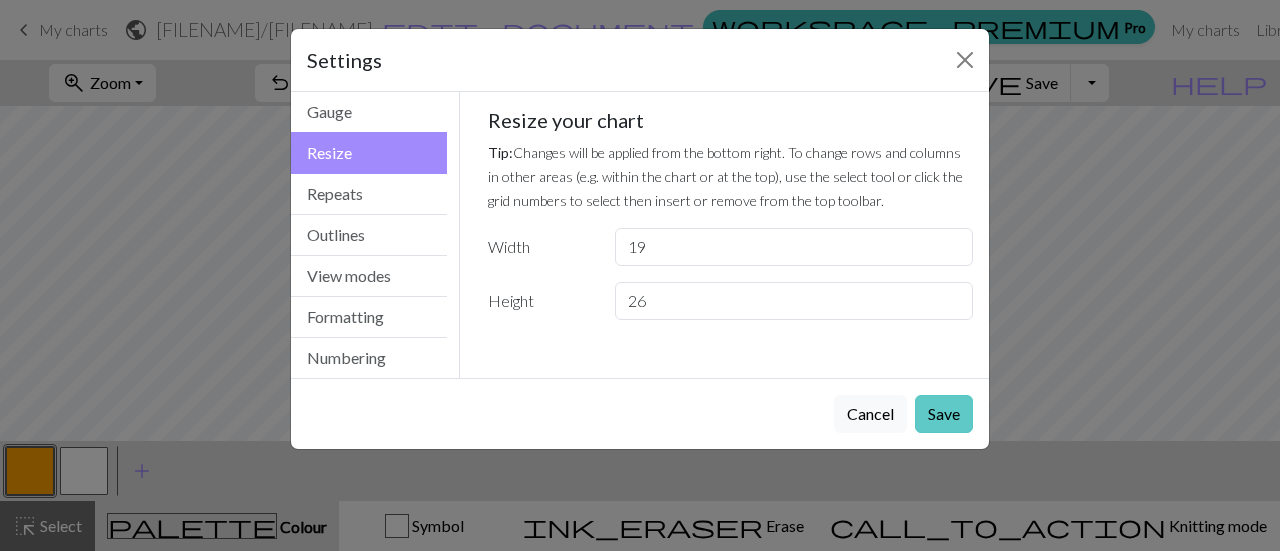 click on "Save" at bounding box center (944, 414) 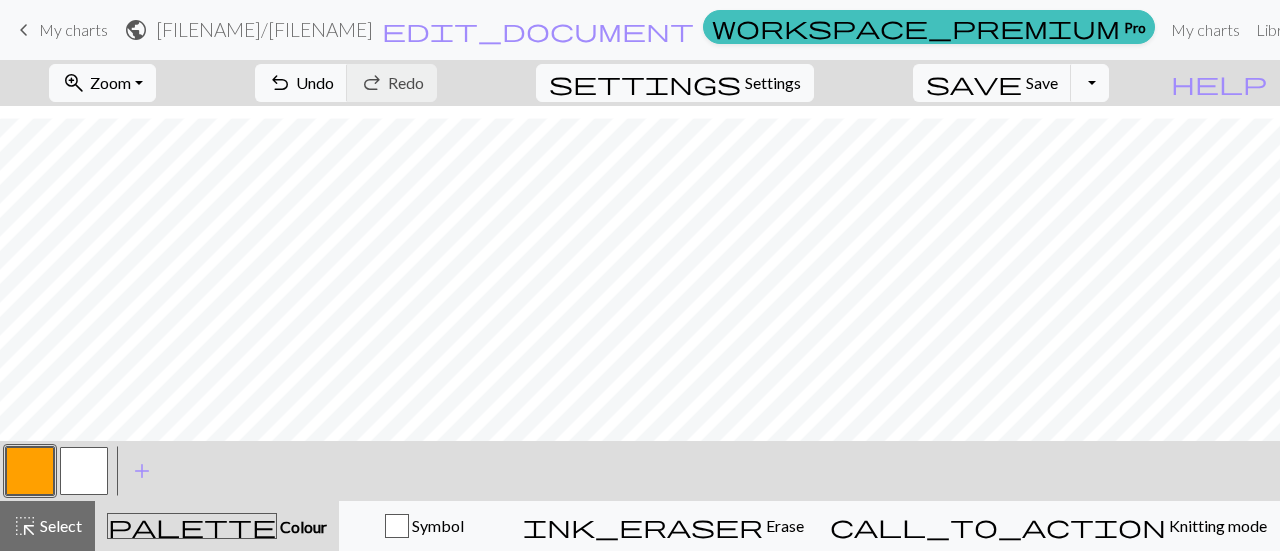 scroll, scrollTop: 46, scrollLeft: 0, axis: vertical 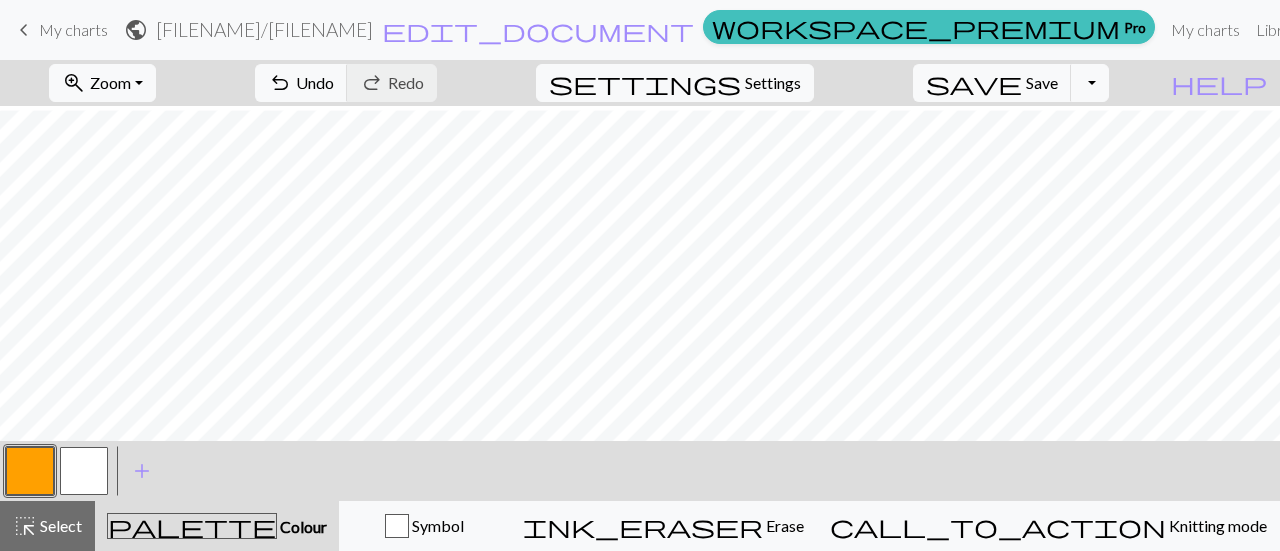 click on "keyboard_arrow_left   My charts" at bounding box center (60, 30) 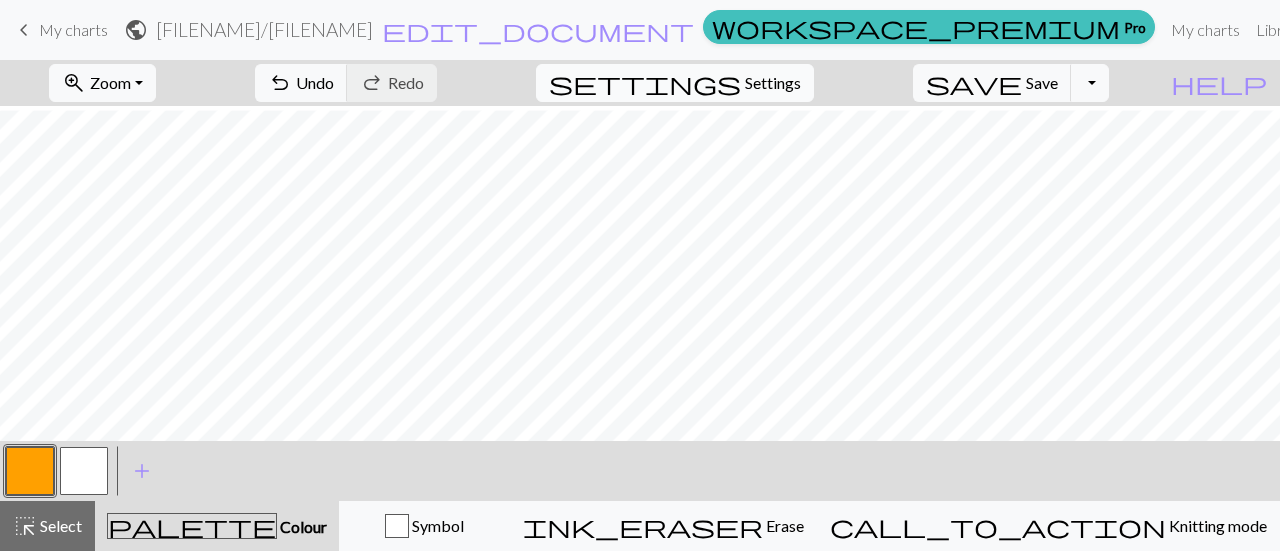 click on "settings" at bounding box center [645, 83] 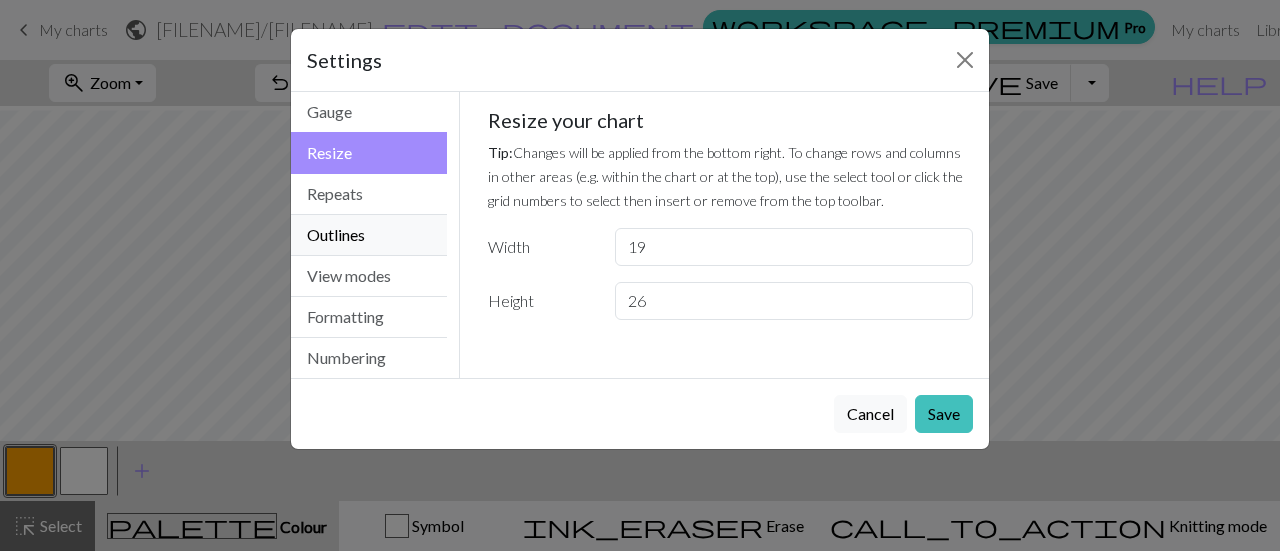 click on "Outlines" at bounding box center [369, 235] 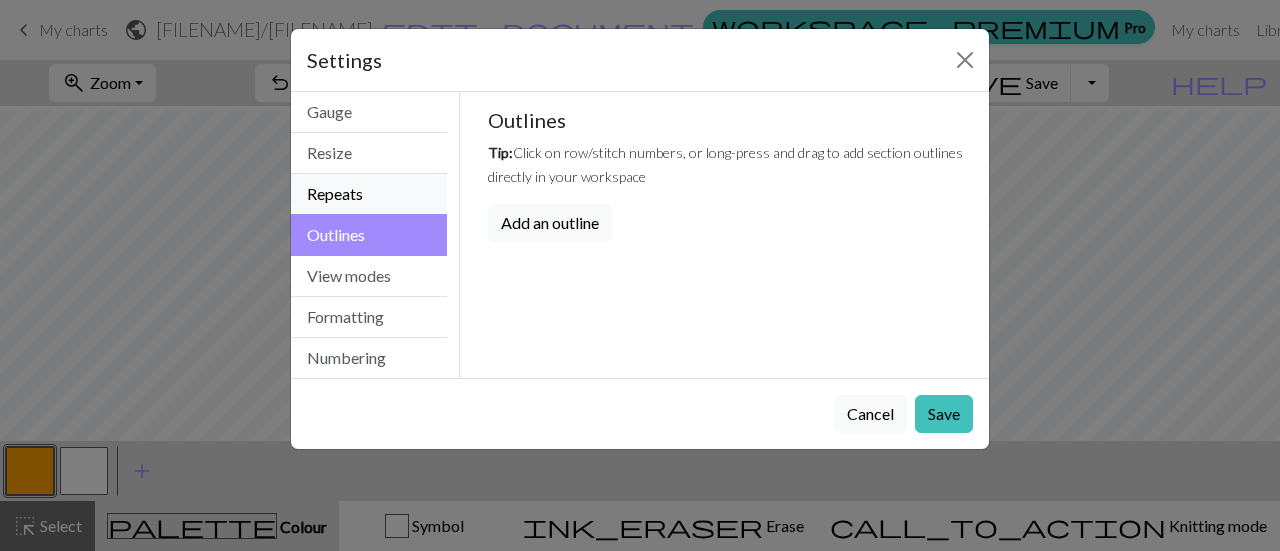 click on "Repeats" at bounding box center (369, 194) 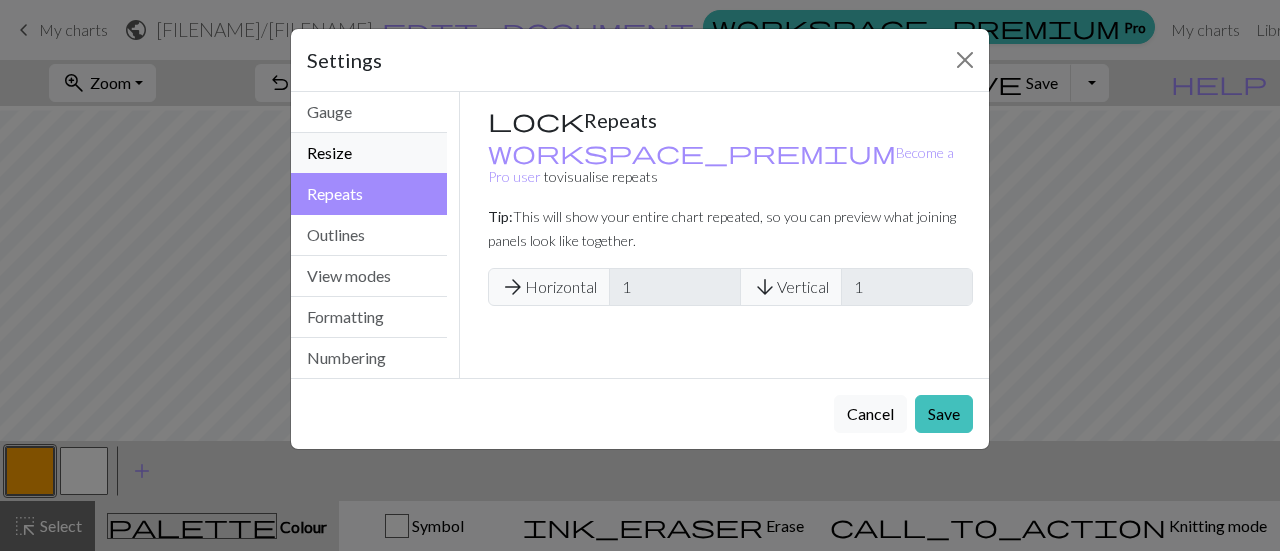 click on "Resize" at bounding box center [369, 153] 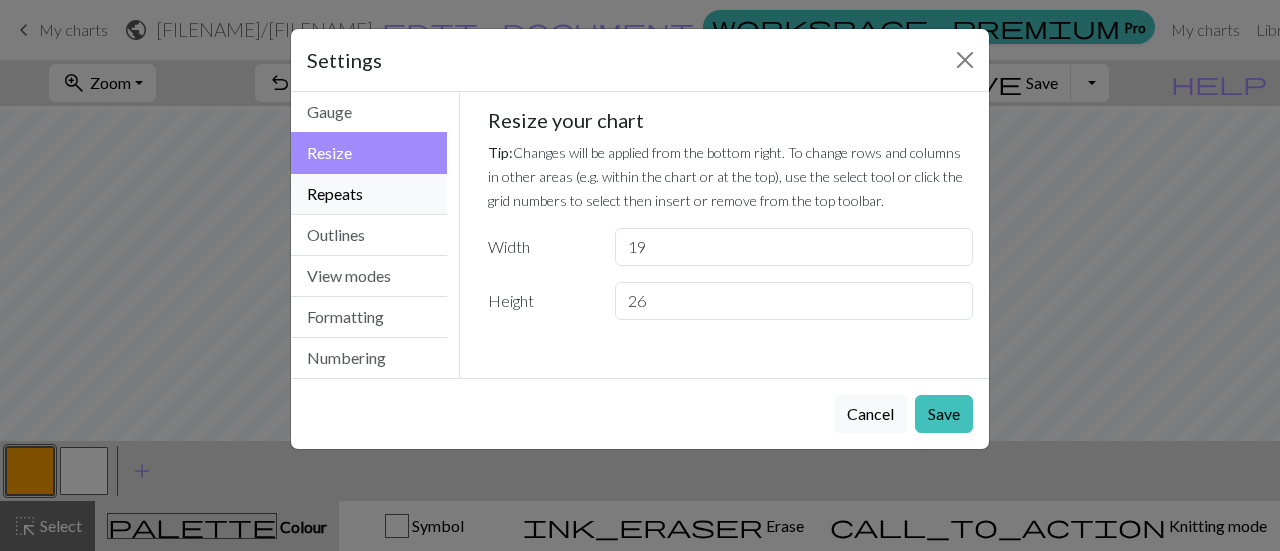 click on "Repeats" at bounding box center [369, 194] 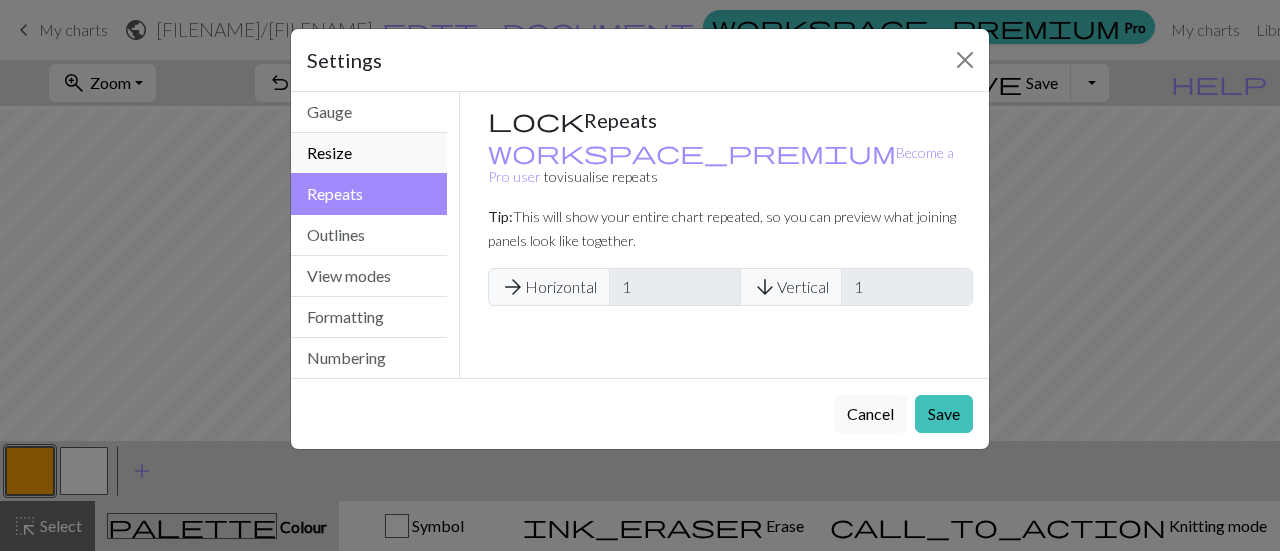 click on "Resize" at bounding box center (369, 153) 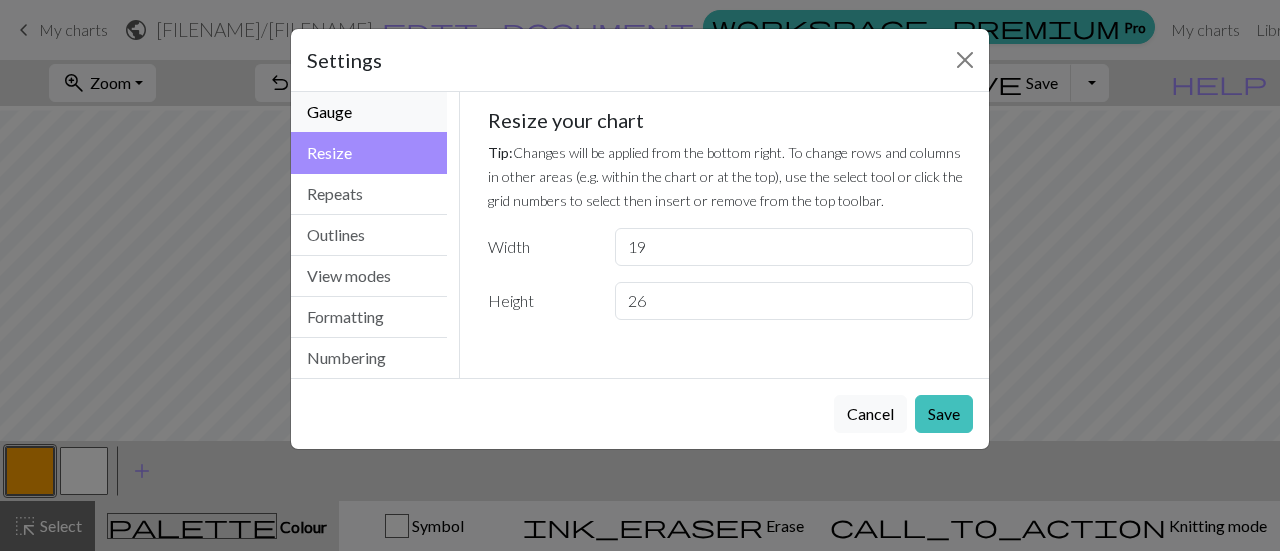 click on "Gauge" at bounding box center (369, 112) 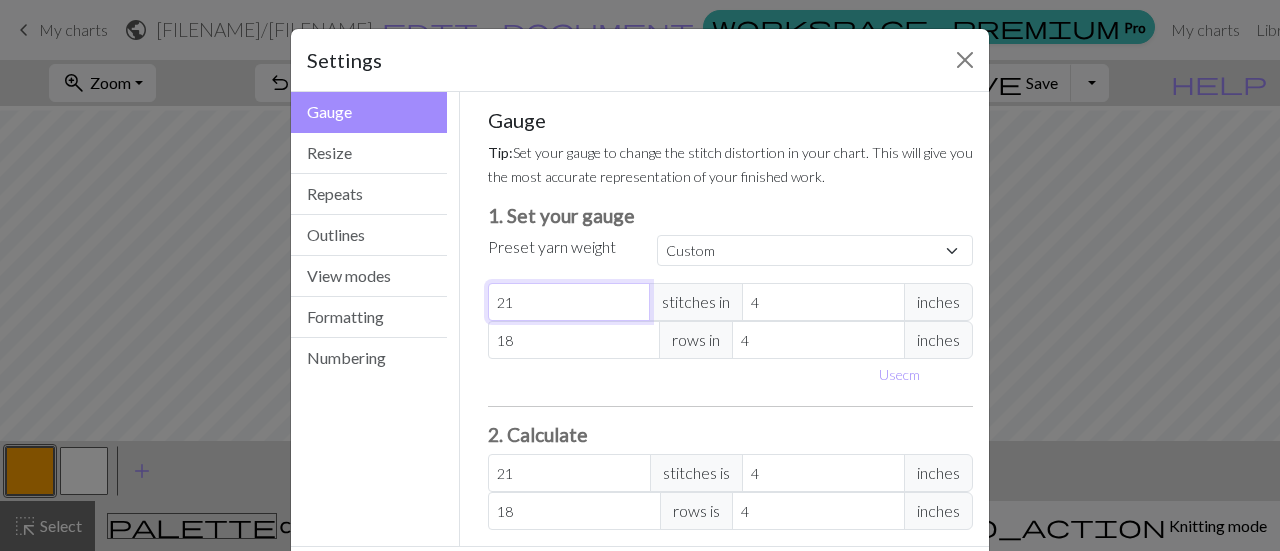 type on "20" 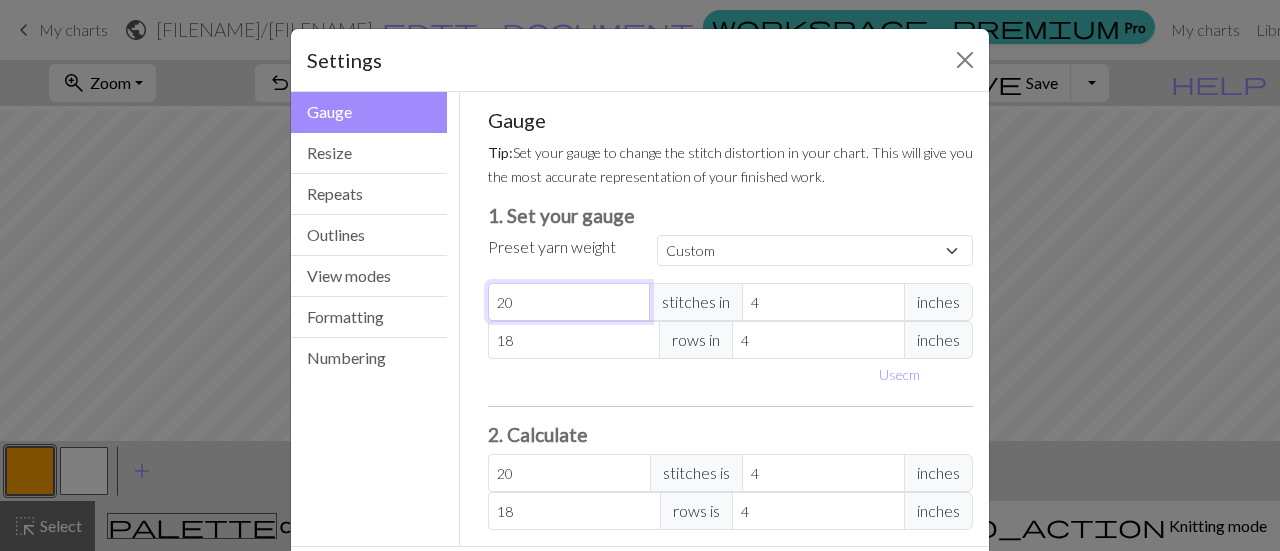 click on "20" at bounding box center [569, 302] 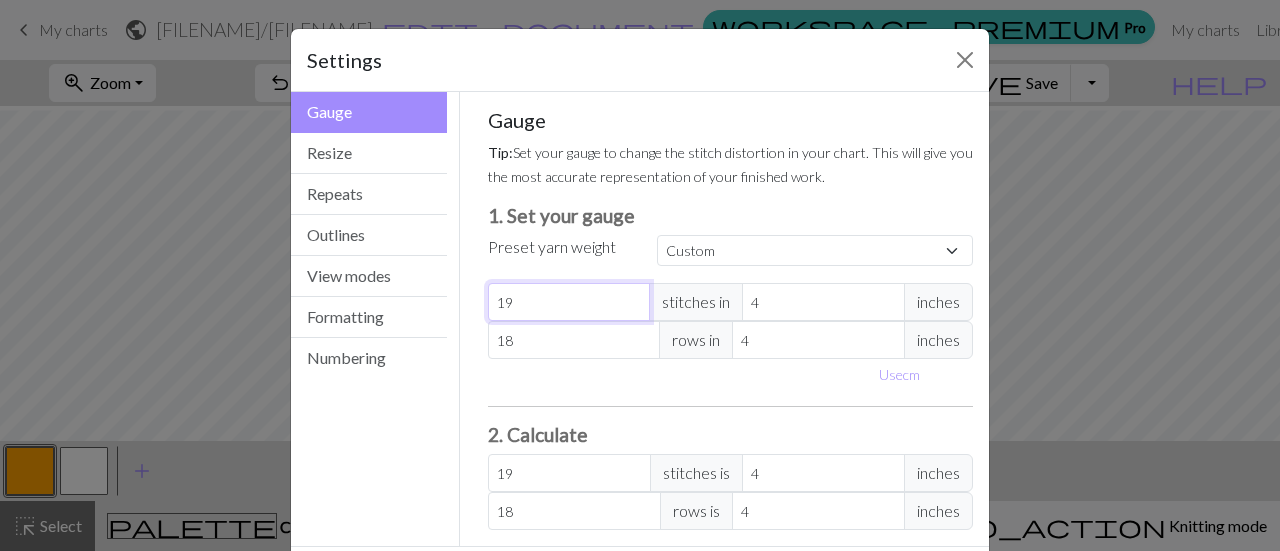 type on "19" 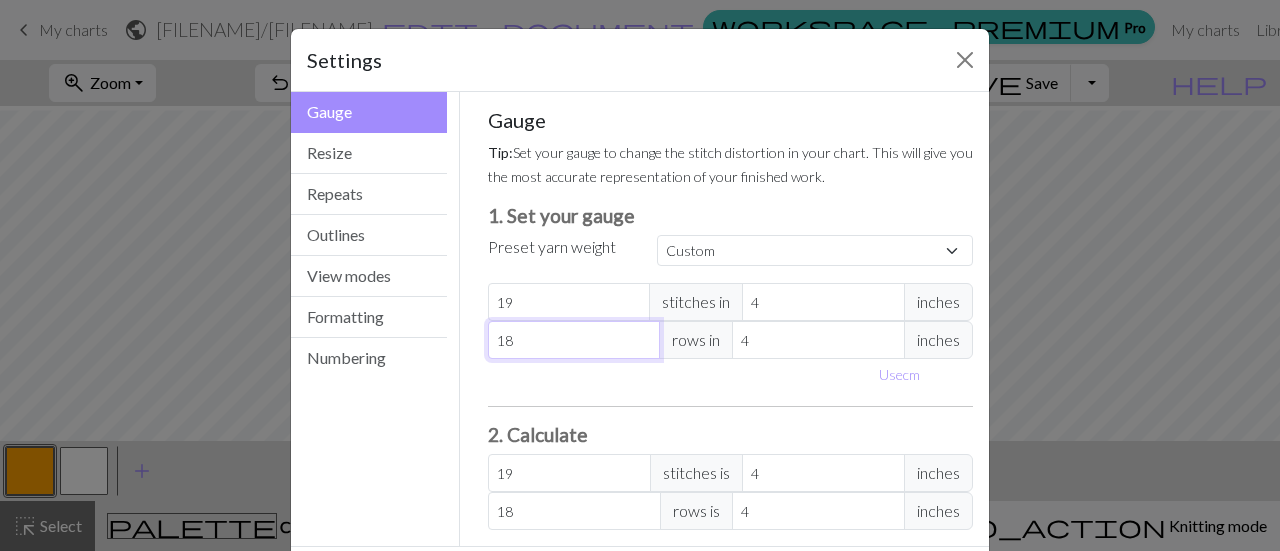 click on "18" at bounding box center [574, 340] 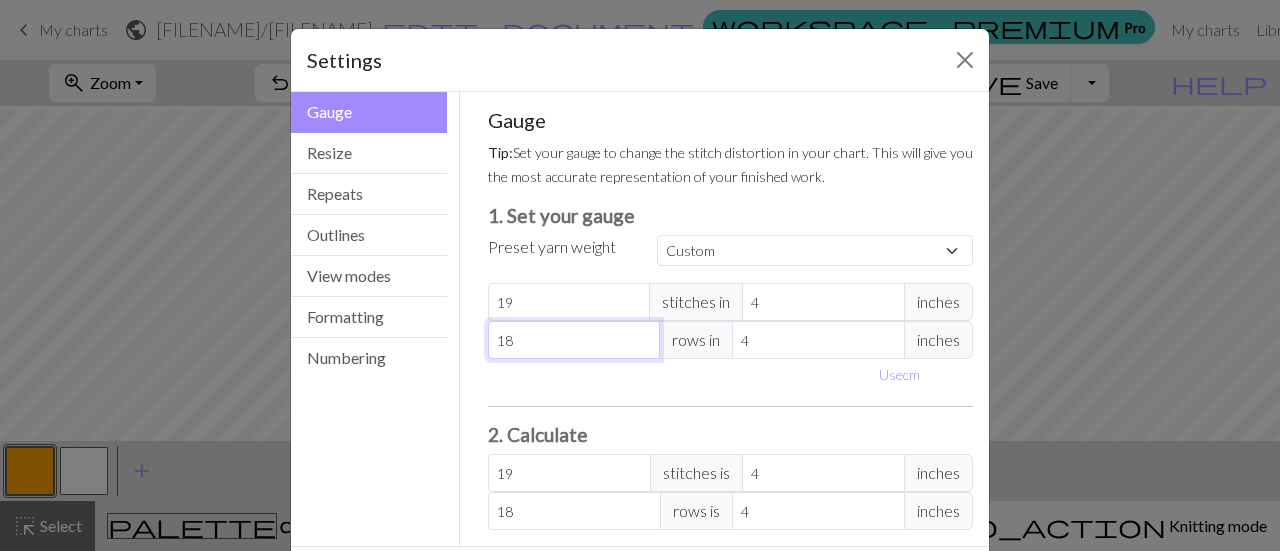 type on "1" 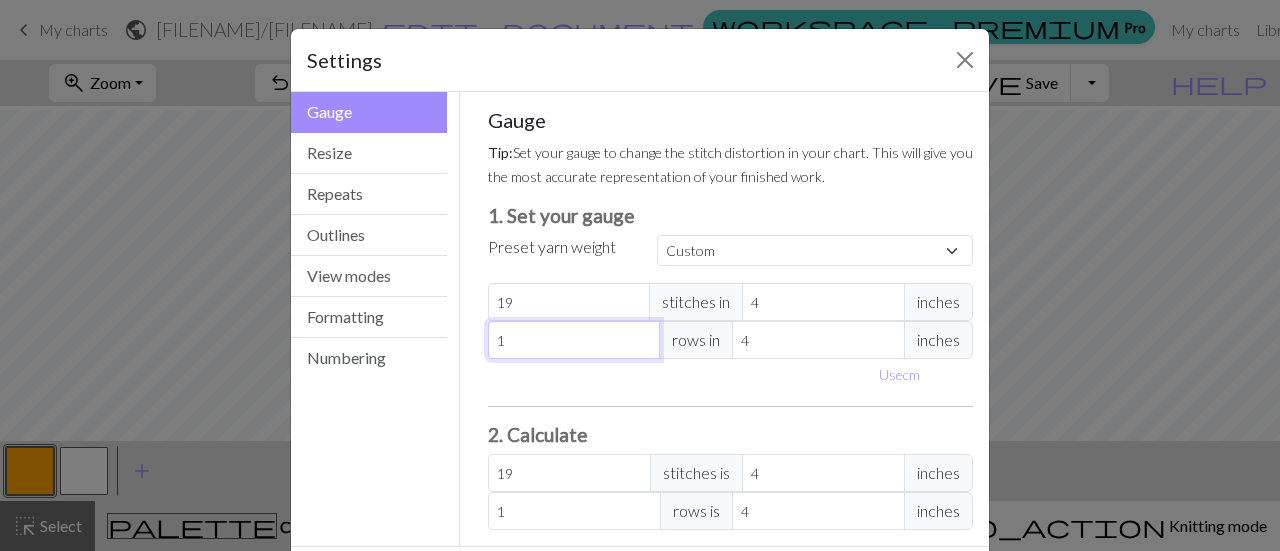 type 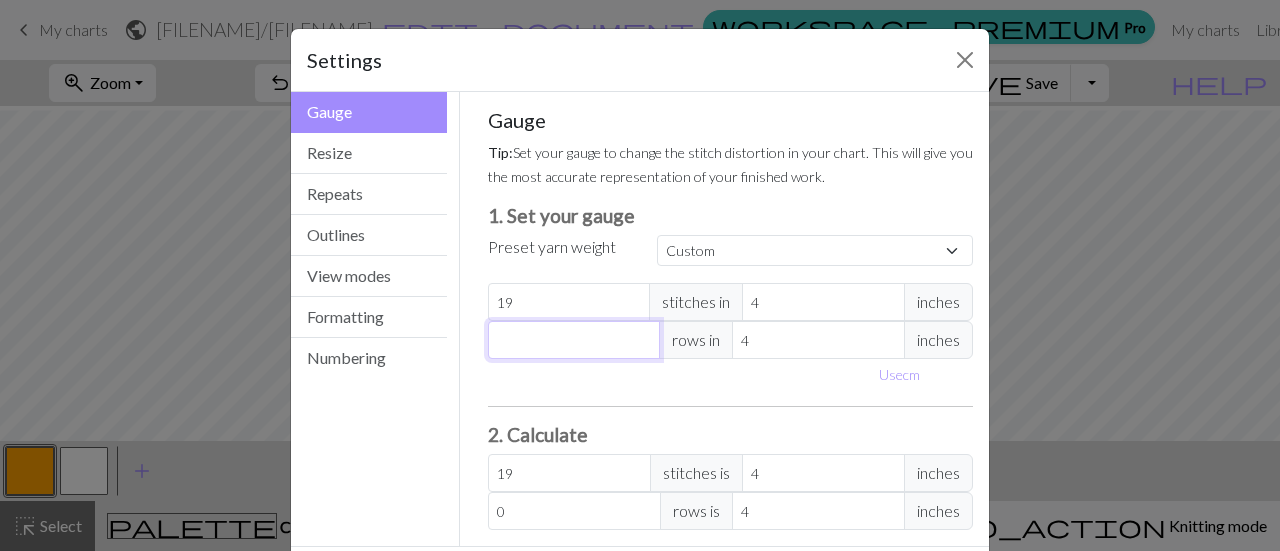 type on "2" 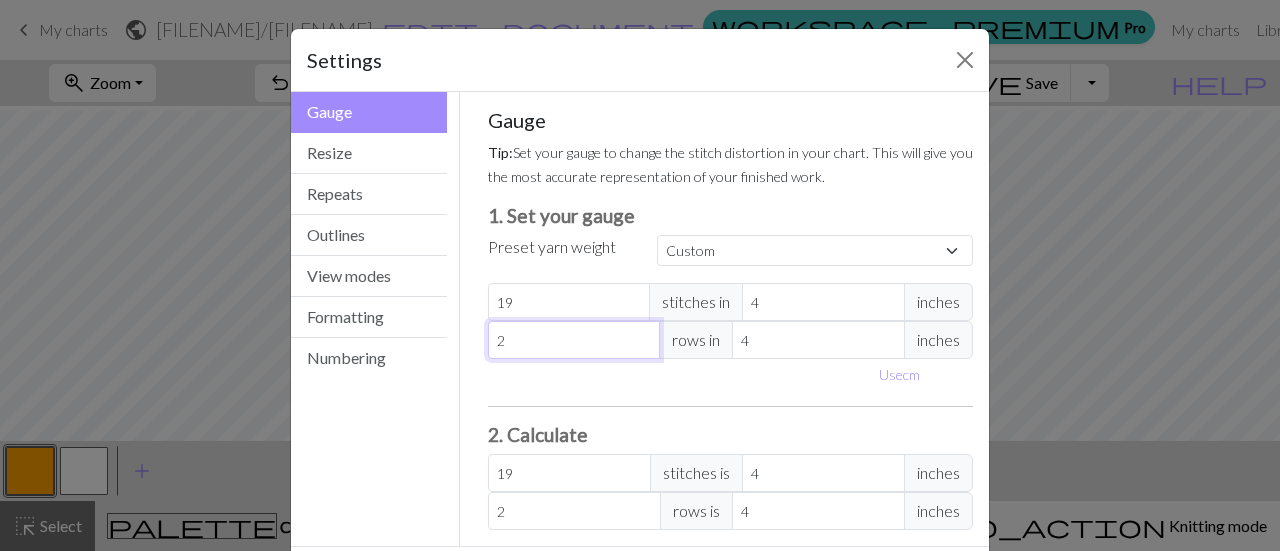 type on "26" 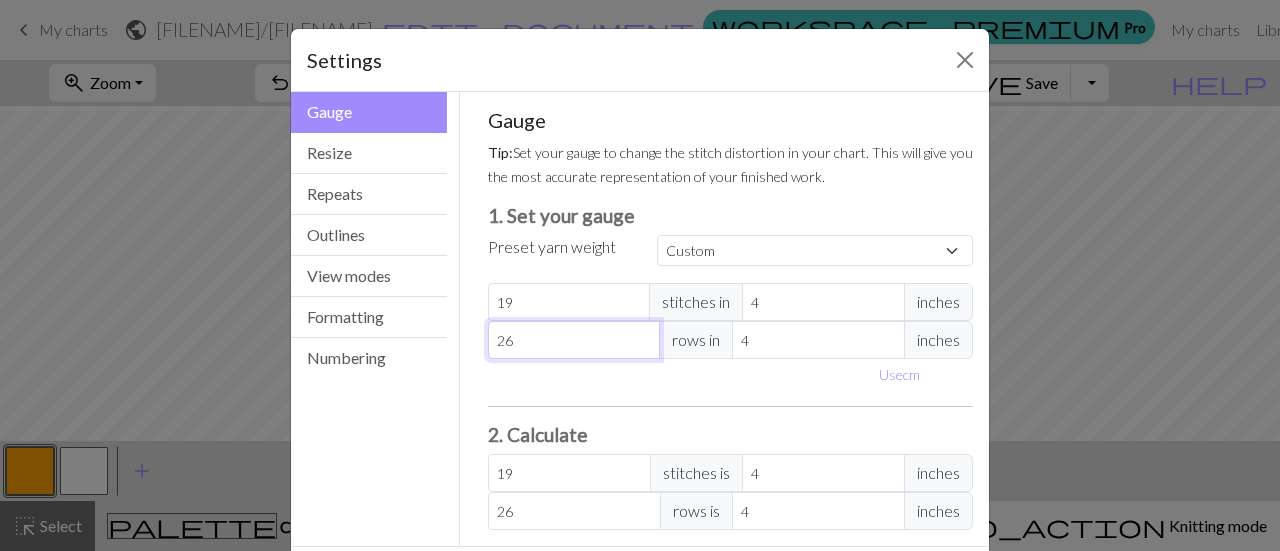 type on "26" 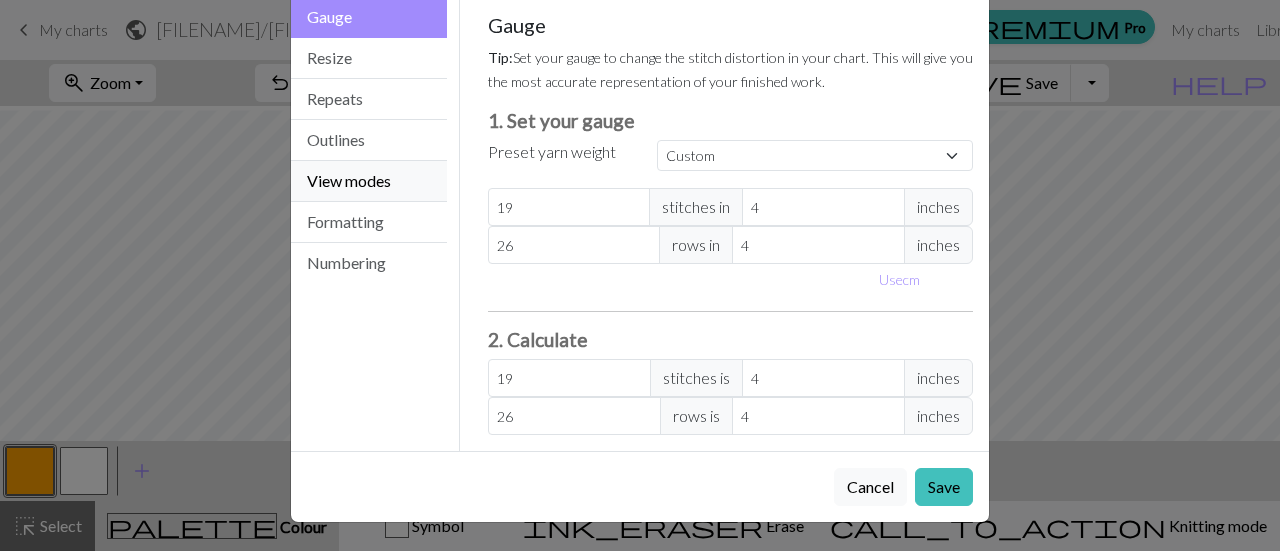 click on "View modes" at bounding box center [369, 181] 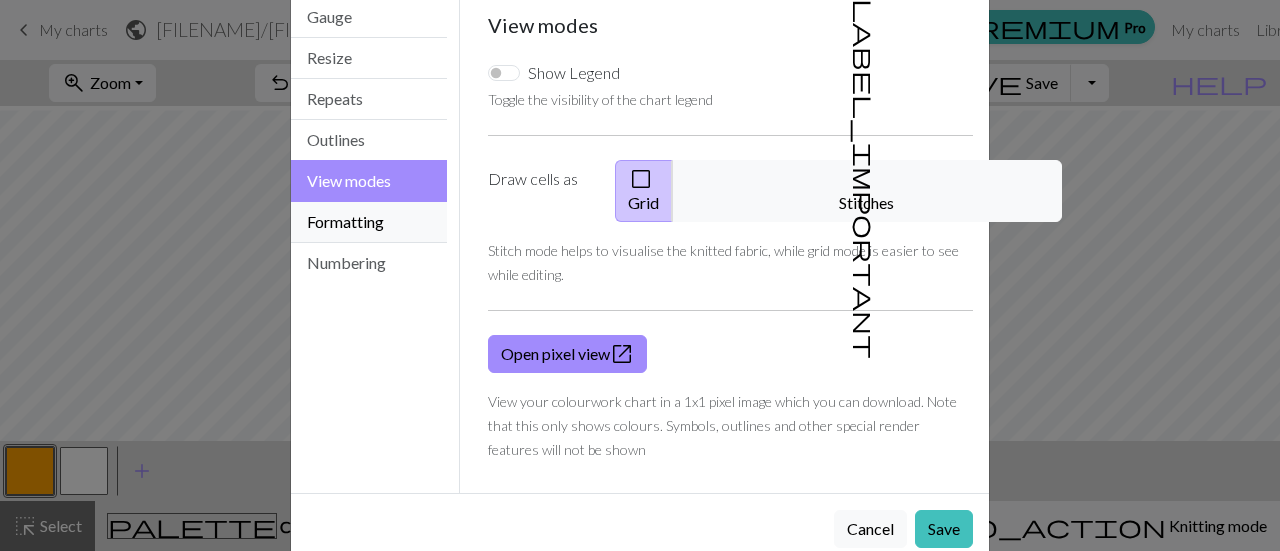 click on "Formatting" at bounding box center (369, 222) 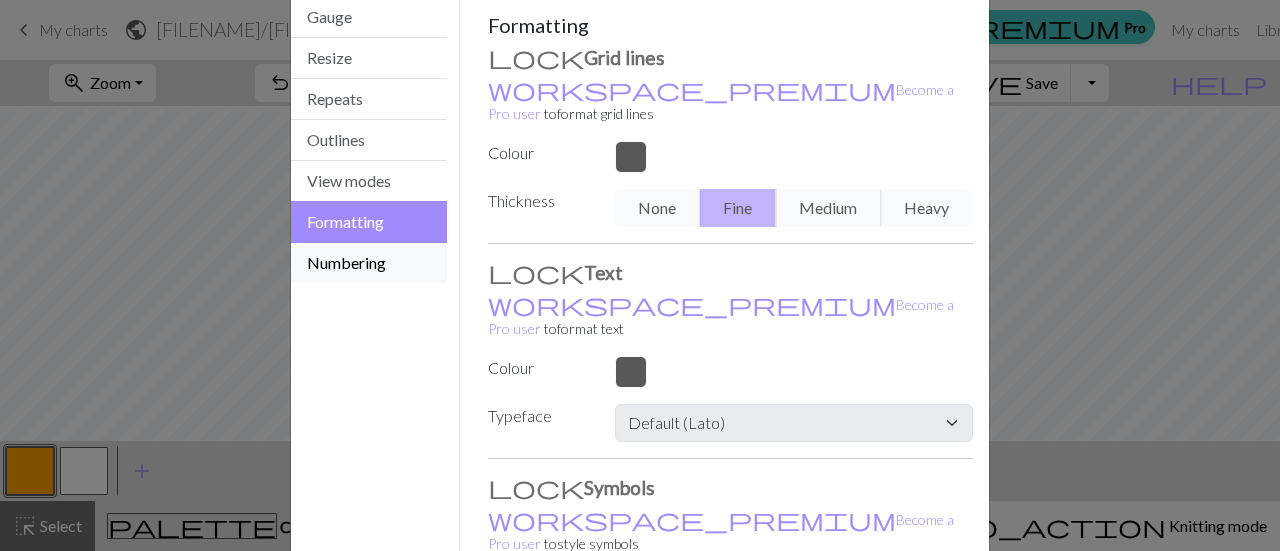 click on "Numbering" at bounding box center (369, 263) 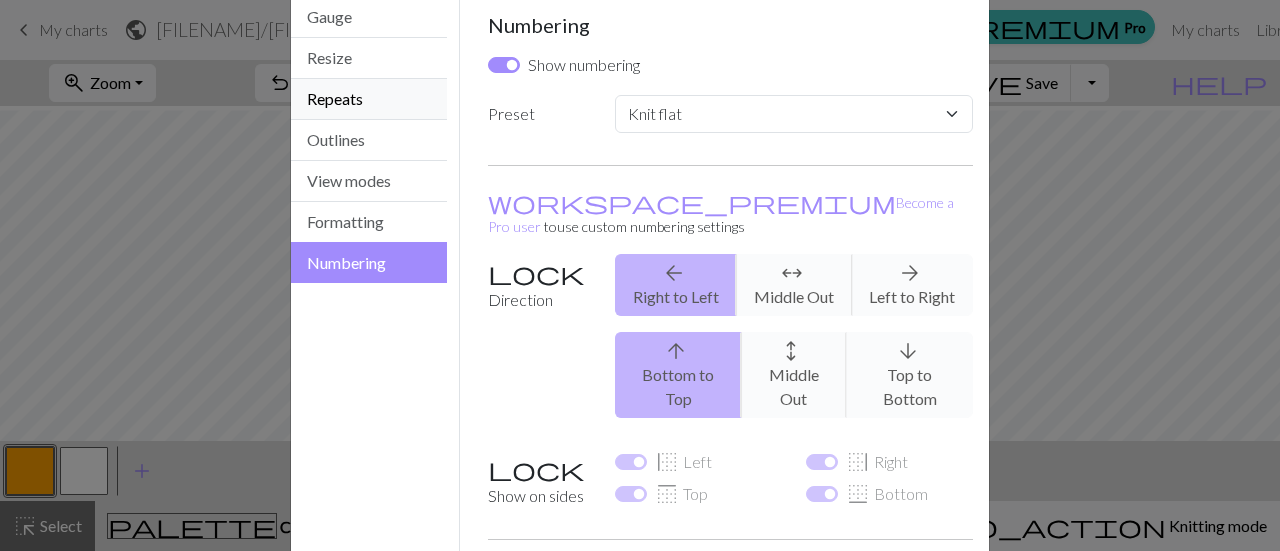 click on "Repeats" at bounding box center (369, 99) 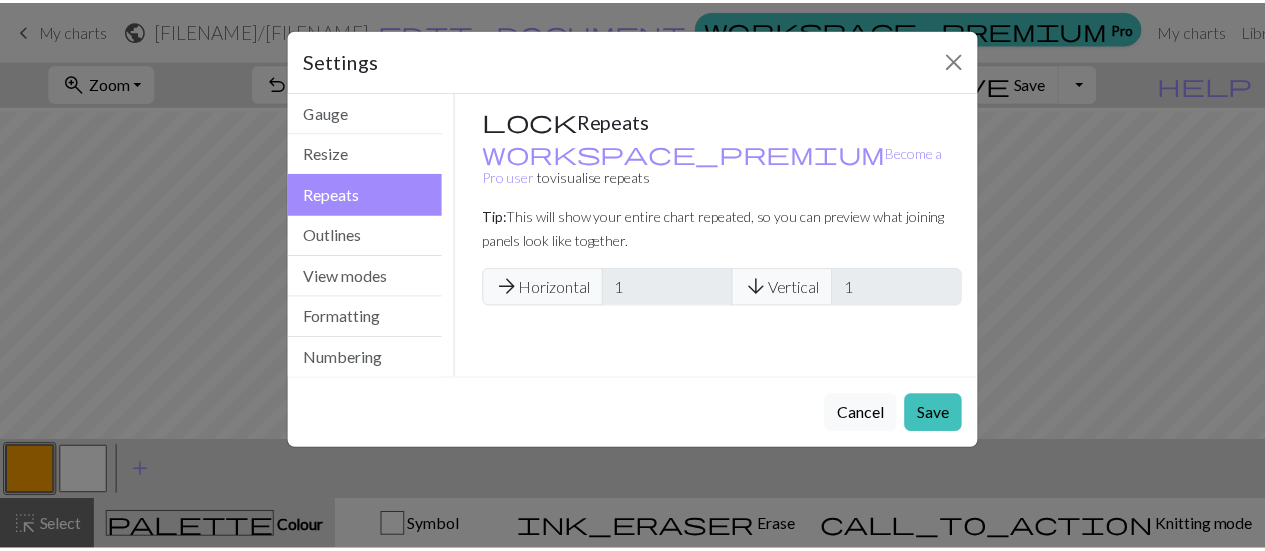 scroll, scrollTop: 0, scrollLeft: 0, axis: both 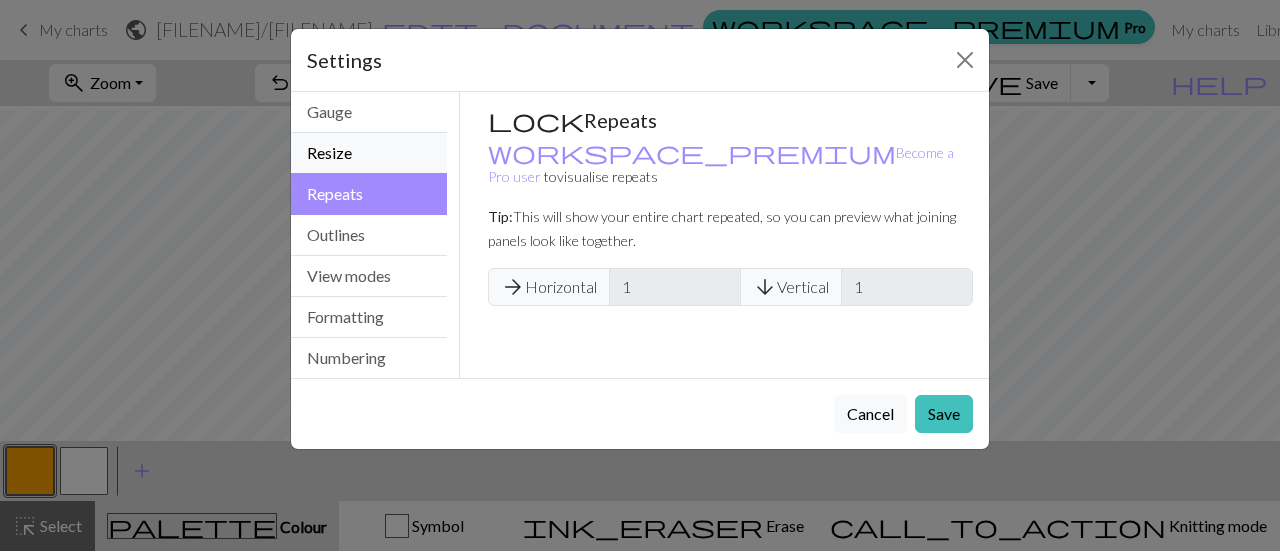 click on "Resize" at bounding box center [369, 153] 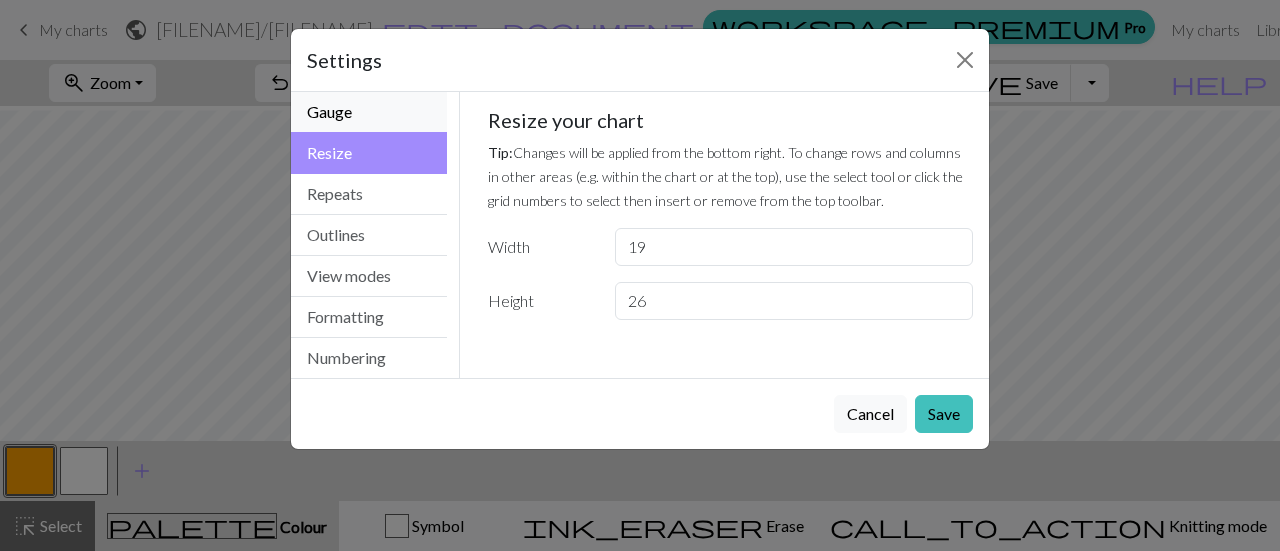 click on "Gauge" at bounding box center [369, 112] 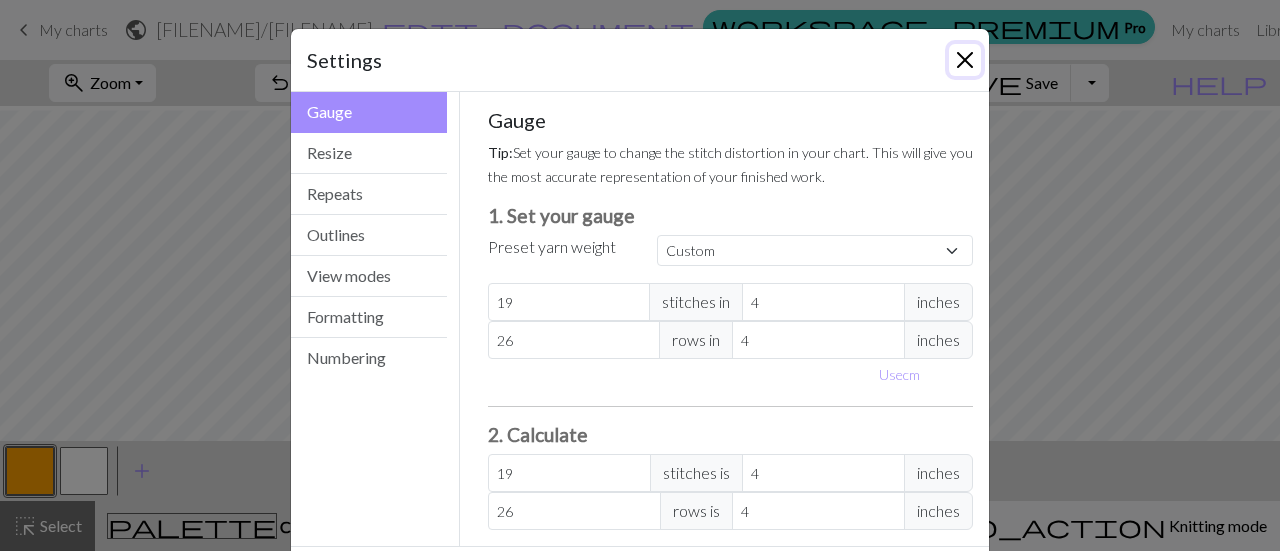 click at bounding box center [965, 60] 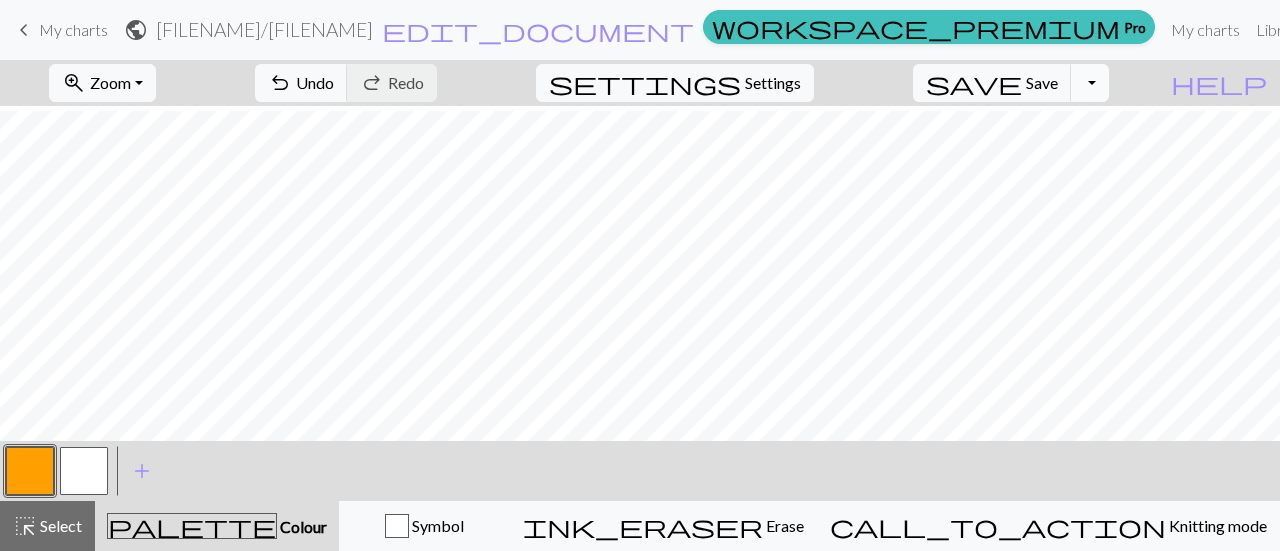 click on "Toggle Dropdown" at bounding box center [1090, 83] 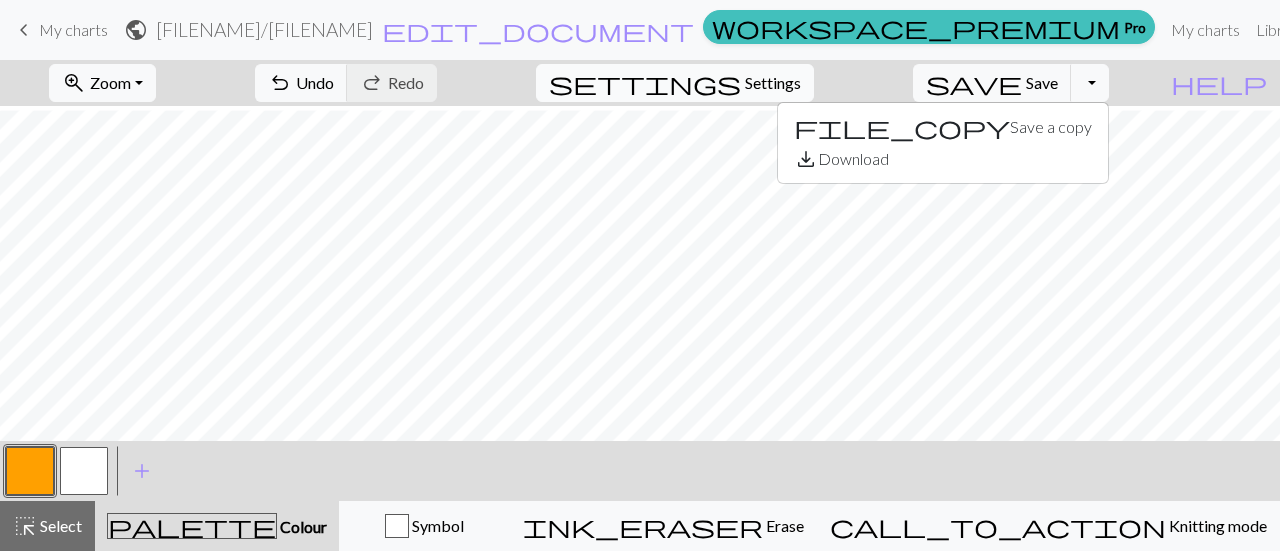 click on "settings  Settings" at bounding box center [675, 83] 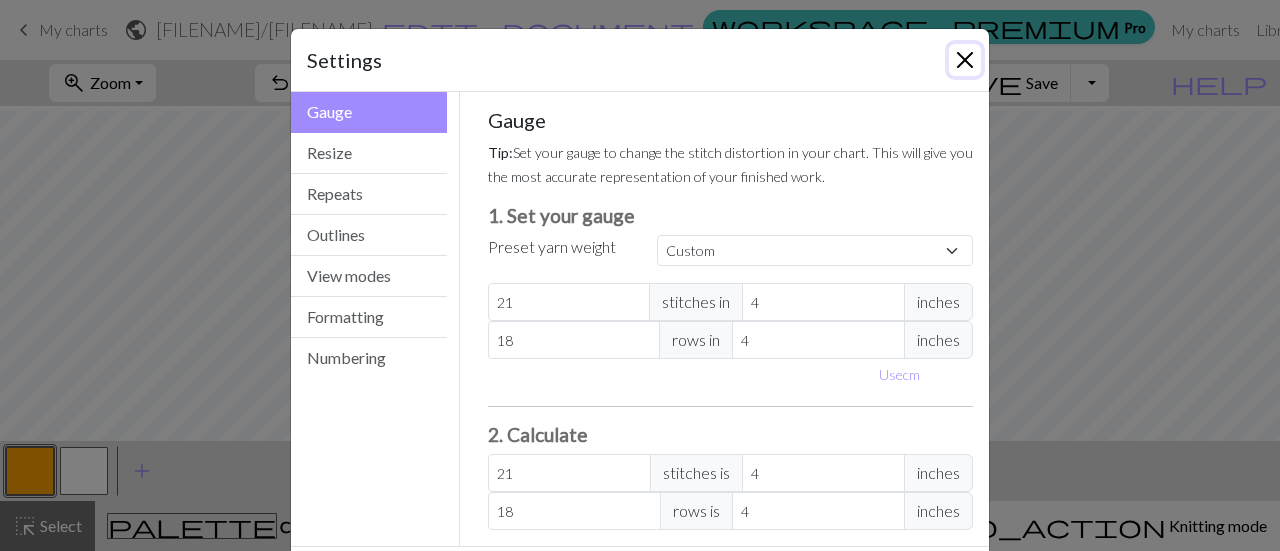 click at bounding box center (965, 60) 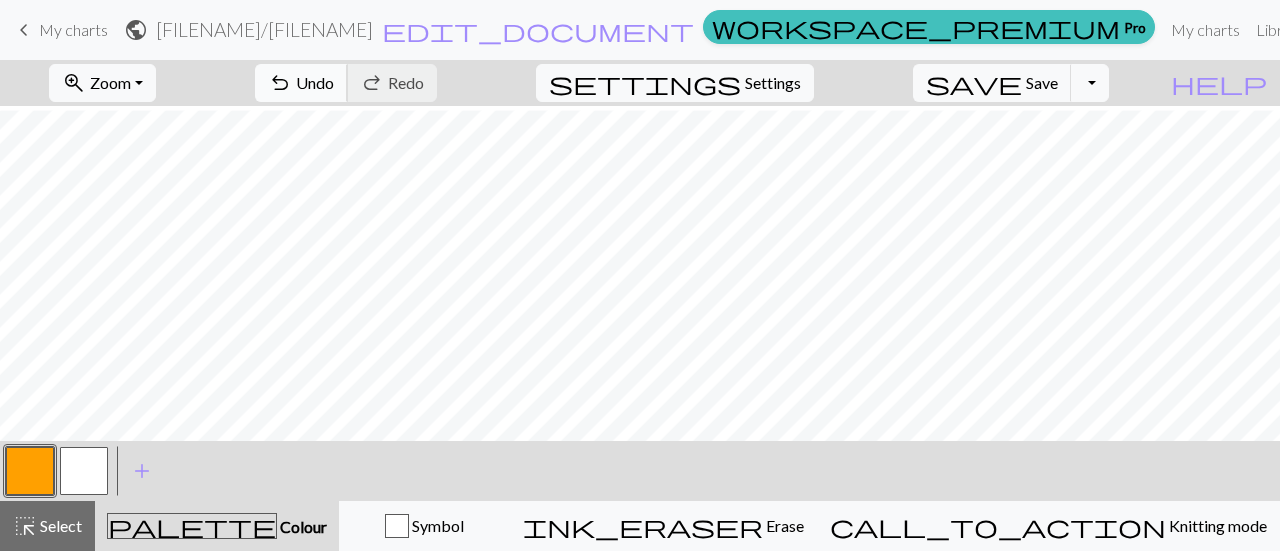 click on "Undo" at bounding box center (315, 82) 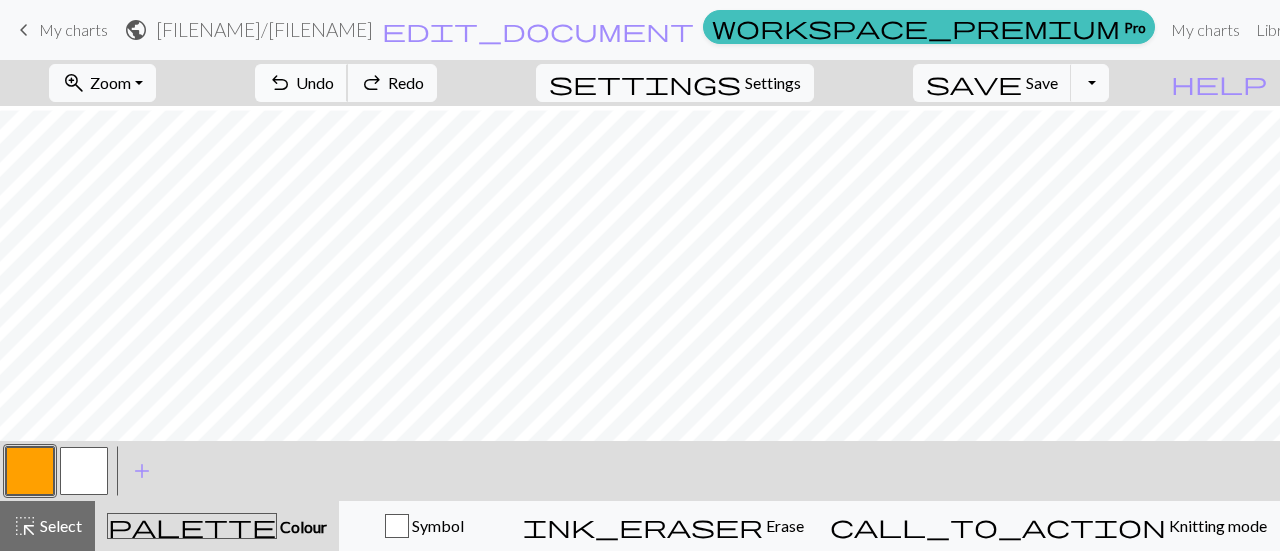 click on "Undo" at bounding box center (315, 82) 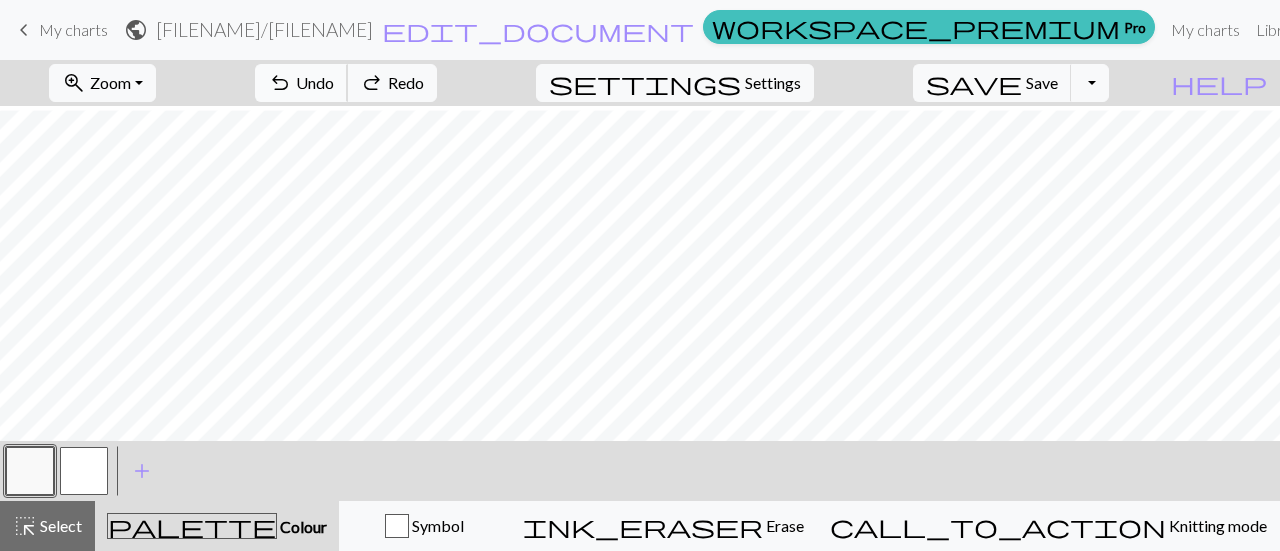 click on "Undo" at bounding box center (315, 82) 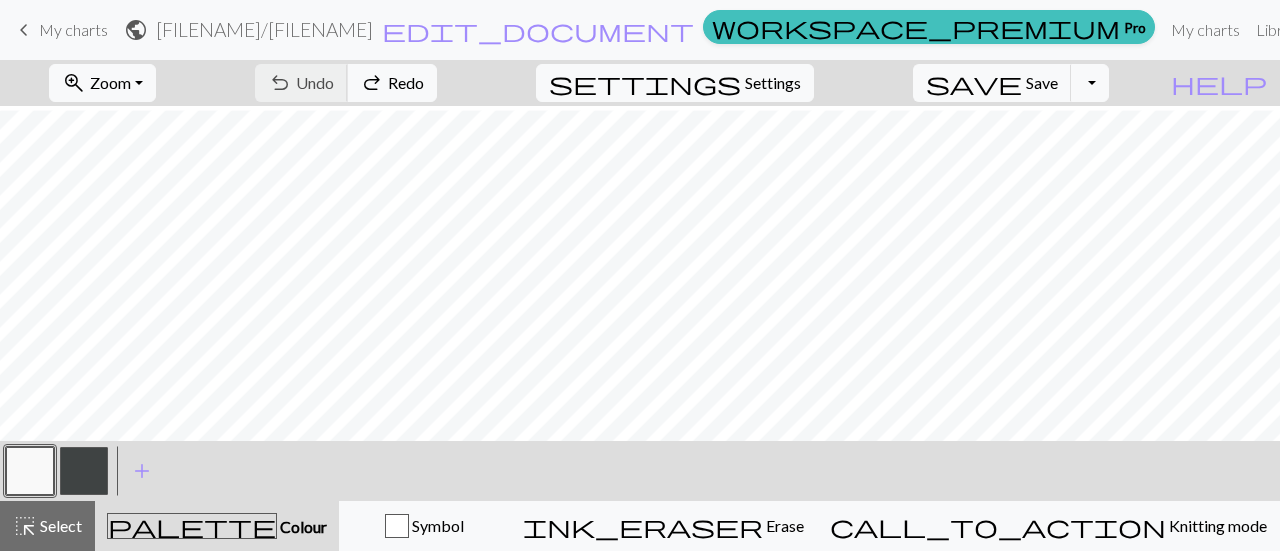 click on "undo Undo Undo redo Redo Redo" at bounding box center [346, 83] 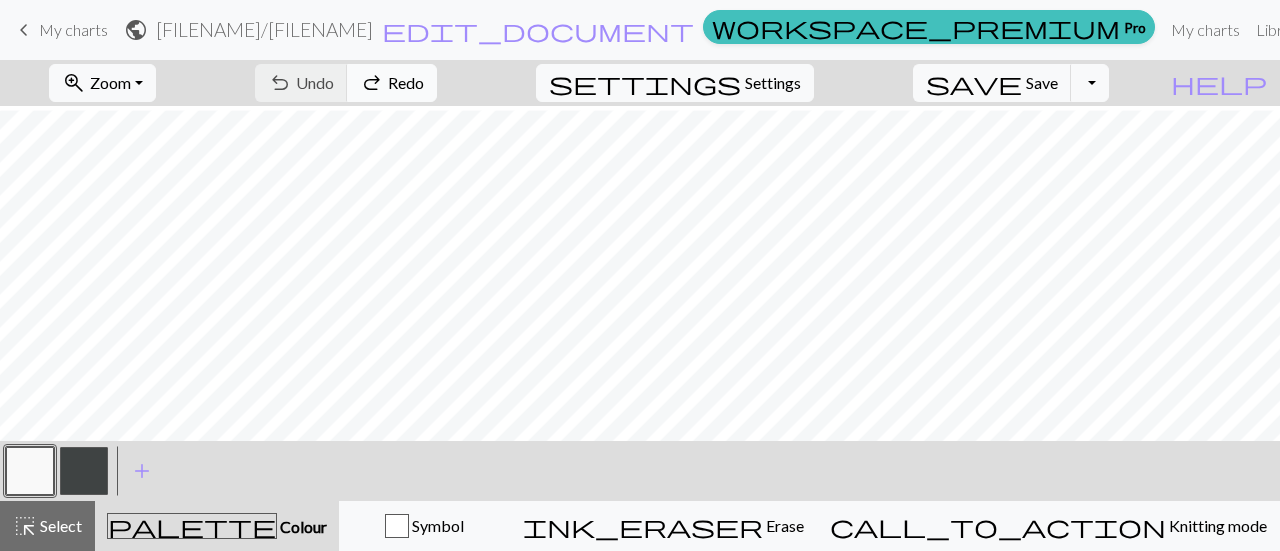 click on "redo Redo Redo" at bounding box center (392, 83) 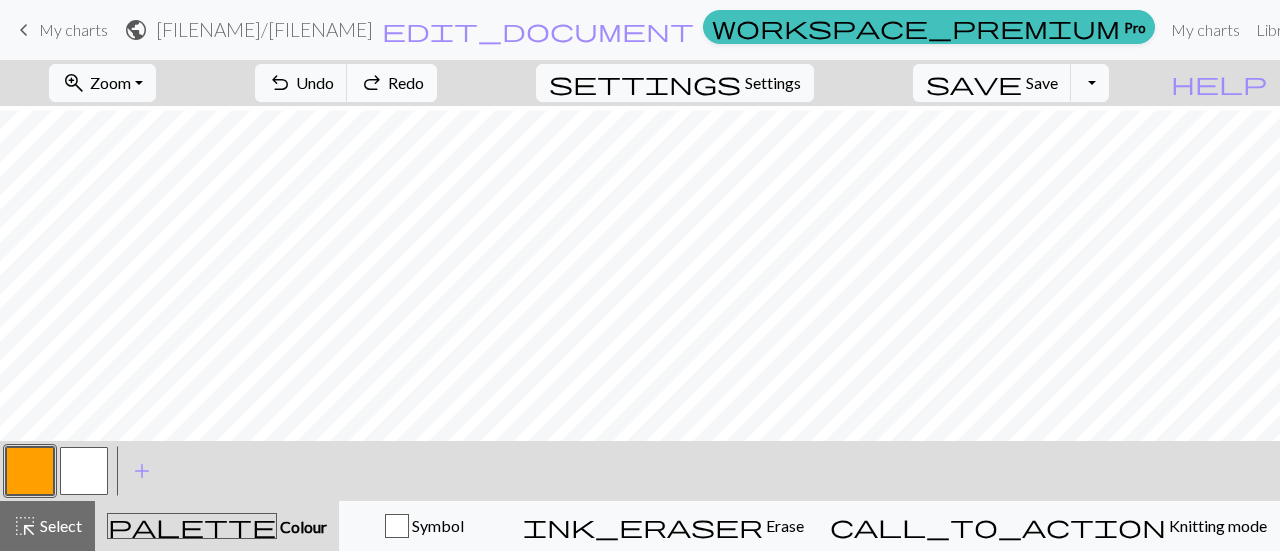 click on "redo Redo Redo" at bounding box center [392, 83] 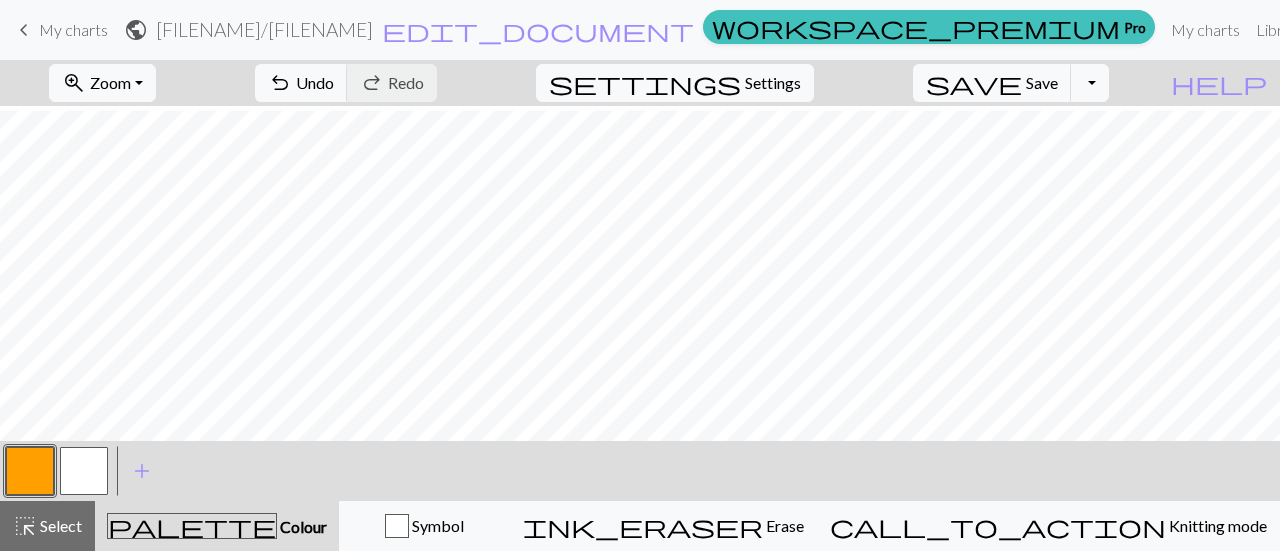 click on "undo Undo Undo redo Redo Redo" at bounding box center [346, 83] 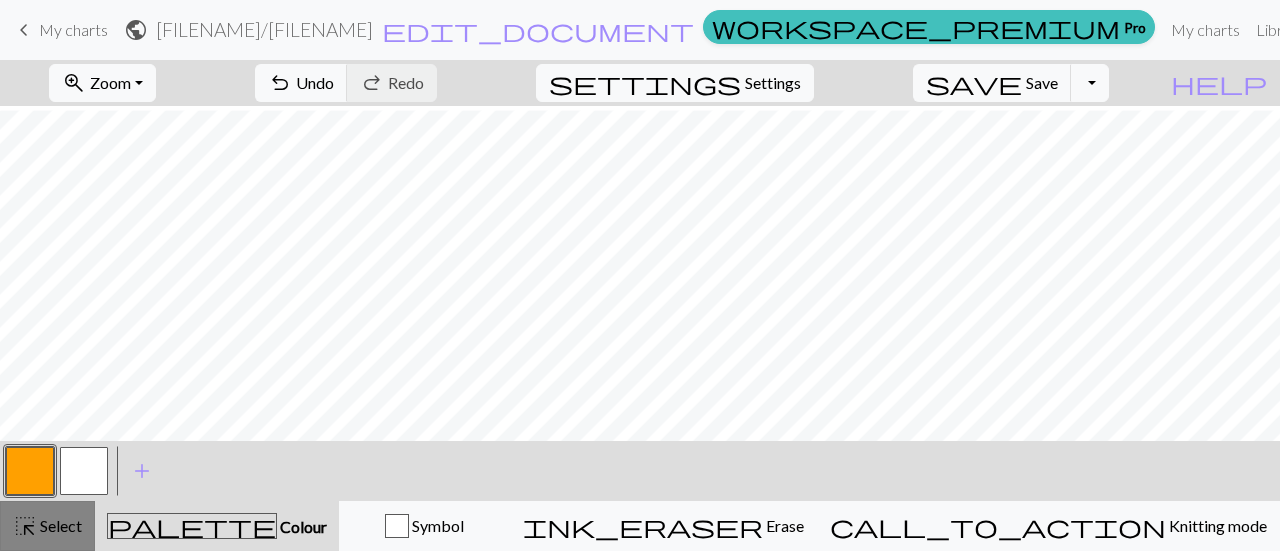 click on "Select" at bounding box center [59, 525] 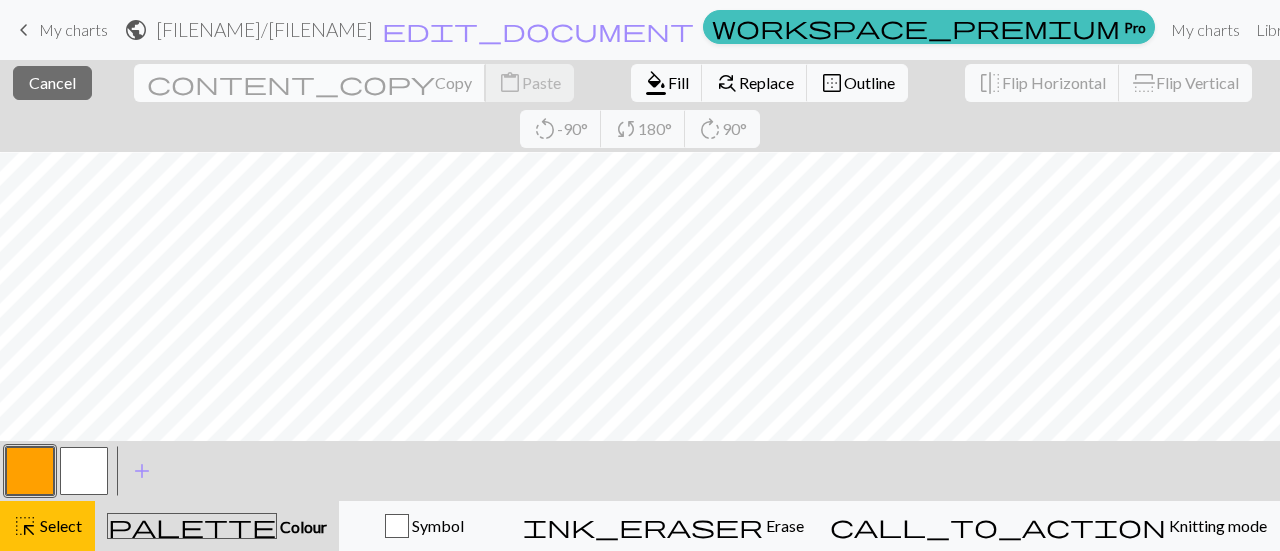 click on "Copy" at bounding box center (453, 82) 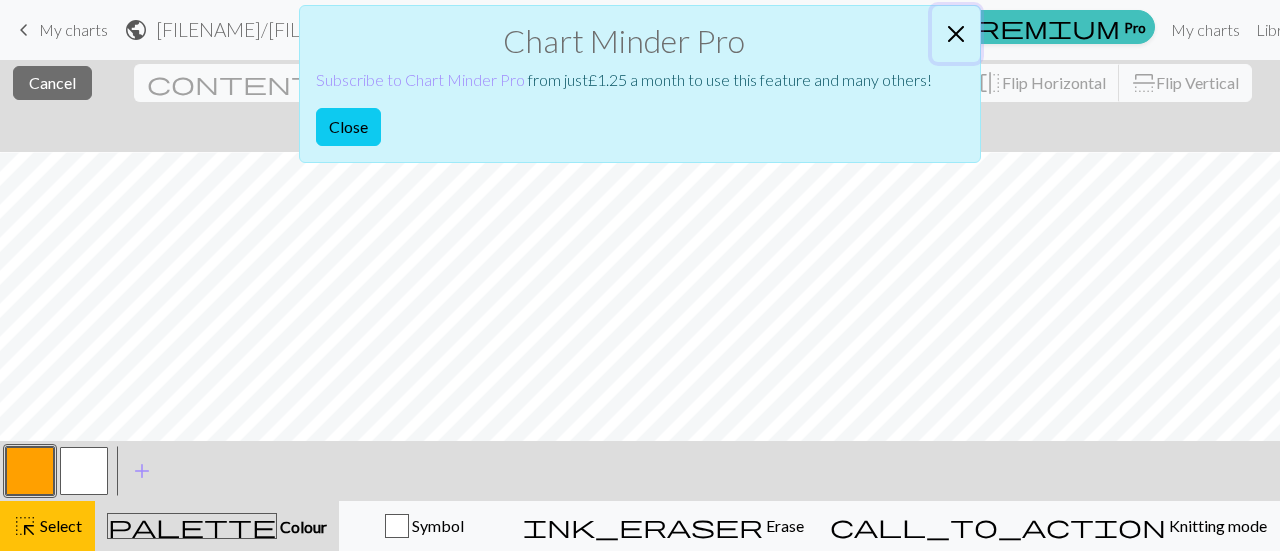 click at bounding box center (956, 34) 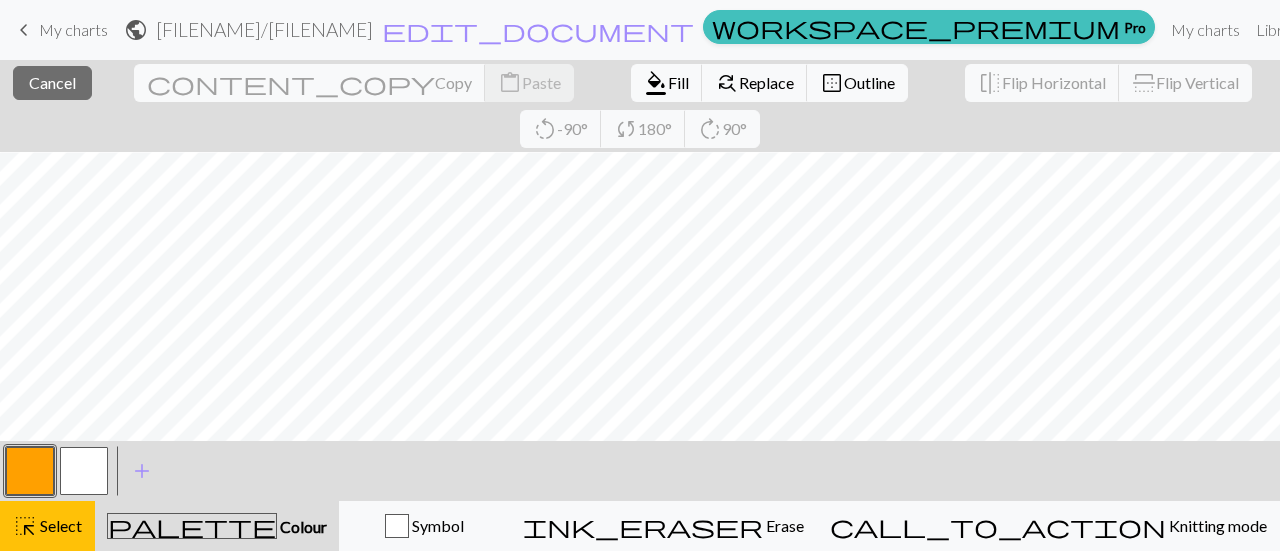 click on "keyboard_arrow_left" at bounding box center [24, 30] 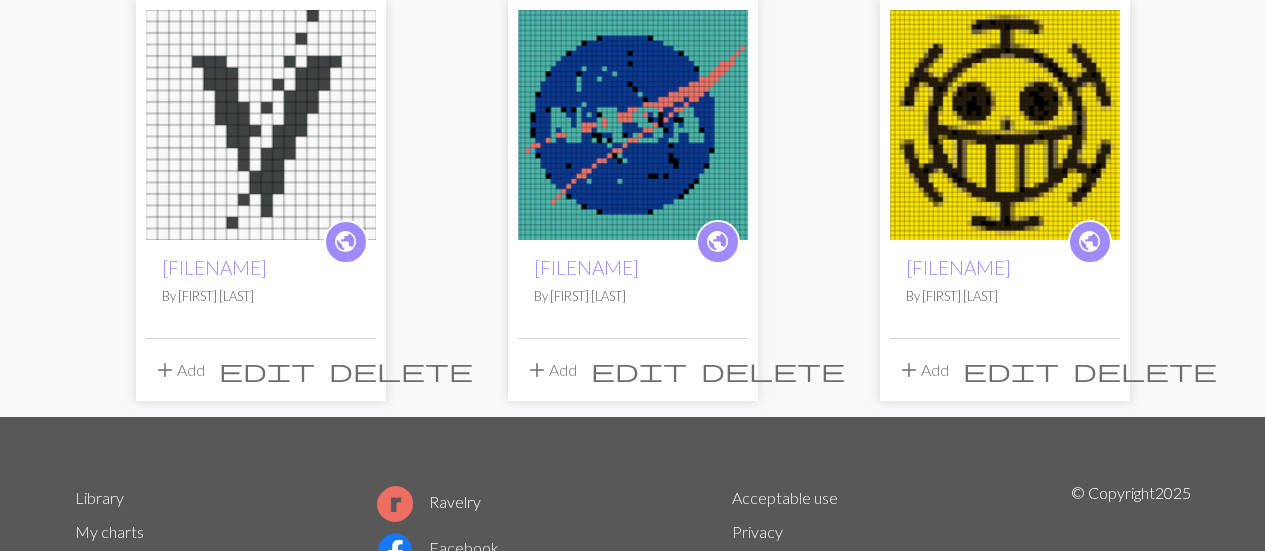 scroll, scrollTop: 198, scrollLeft: 0, axis: vertical 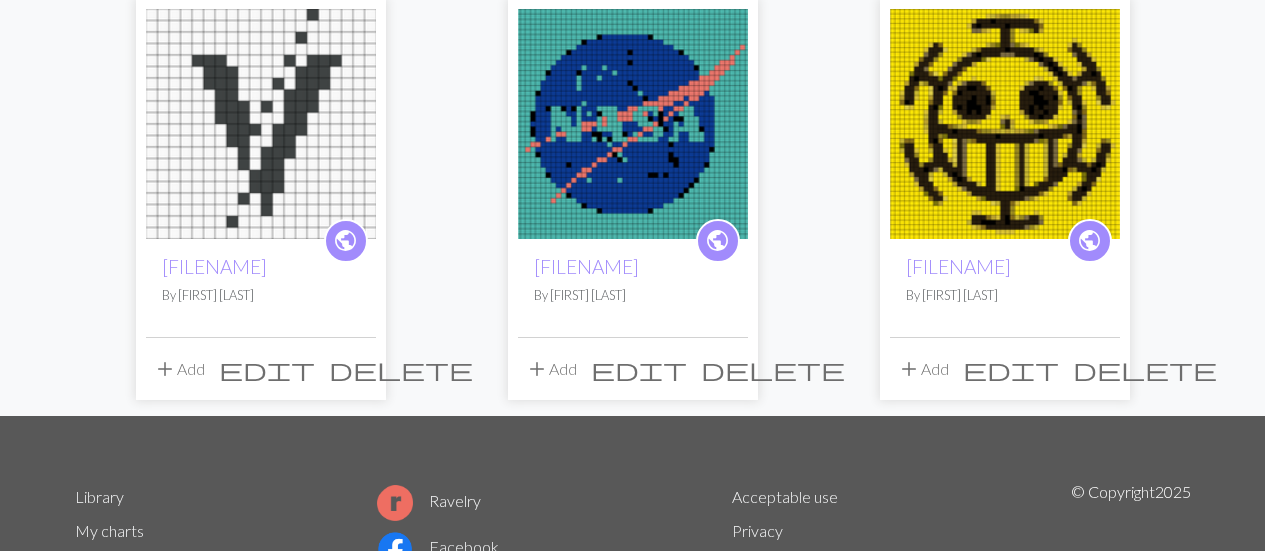 click on "delete" at bounding box center (401, 369) 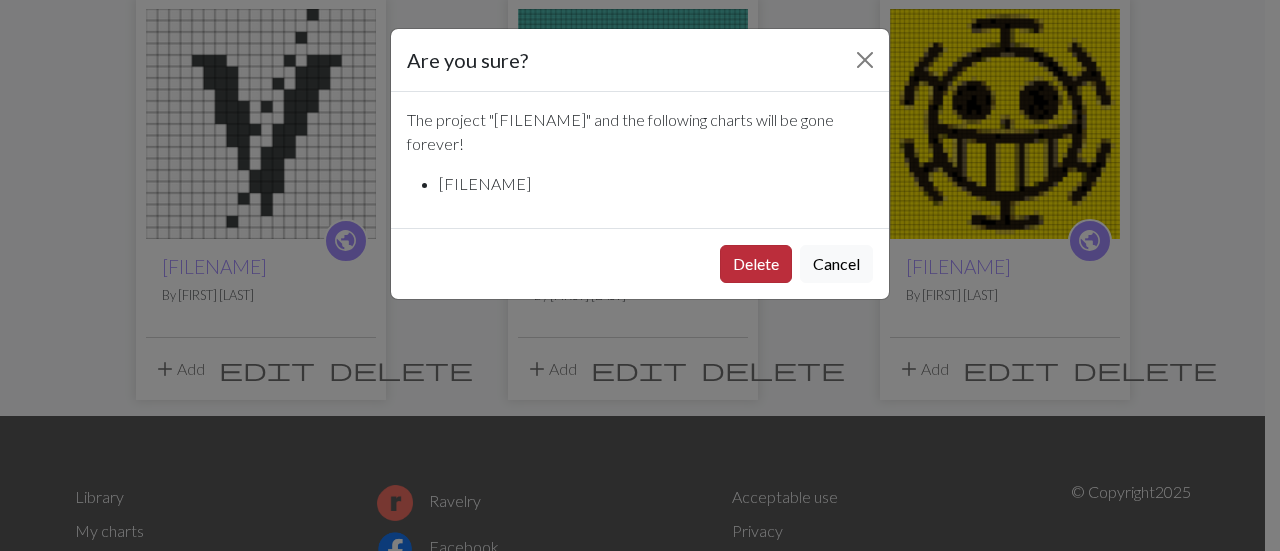 click on "Delete" at bounding box center (756, 264) 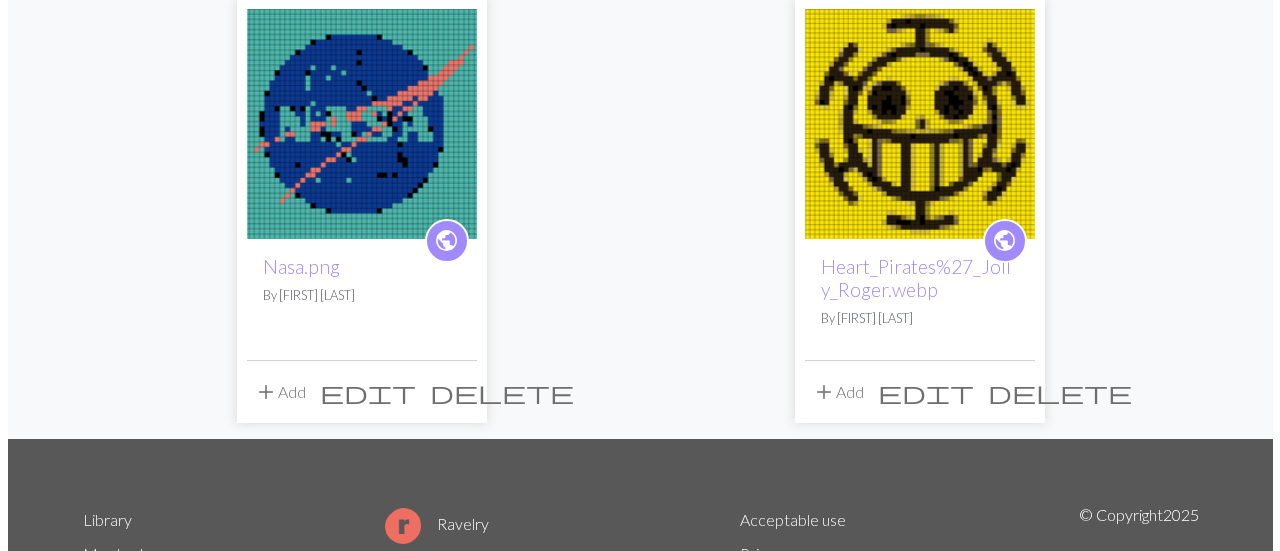 scroll, scrollTop: 0, scrollLeft: 0, axis: both 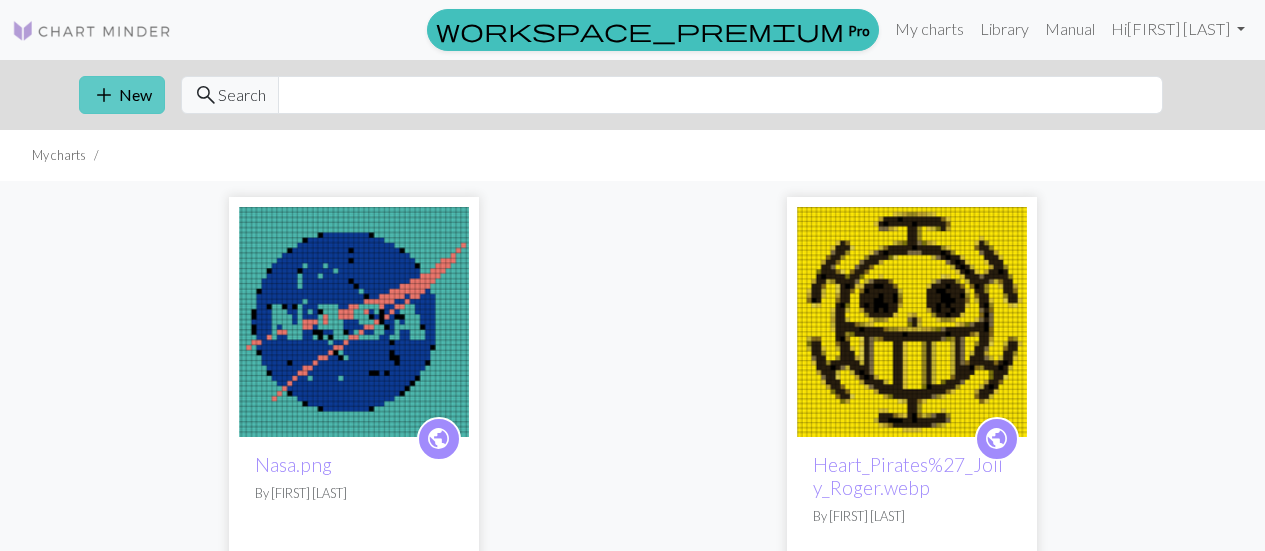 click on "add   New" at bounding box center (122, 95) 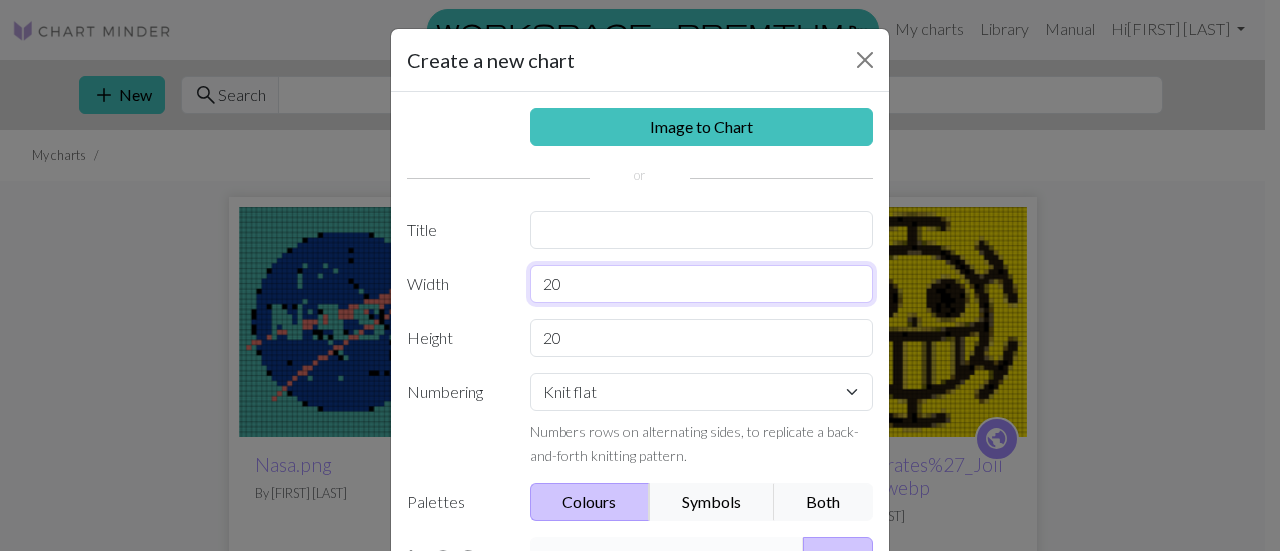 click on "20" at bounding box center (702, 284) 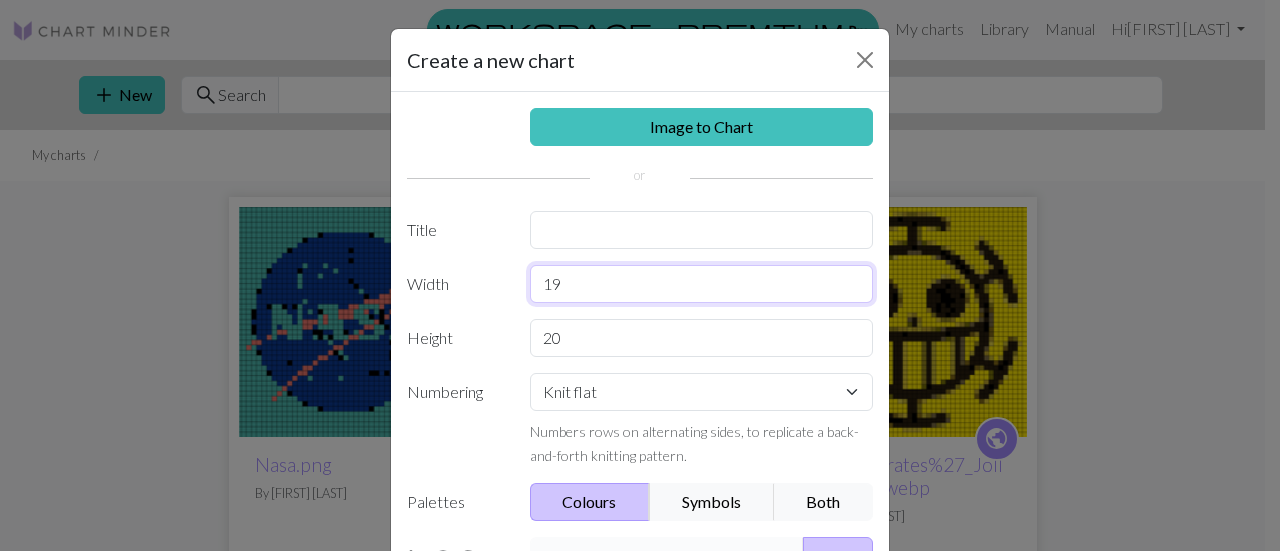 type on "19" 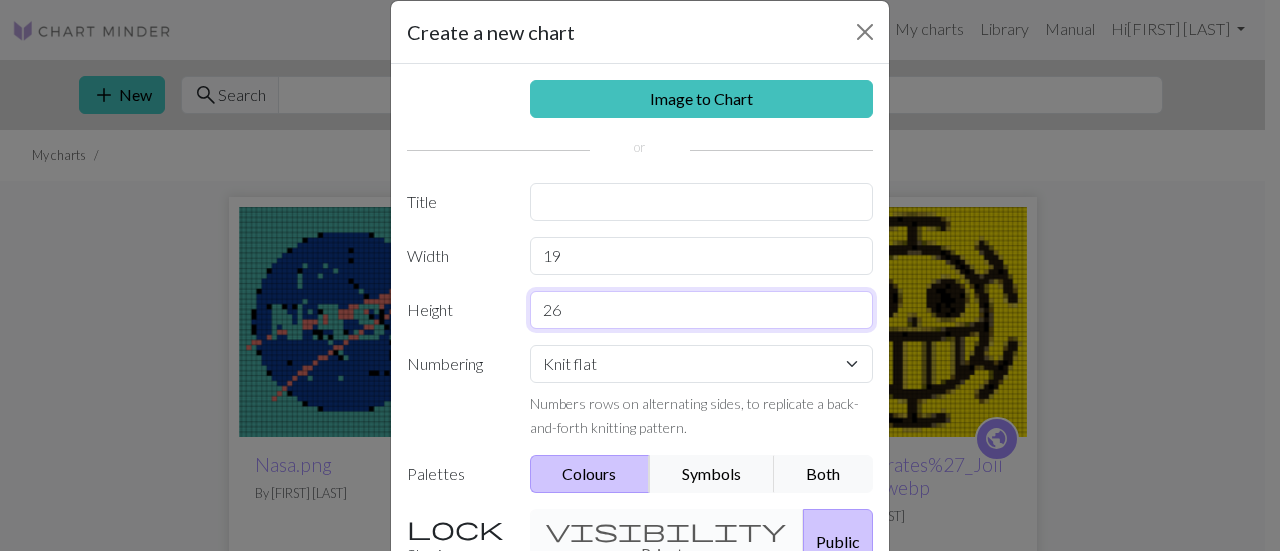 scroll, scrollTop: 26, scrollLeft: 0, axis: vertical 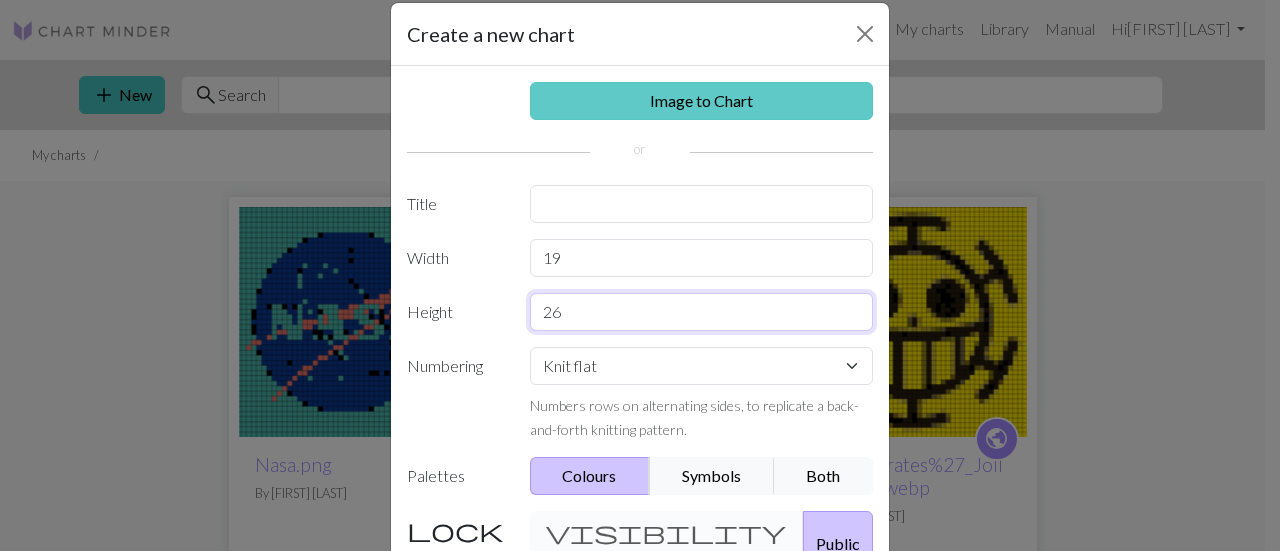 type on "26" 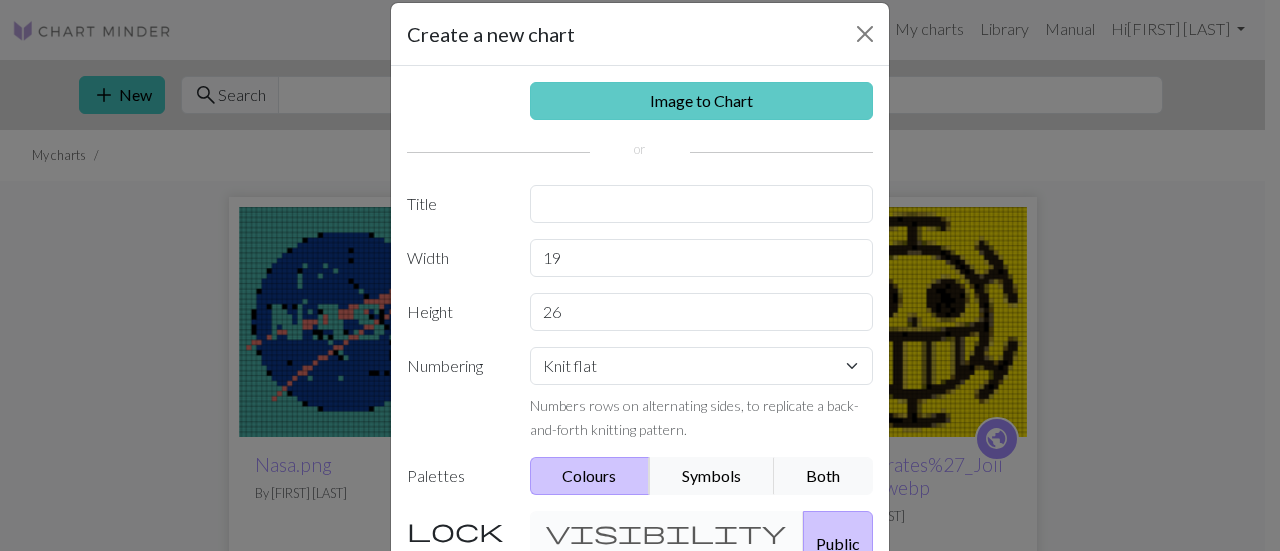click on "Image to Chart" at bounding box center [702, 101] 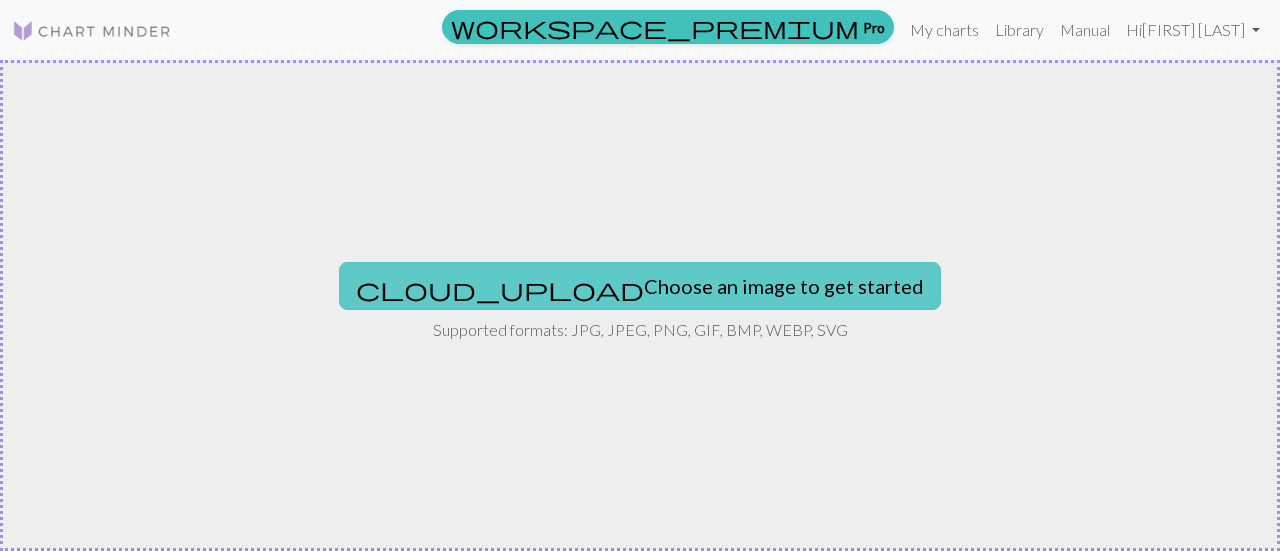 click on "cloud_upload  Choose an image to get started" at bounding box center [640, 286] 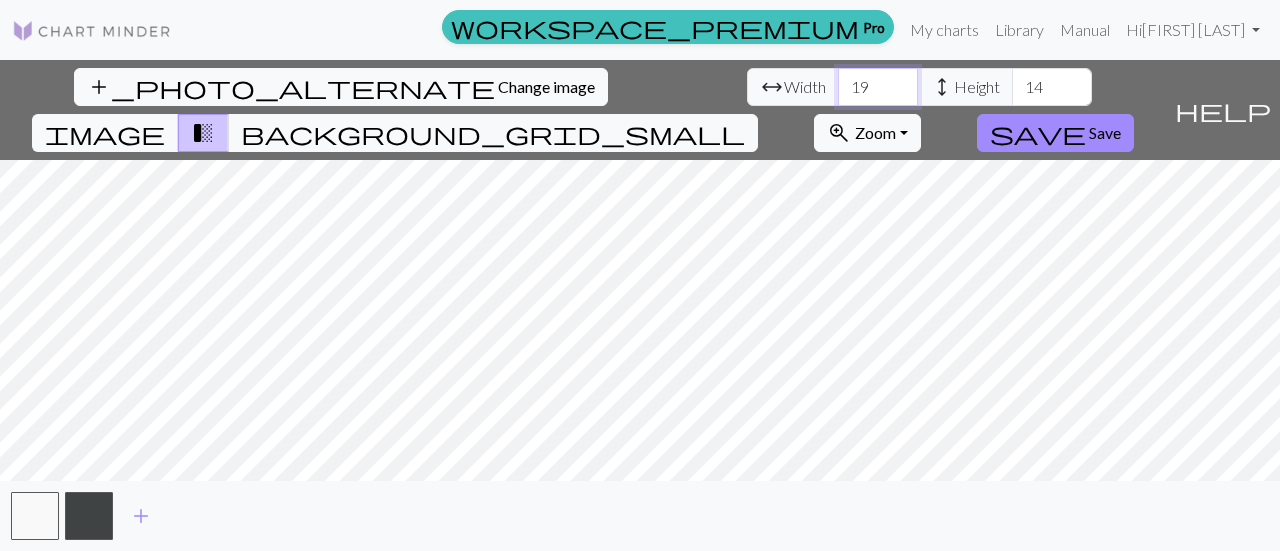 type on "19" 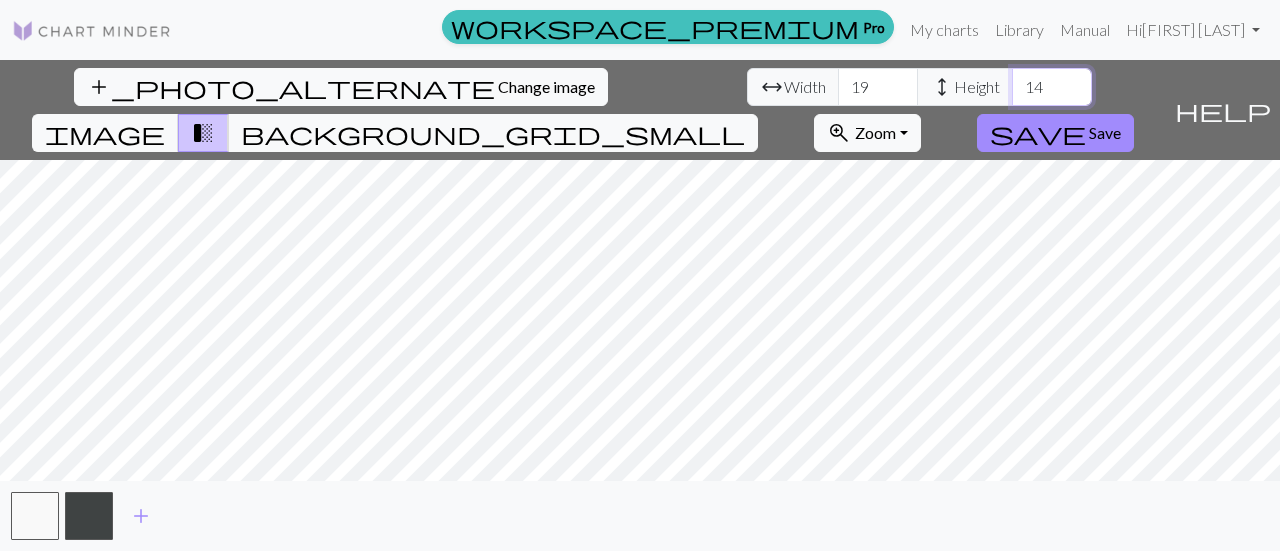 drag, startPoint x: 580, startPoint y: 85, endPoint x: 530, endPoint y: 81, distance: 50.159744 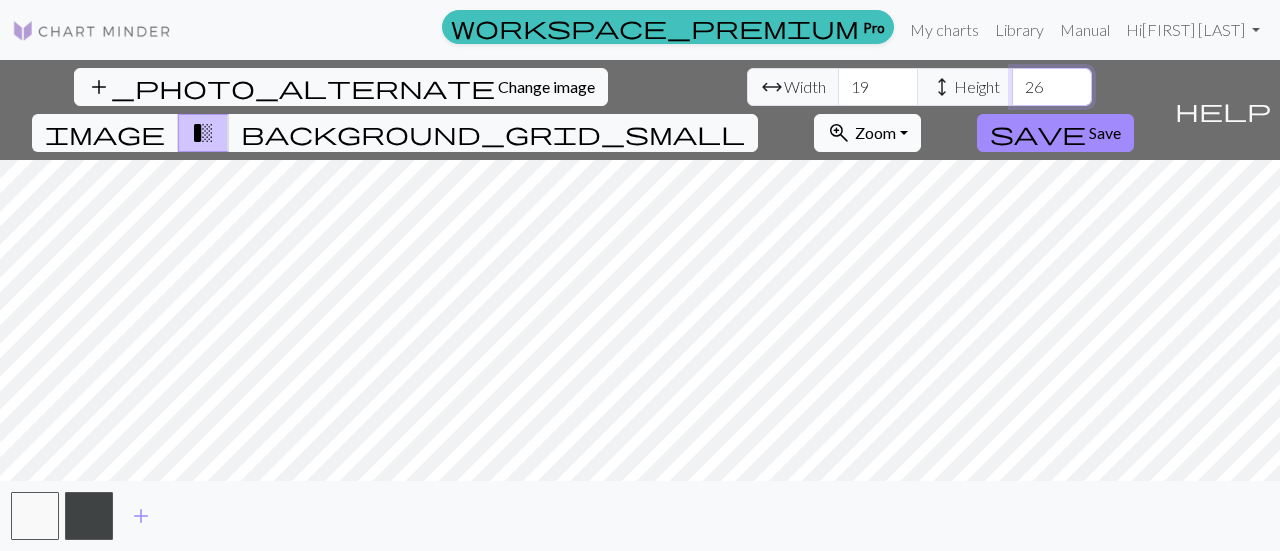 type on "26" 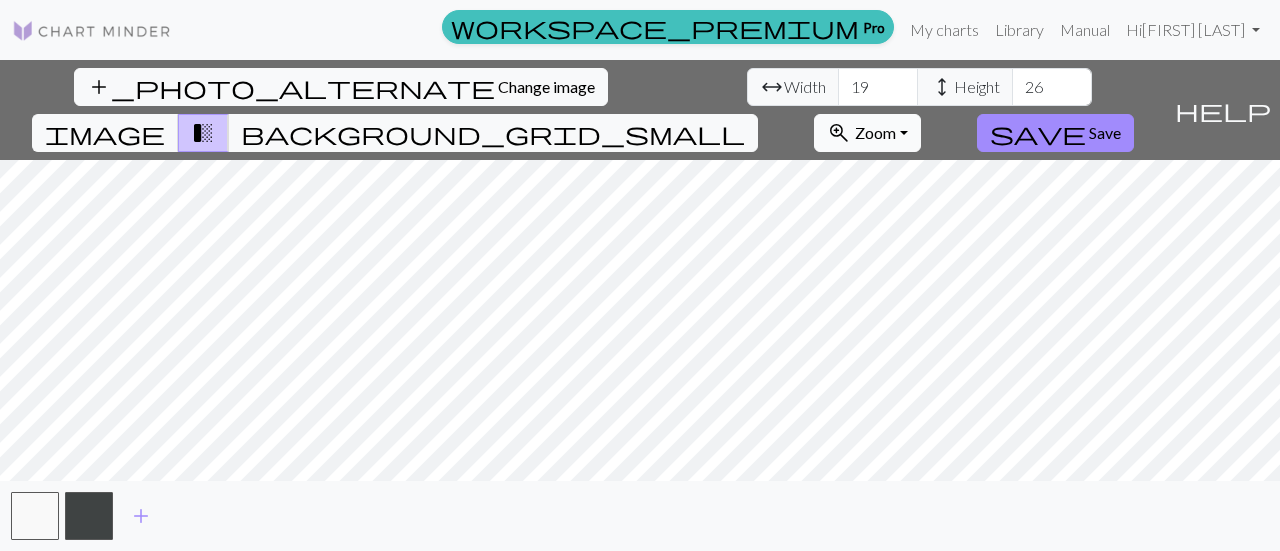 click on "zoom_in" at bounding box center (839, 133) 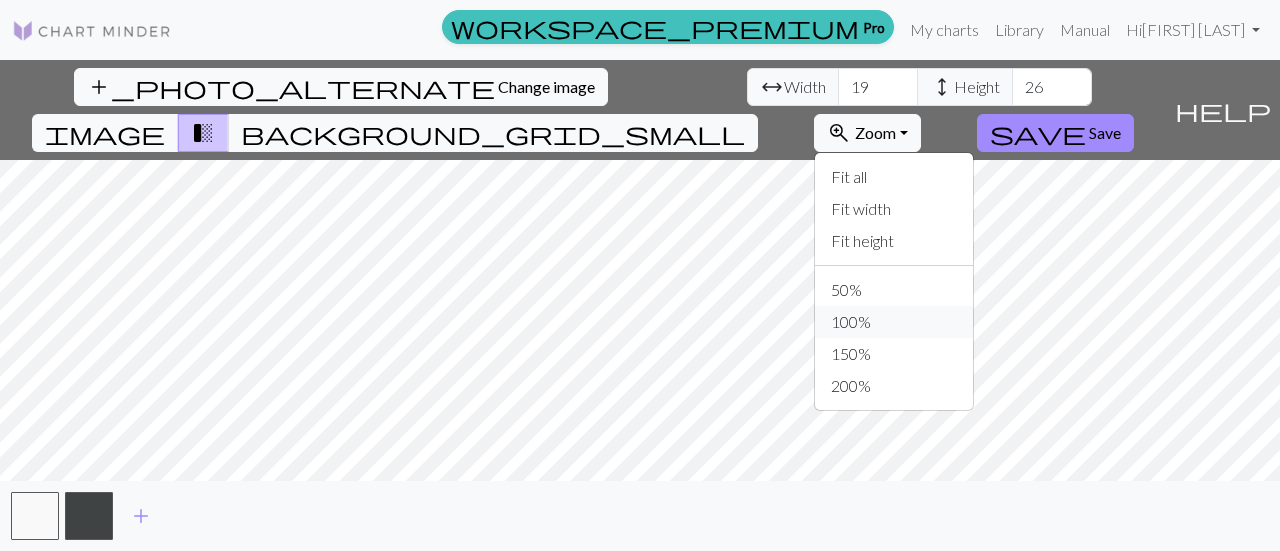 click on "100%" at bounding box center [894, 322] 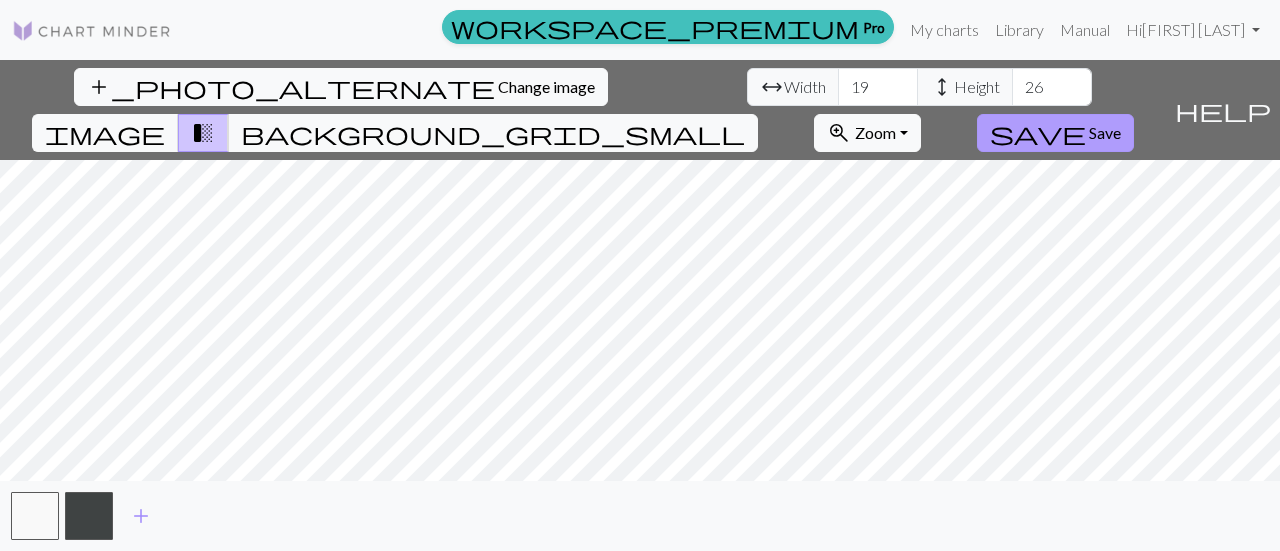 click on "save   Save" at bounding box center (1055, 133) 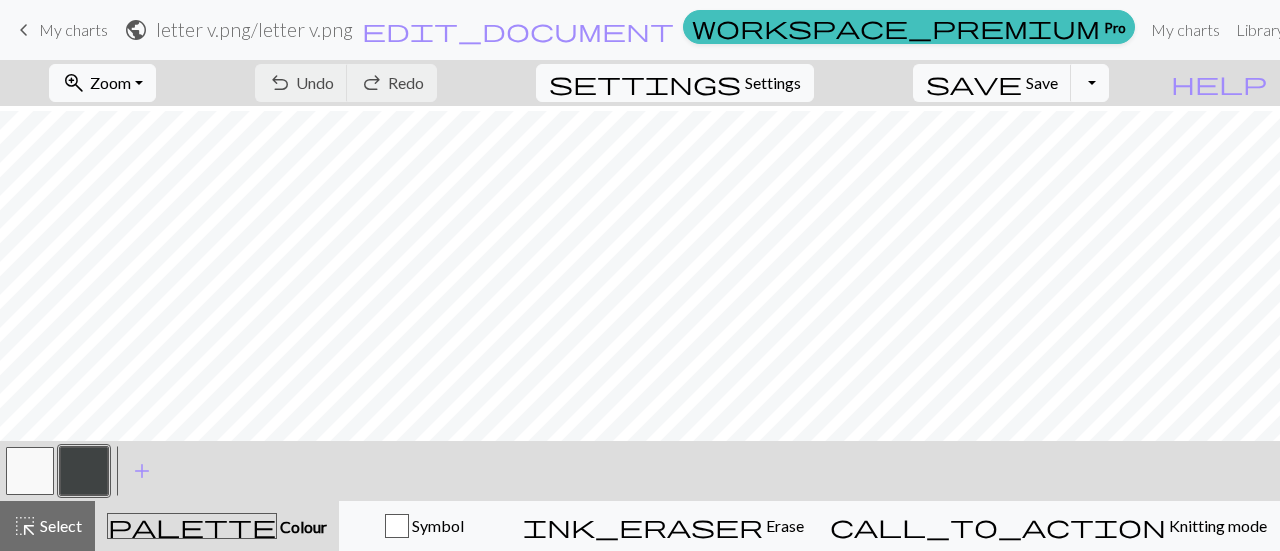 scroll, scrollTop: 303, scrollLeft: 0, axis: vertical 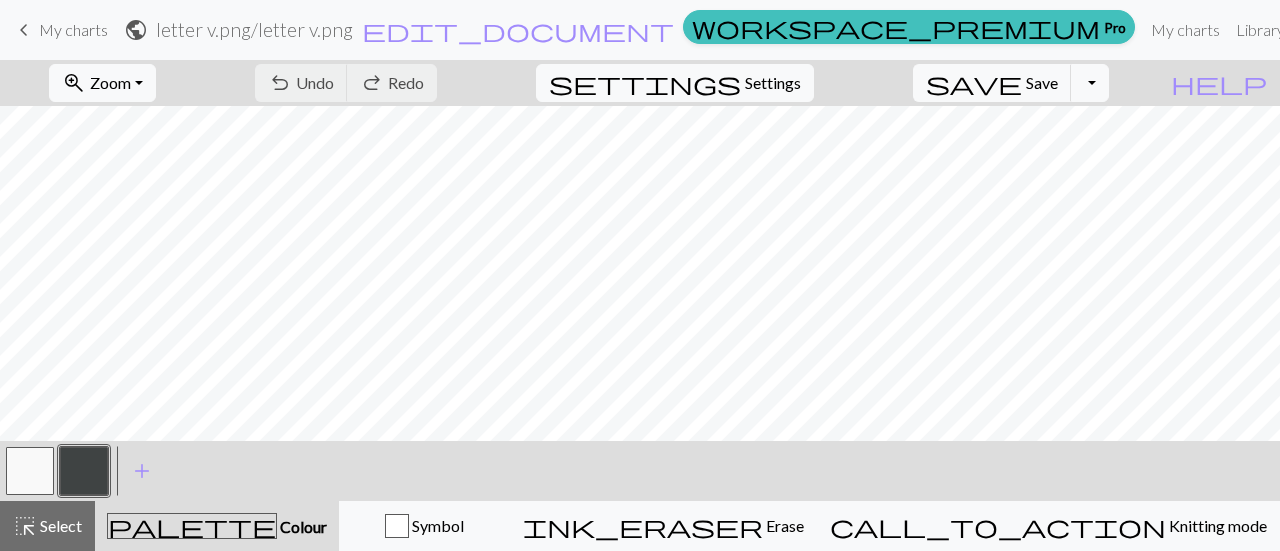 click at bounding box center (30, 471) 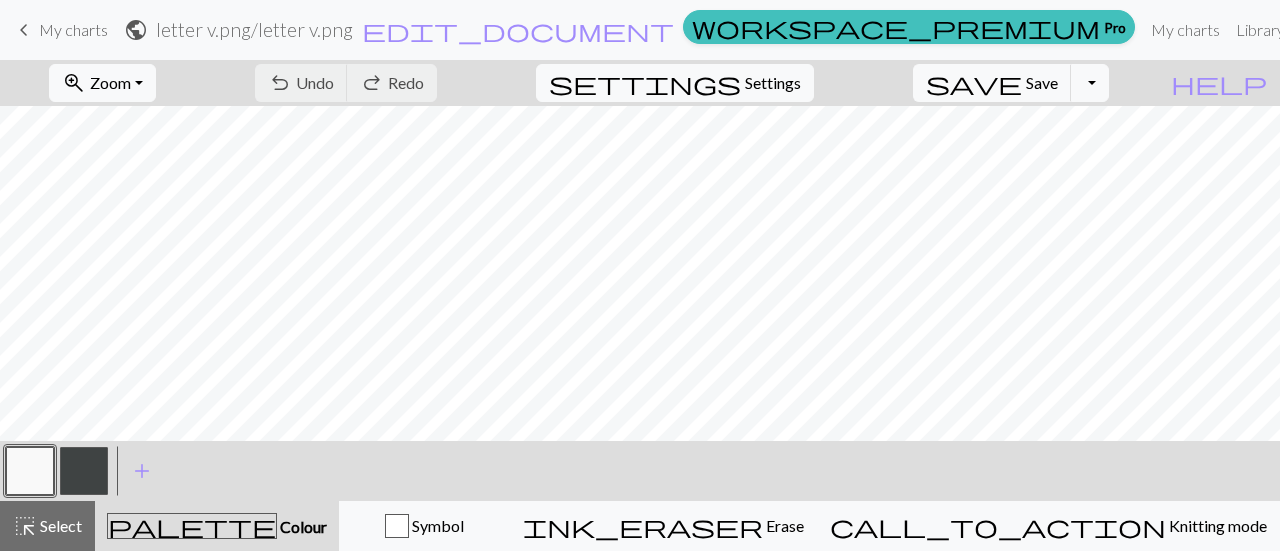 click at bounding box center [30, 471] 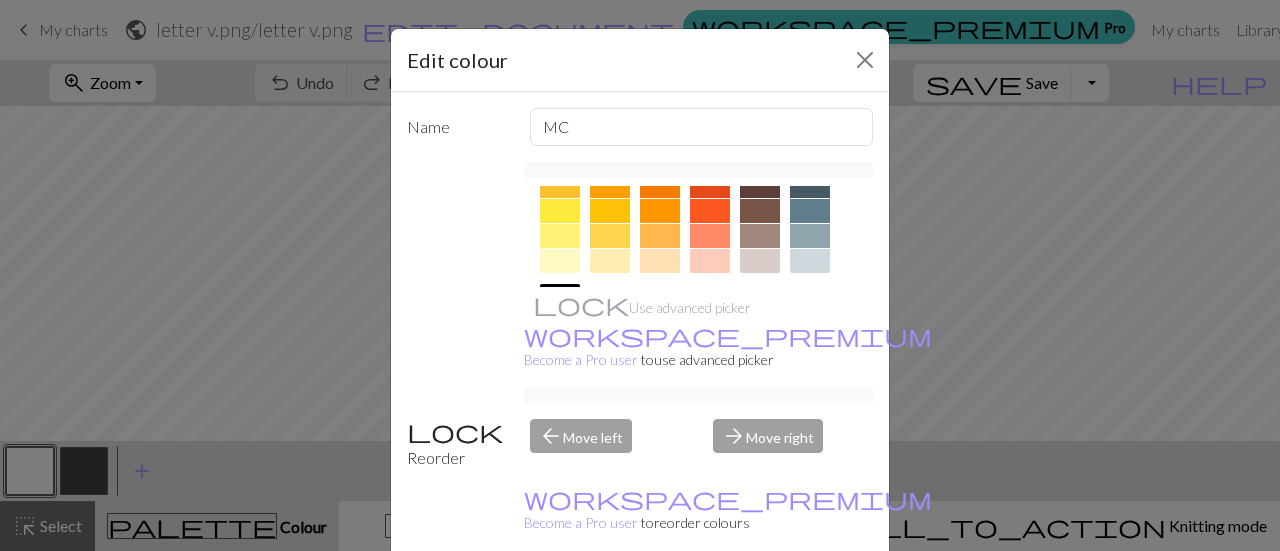 scroll, scrollTop: 265, scrollLeft: 0, axis: vertical 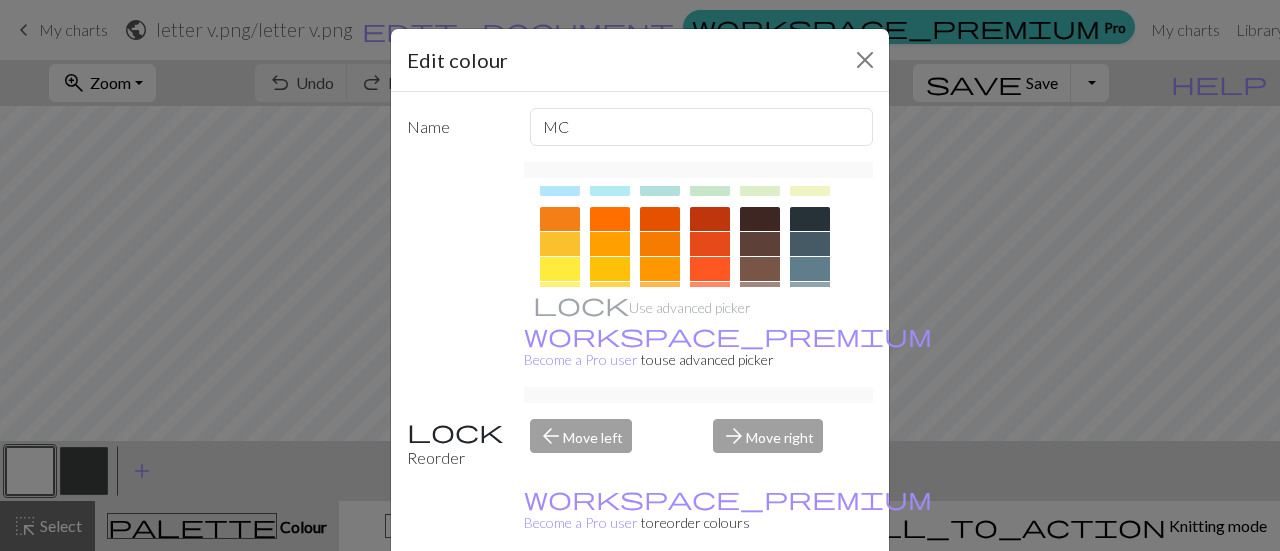 click at bounding box center (560, 244) 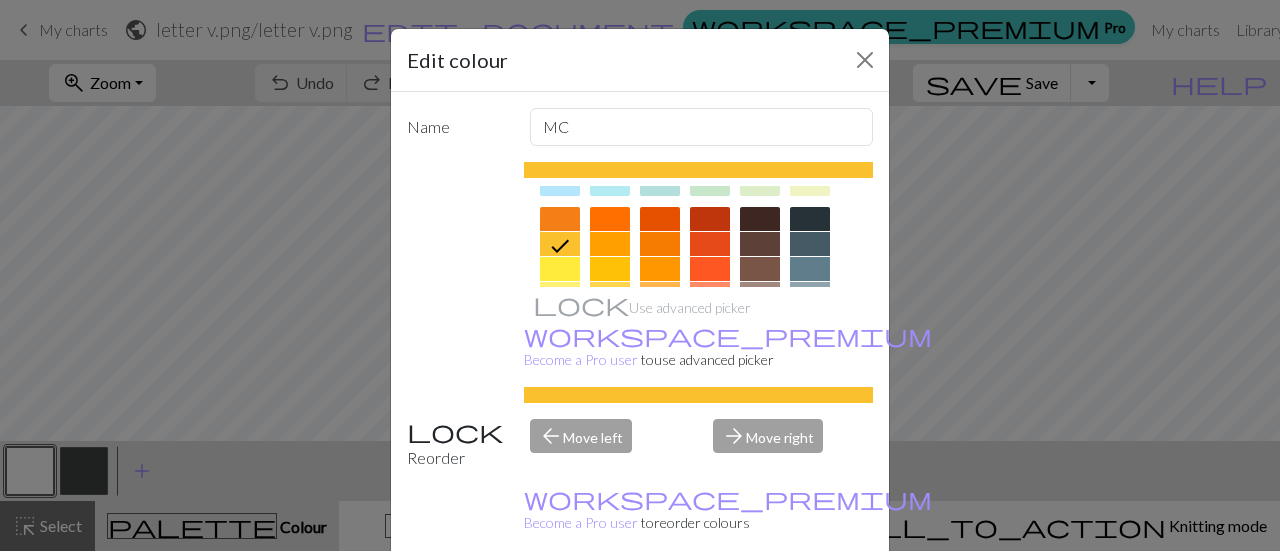 click on "Done" at bounding box center (760, 602) 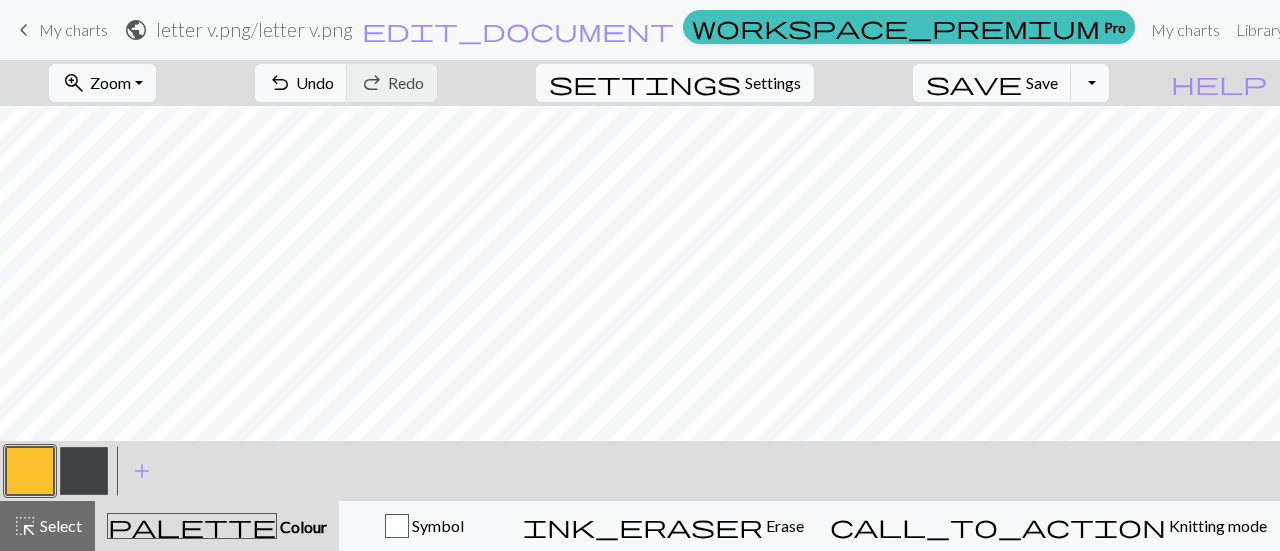 click at bounding box center (84, 471) 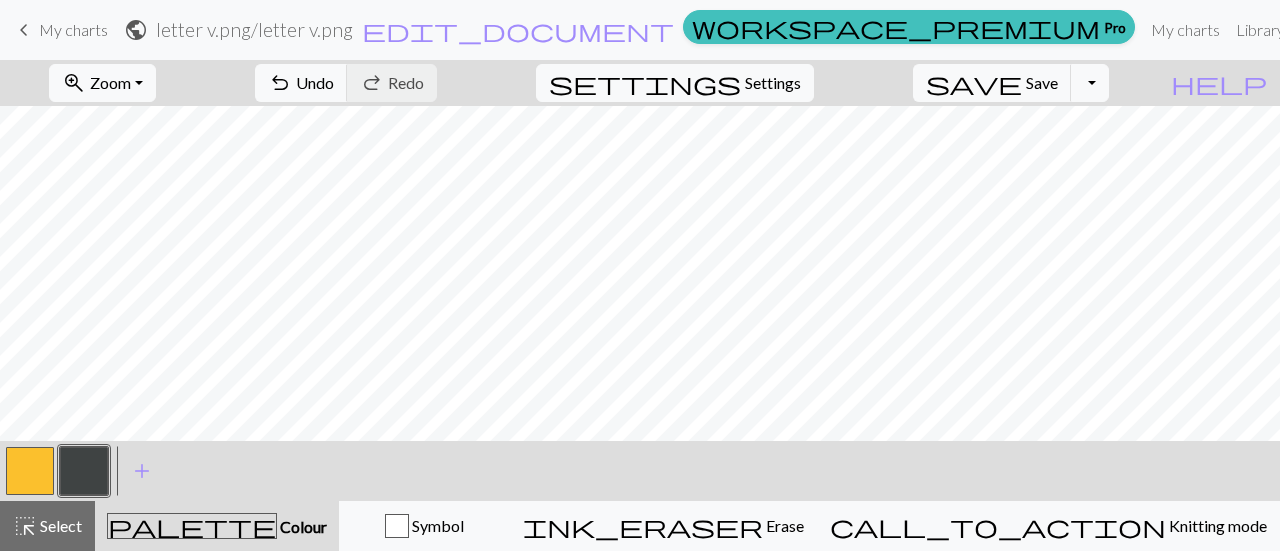 click at bounding box center (84, 471) 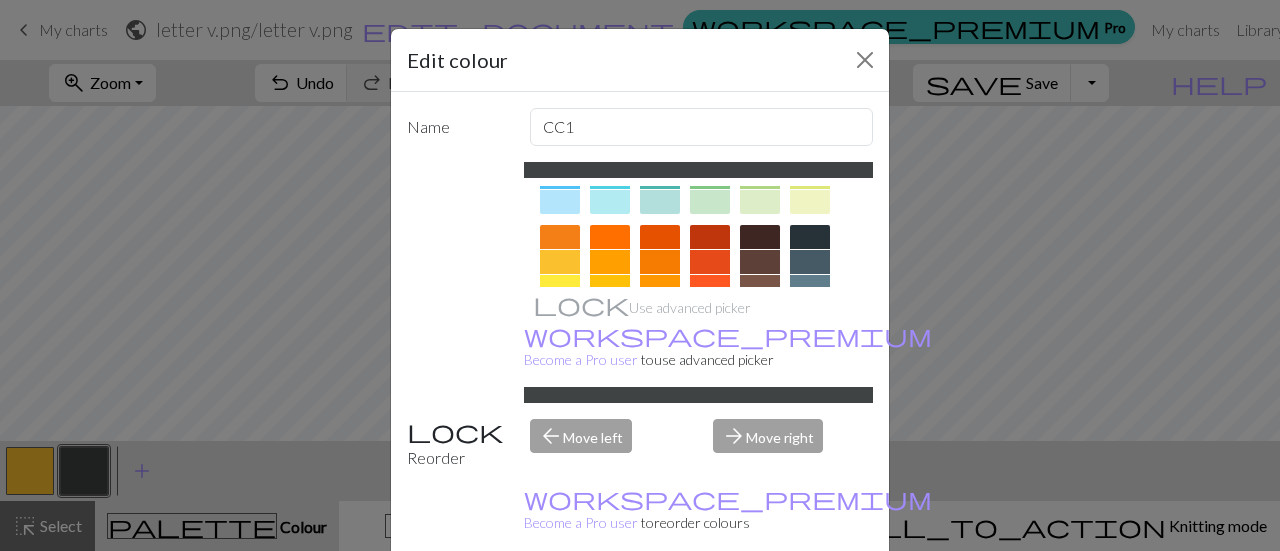 scroll, scrollTop: 467, scrollLeft: 0, axis: vertical 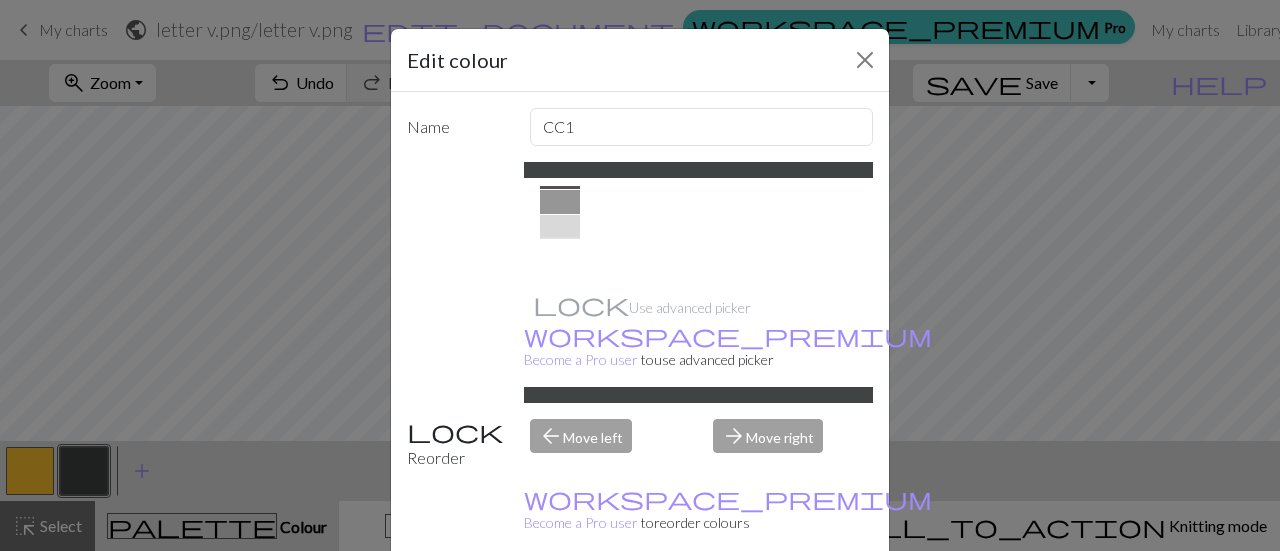 click at bounding box center [560, 252] 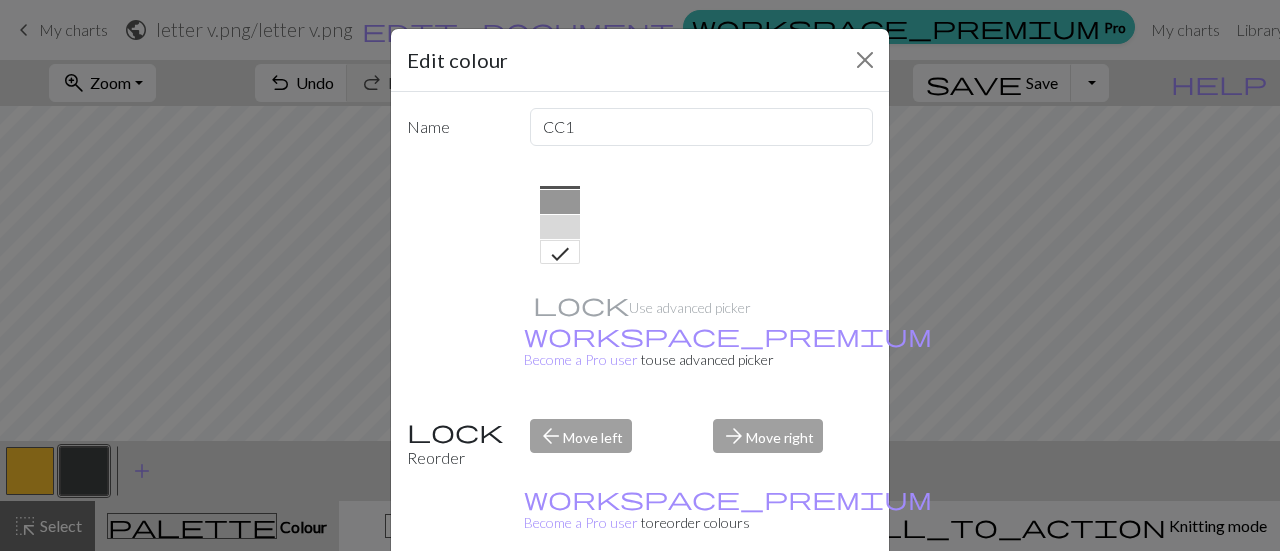 click on "Done" at bounding box center [760, 602] 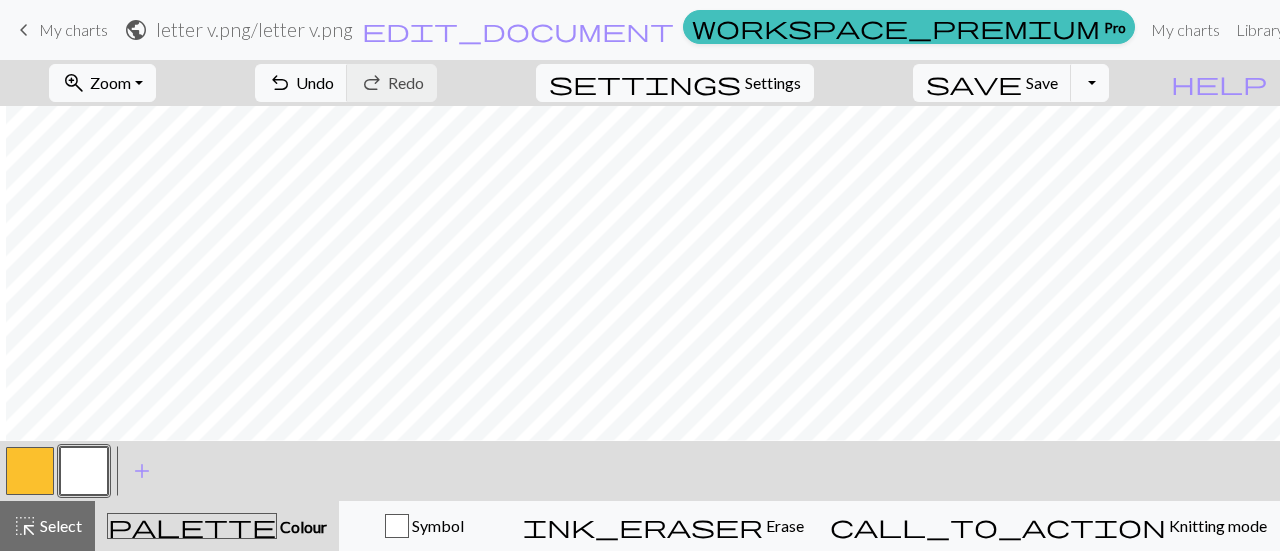 scroll, scrollTop: 244, scrollLeft: 6, axis: both 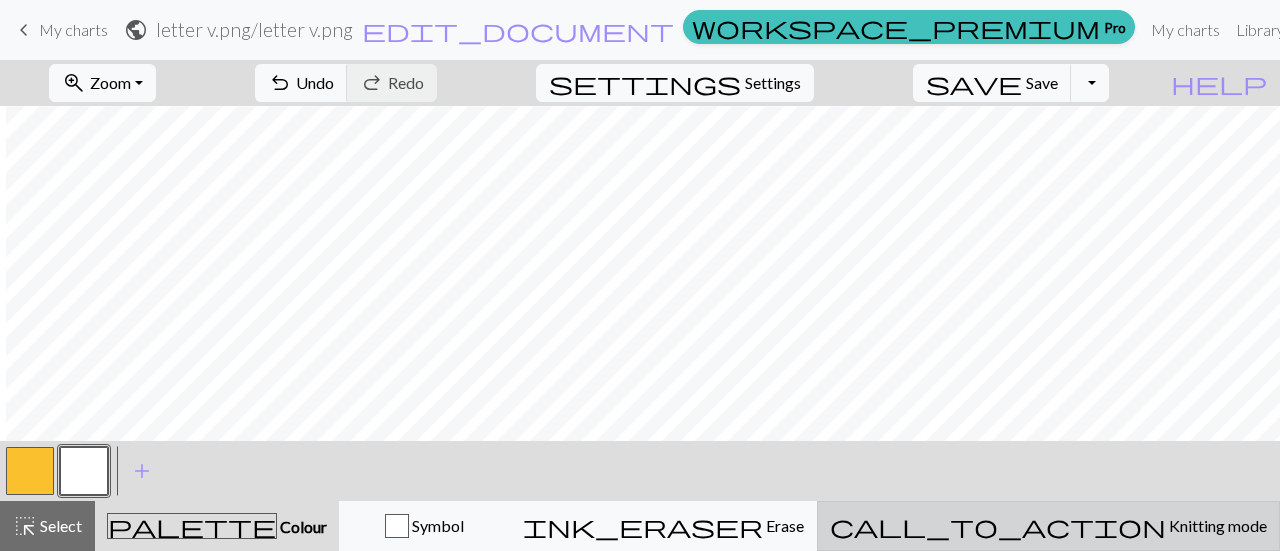 click on "call_to_action   Knitting mode   Knitting mode" at bounding box center (1048, 526) 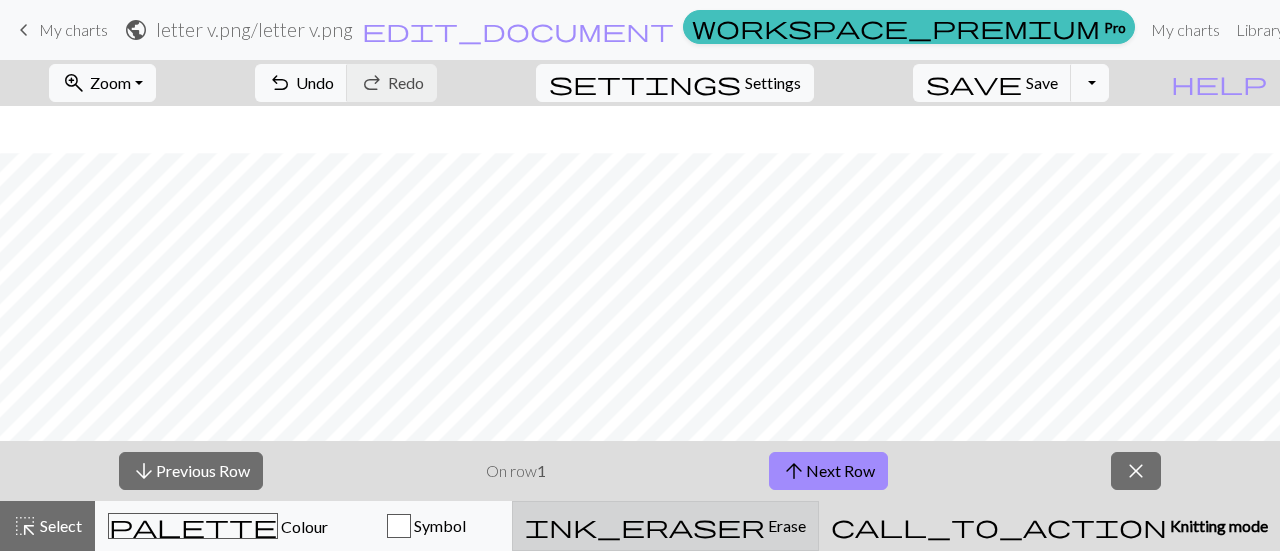 scroll, scrollTop: 352, scrollLeft: 0, axis: vertical 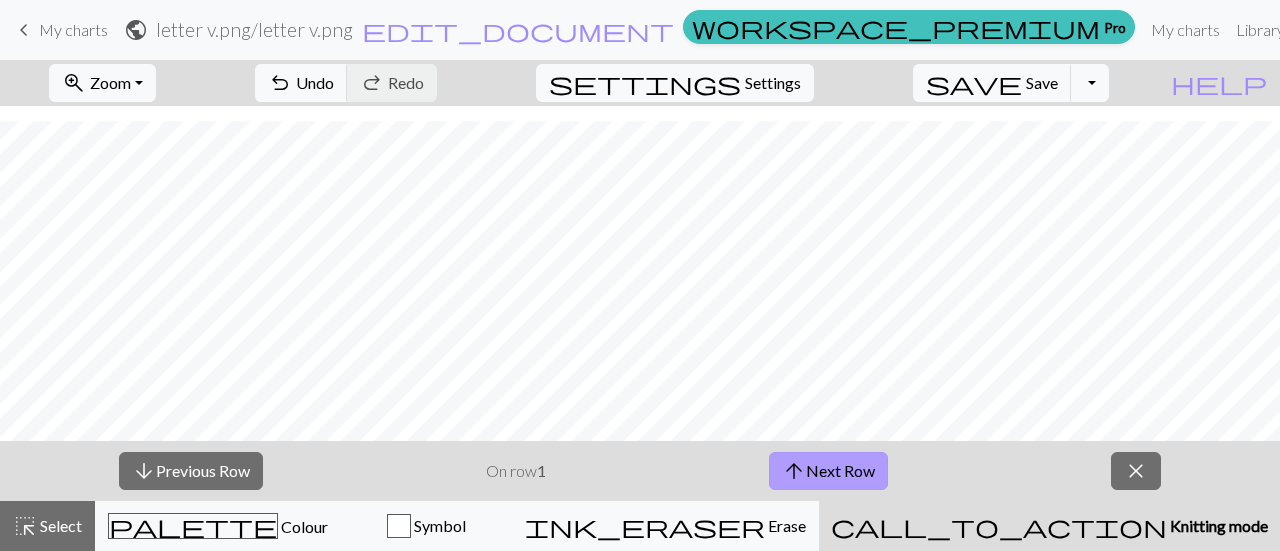 click on "arrow_upward  Next Row" at bounding box center [828, 471] 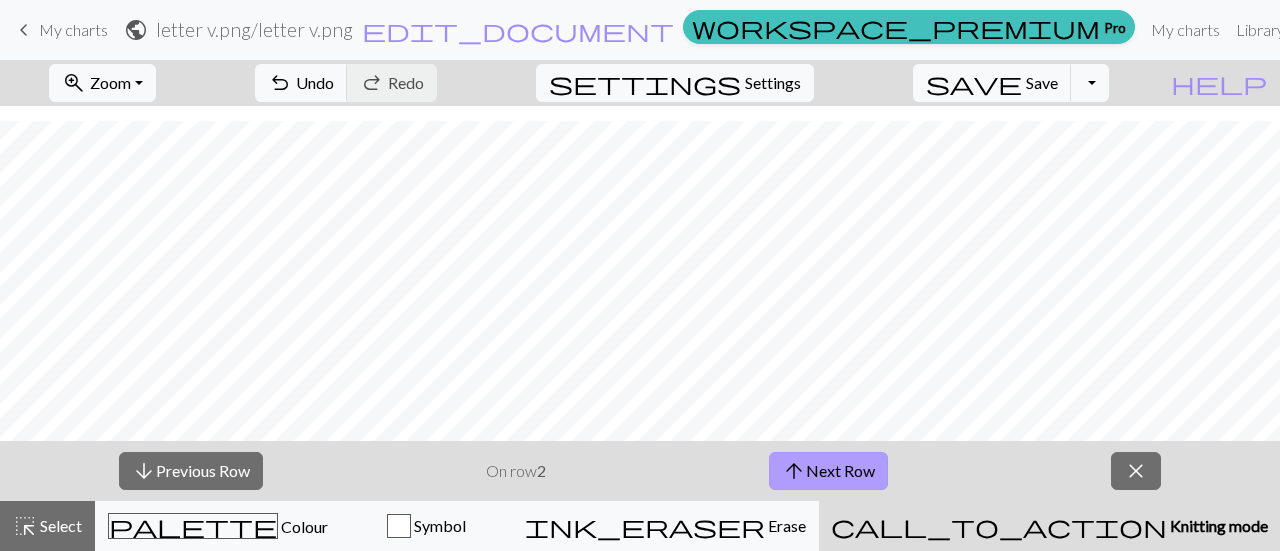 click on "arrow_upward  Next Row" at bounding box center (828, 471) 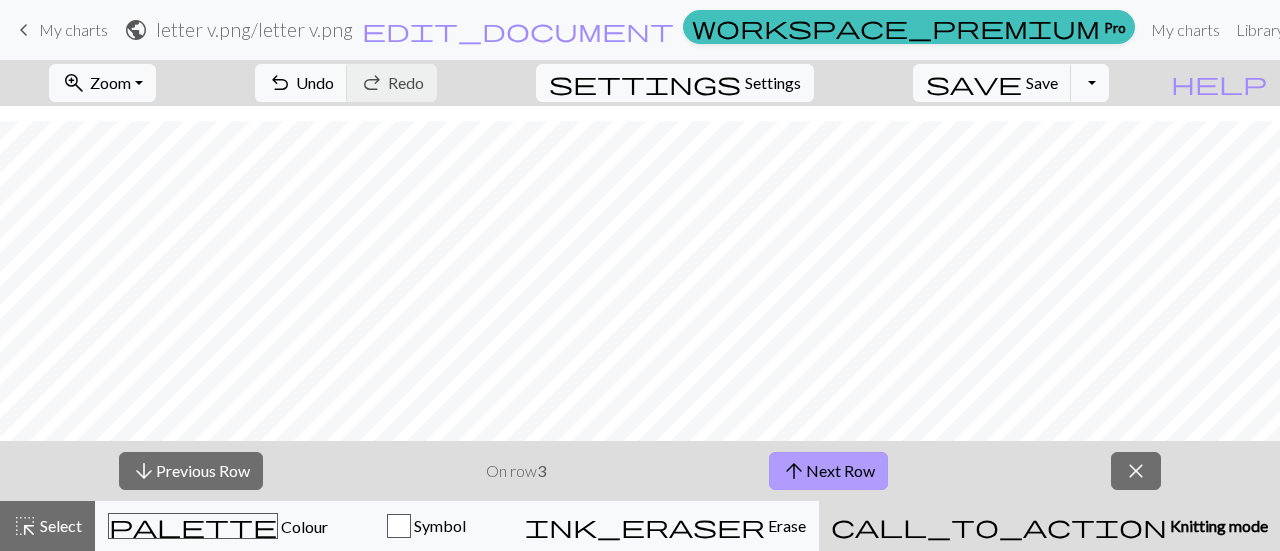 click on "arrow_upward  Next Row" at bounding box center [828, 471] 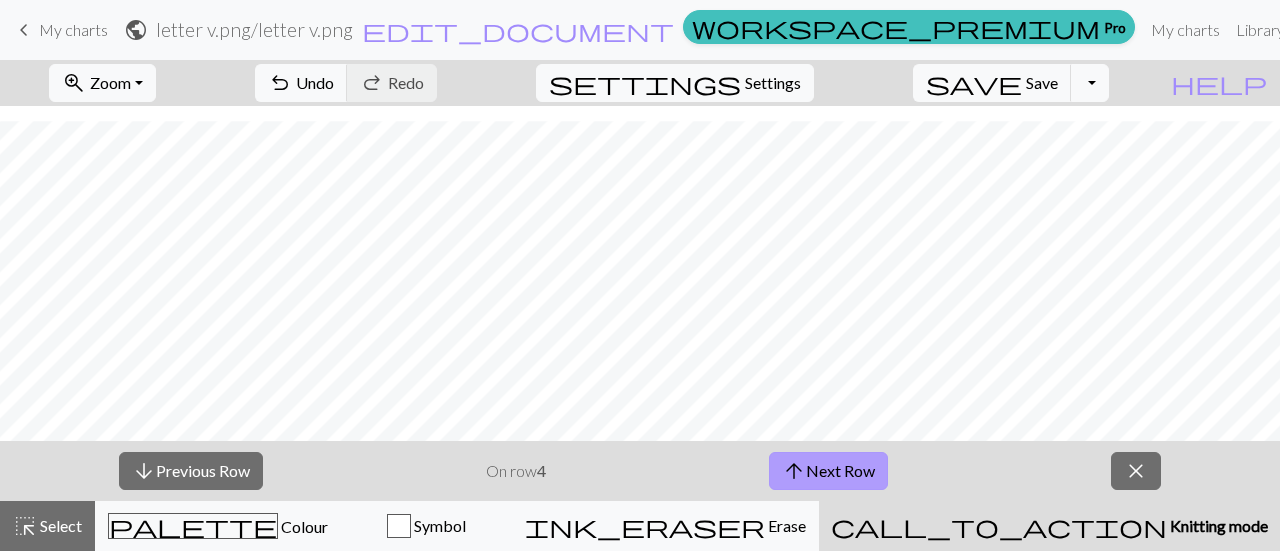 click on "arrow_upward  Next Row" at bounding box center [828, 471] 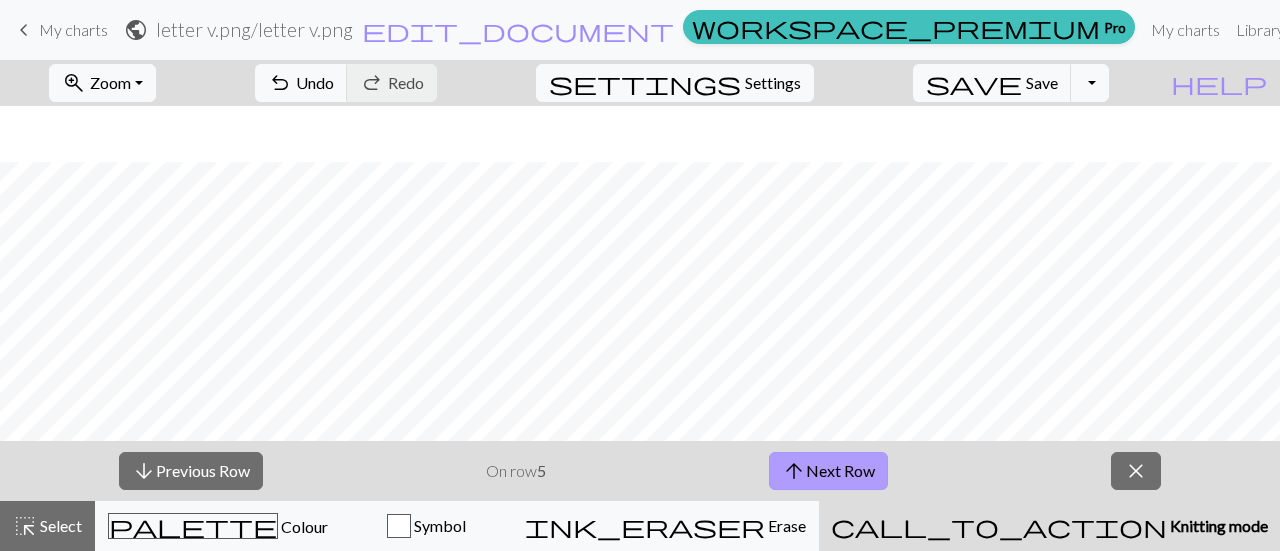scroll, scrollTop: 352, scrollLeft: 0, axis: vertical 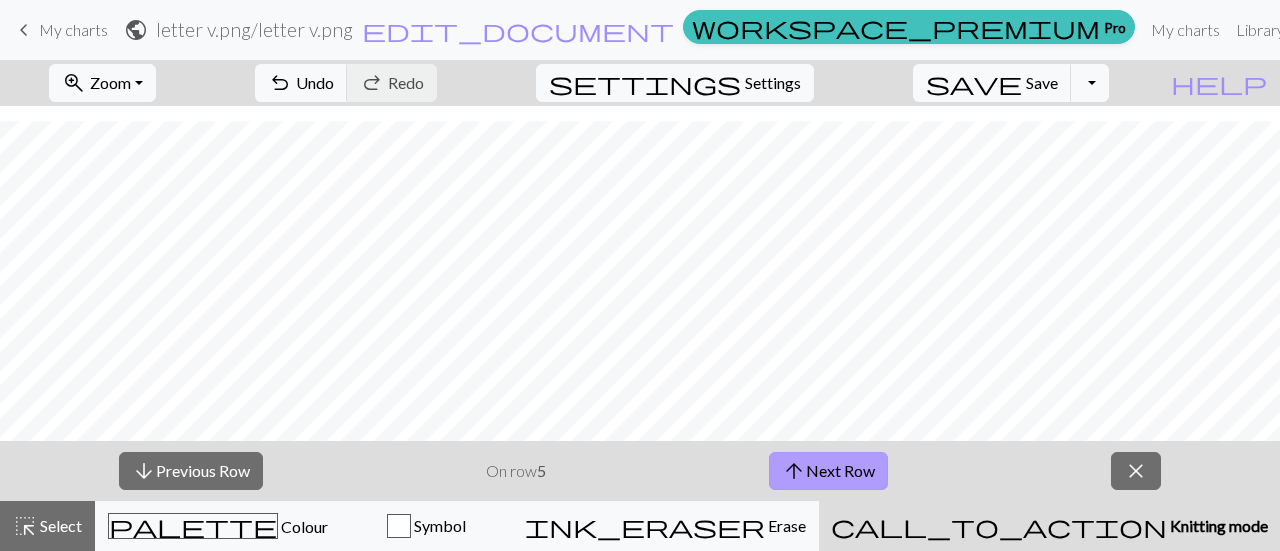 click on "arrow_upward  Next Row" at bounding box center (828, 471) 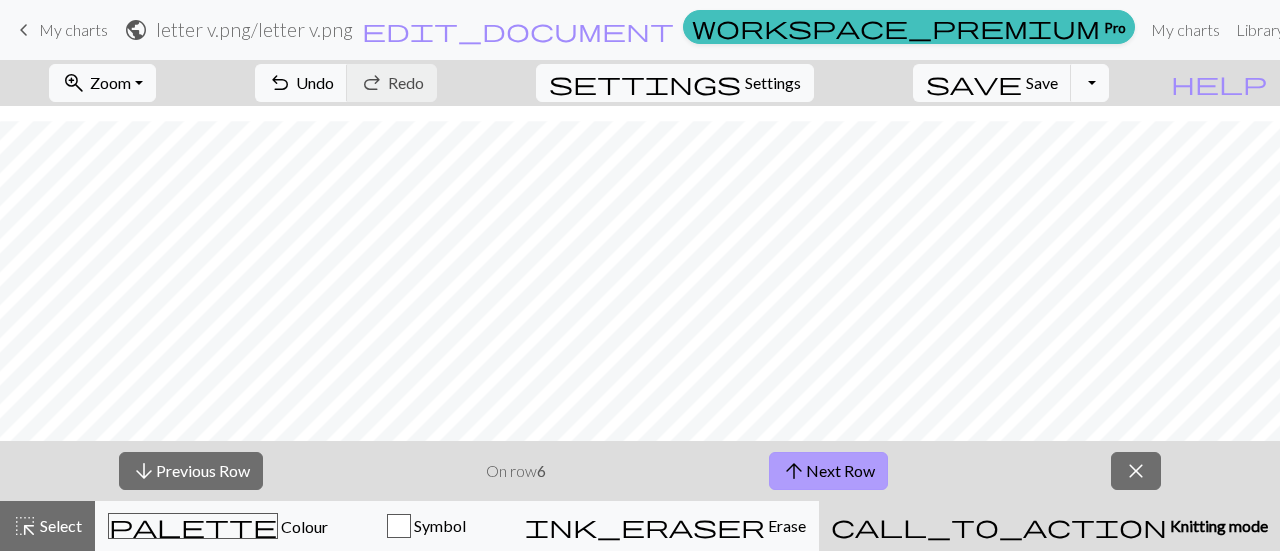 click on "arrow_upward  Next Row" at bounding box center [828, 471] 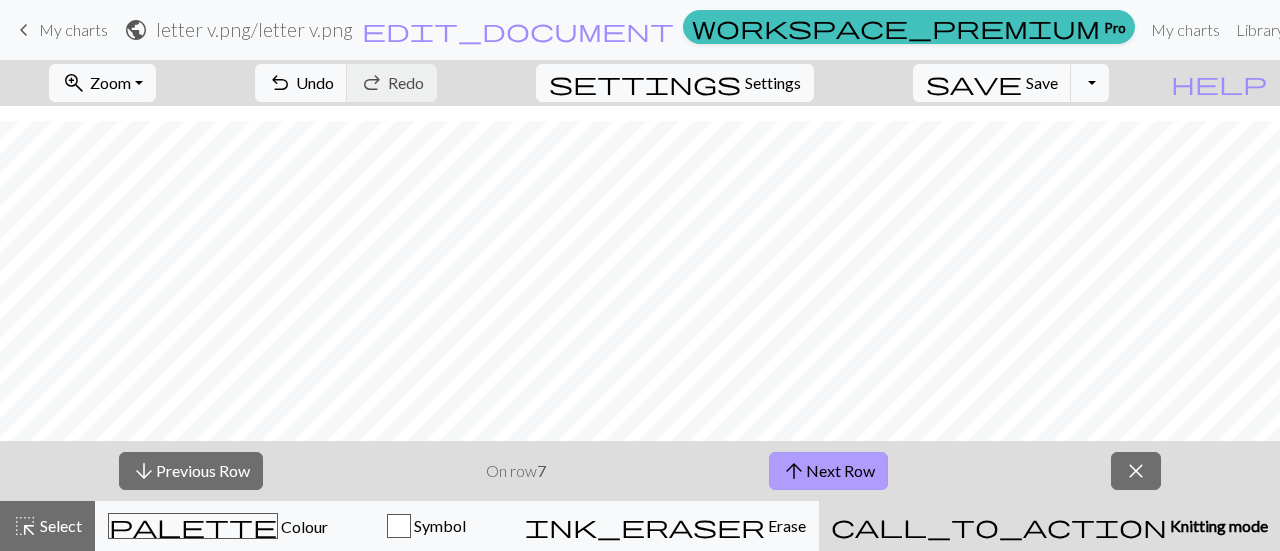 click on "arrow_upward  Next Row" at bounding box center [828, 471] 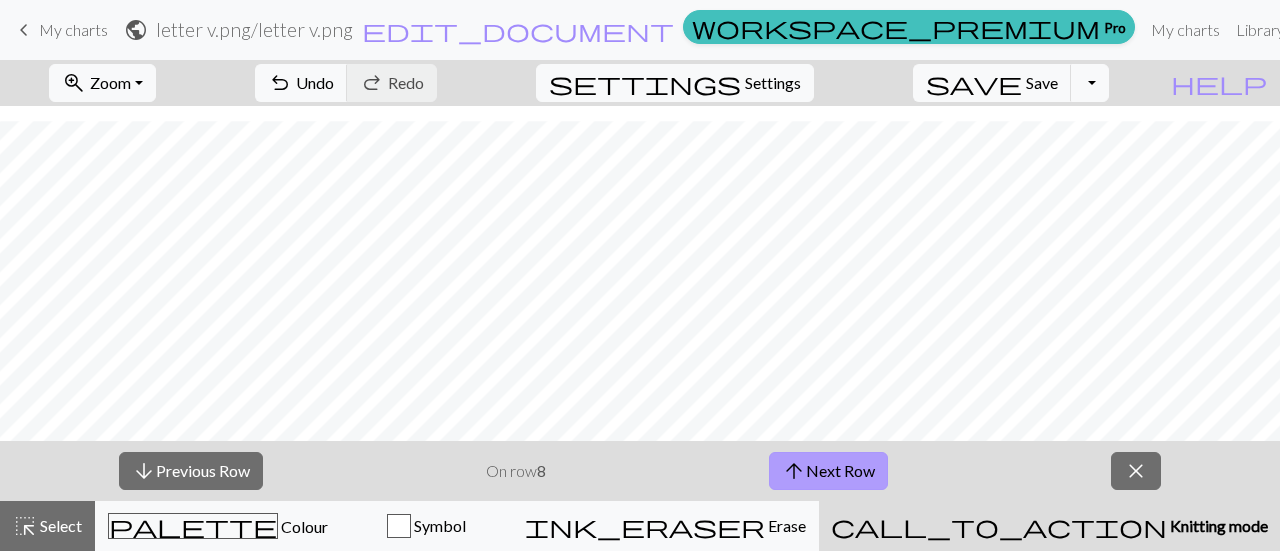 click on "arrow_upward  Next Row" at bounding box center [828, 471] 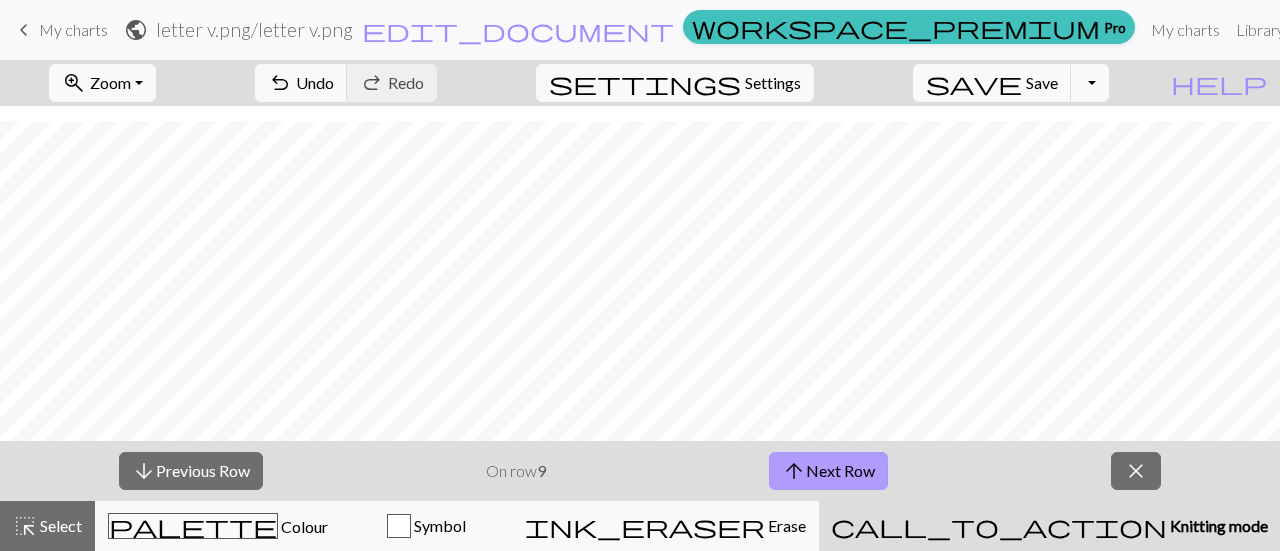 click on "arrow_upward" at bounding box center [794, 471] 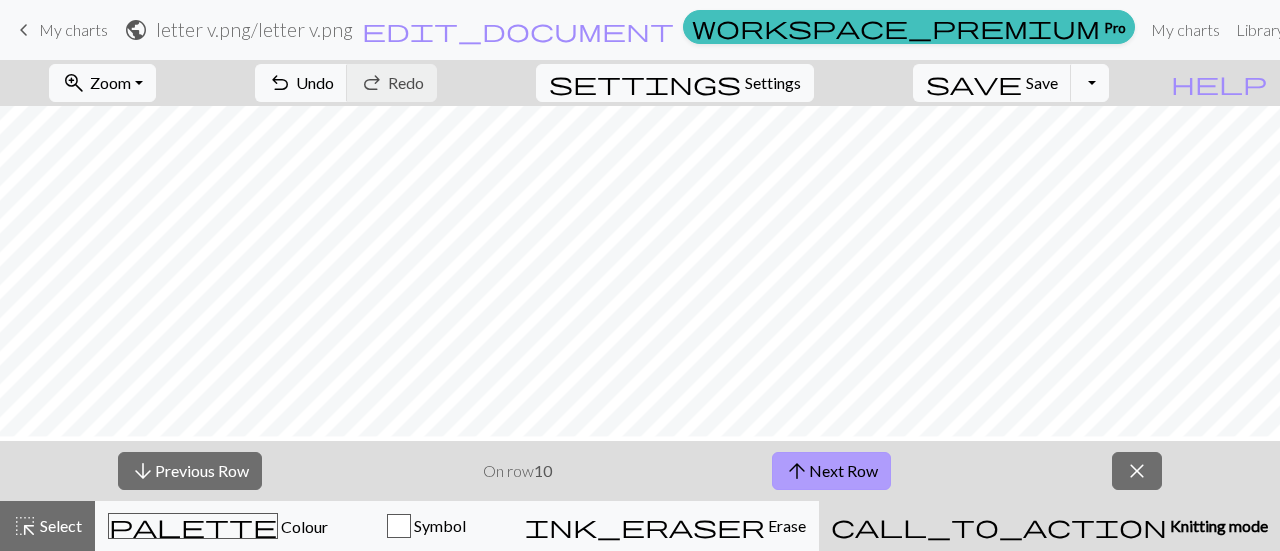 scroll, scrollTop: 206, scrollLeft: 0, axis: vertical 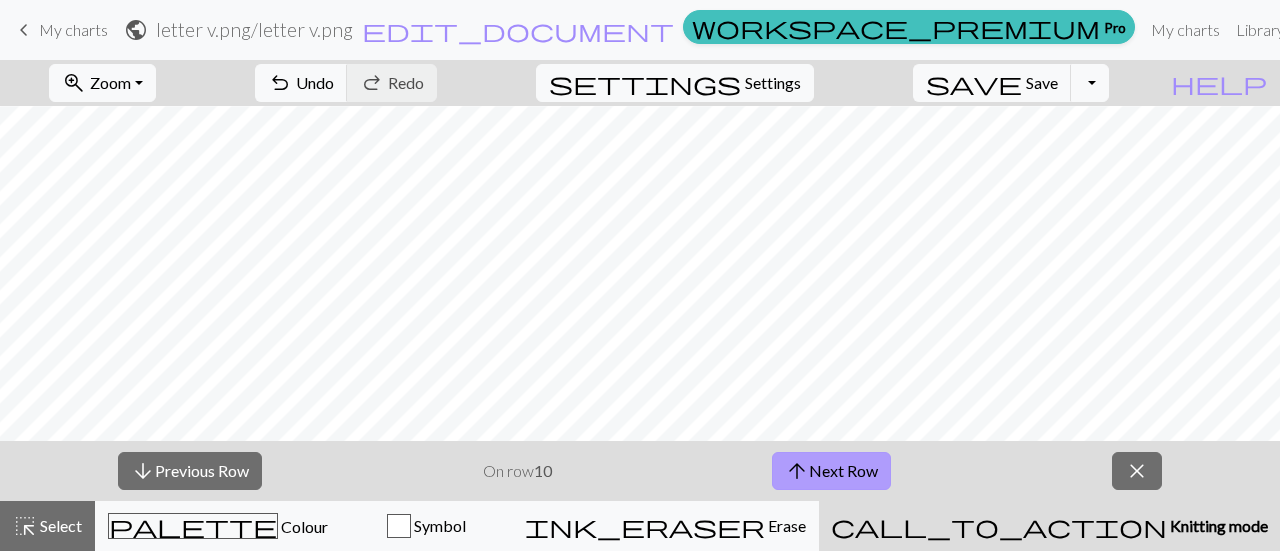 click on "arrow_upward  Next Row" at bounding box center (831, 471) 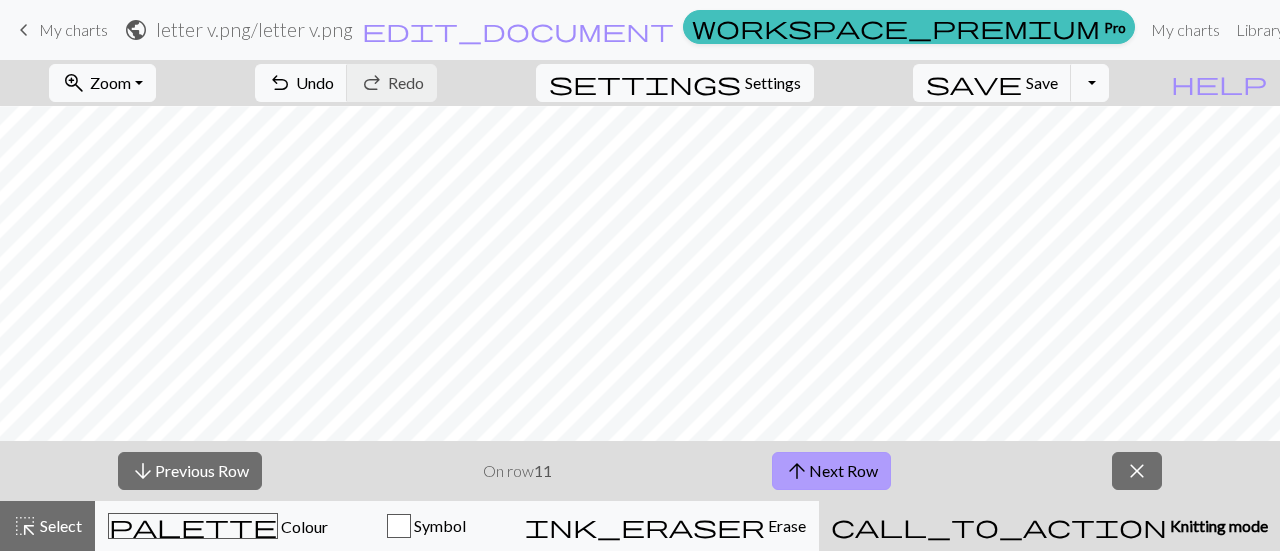 click on "arrow_upward  Next Row" at bounding box center [831, 471] 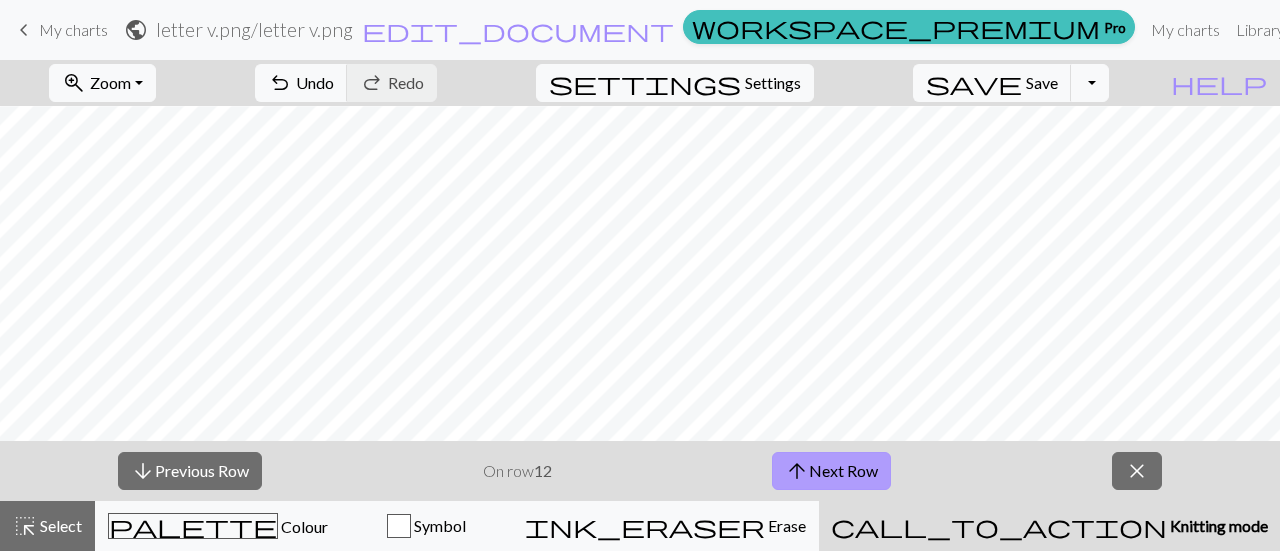 click on "arrow_upward  Next Row" at bounding box center (831, 471) 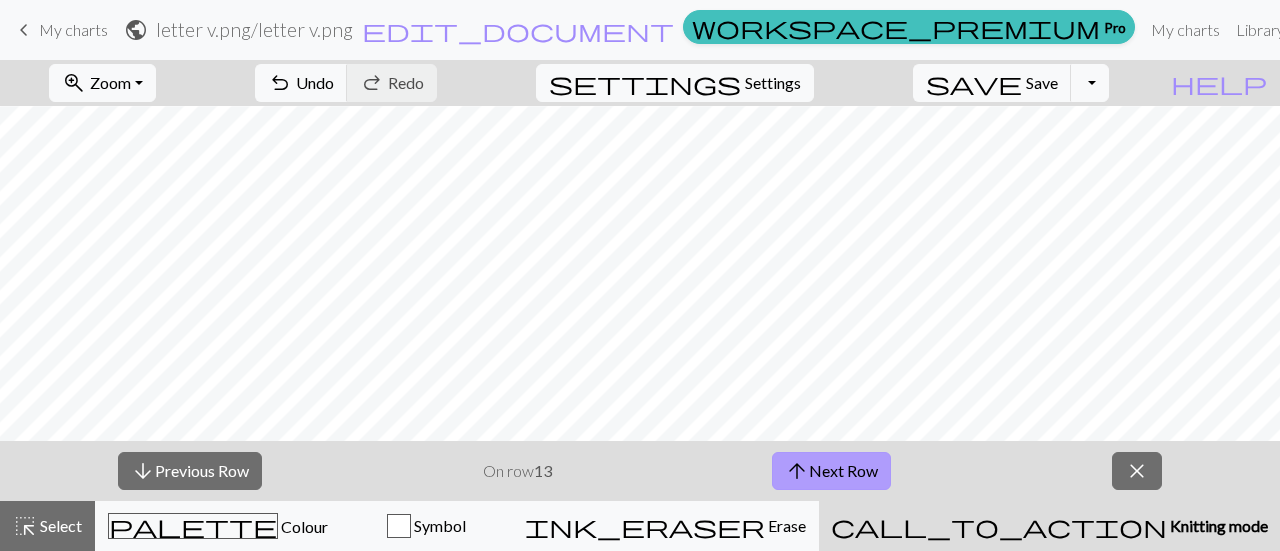 click on "arrow_upward  Next Row" at bounding box center [831, 471] 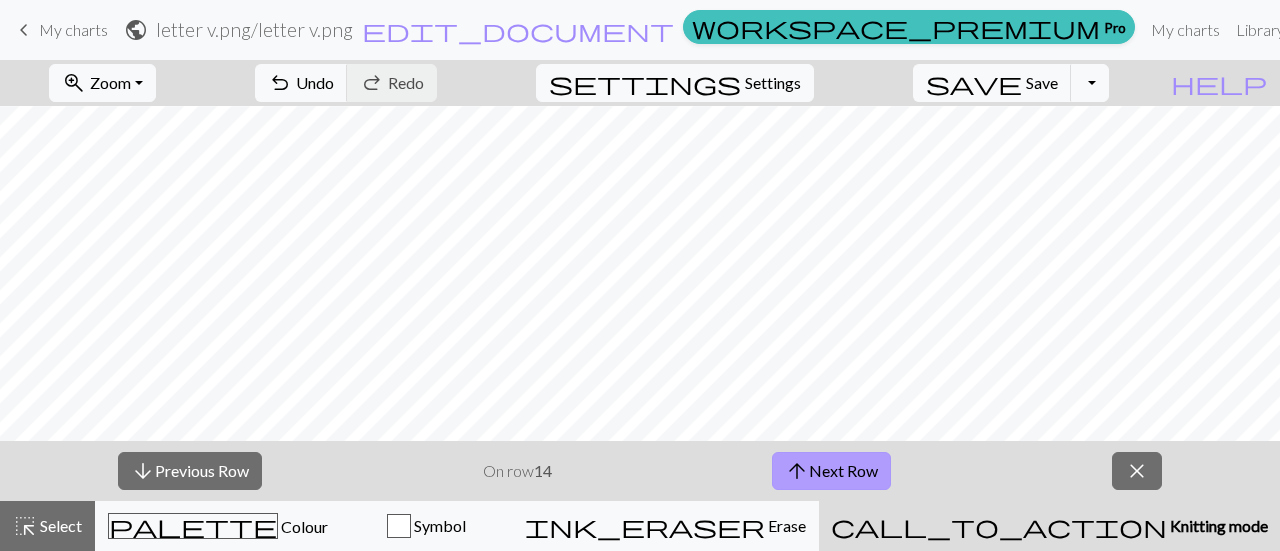 click on "arrow_upward  Next Row" at bounding box center [831, 471] 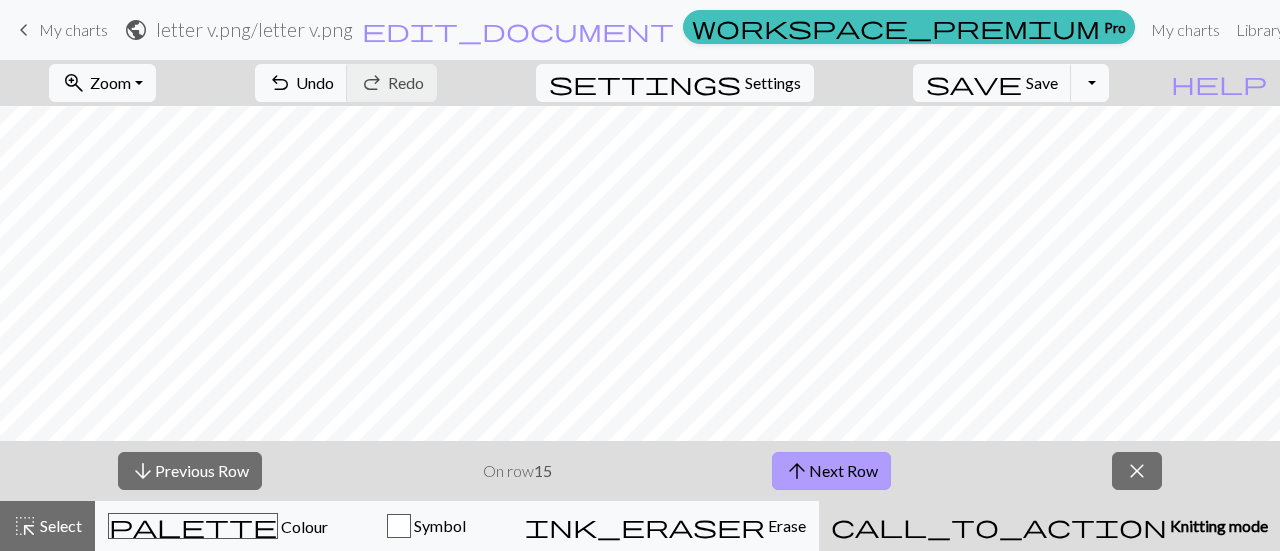 click on "arrow_upward  Next Row" at bounding box center [831, 471] 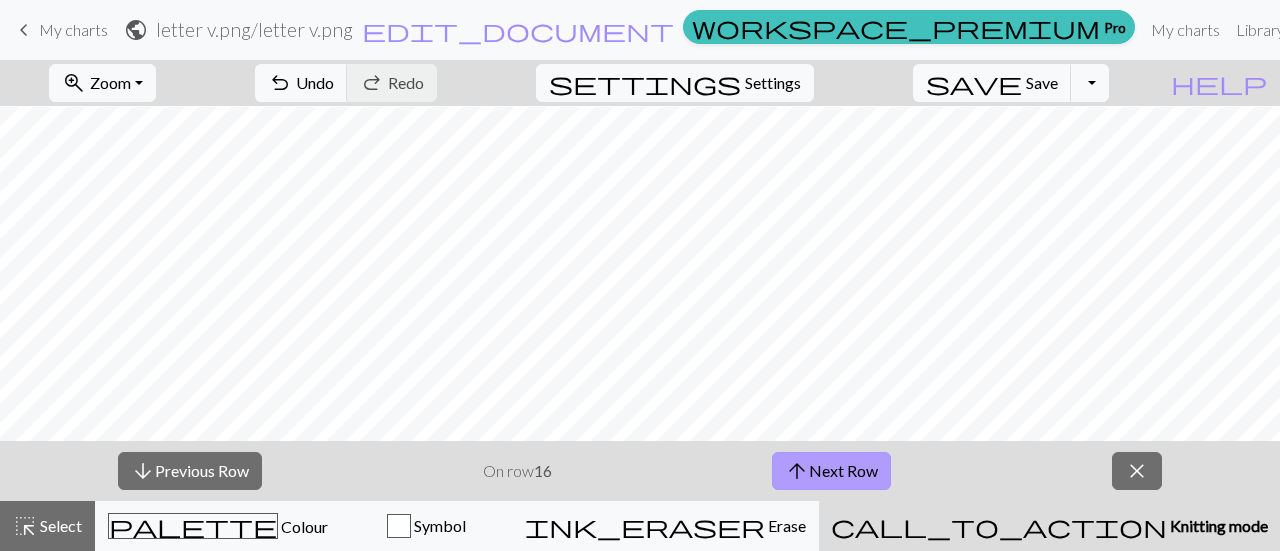 scroll, scrollTop: 28, scrollLeft: 0, axis: vertical 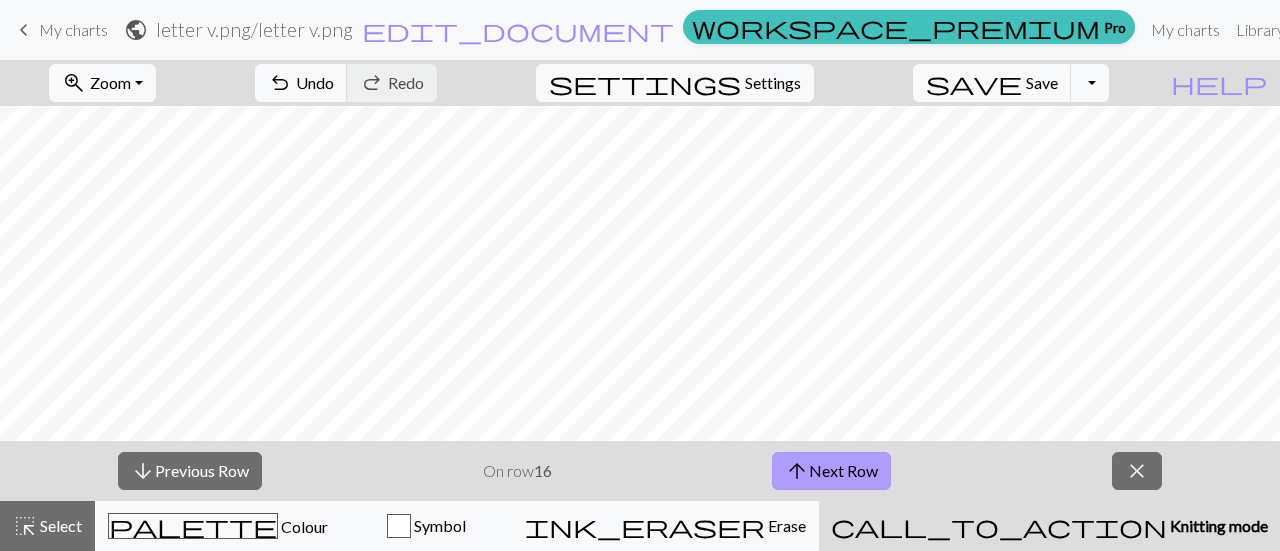 click on "arrow_upward  Next Row" at bounding box center [831, 471] 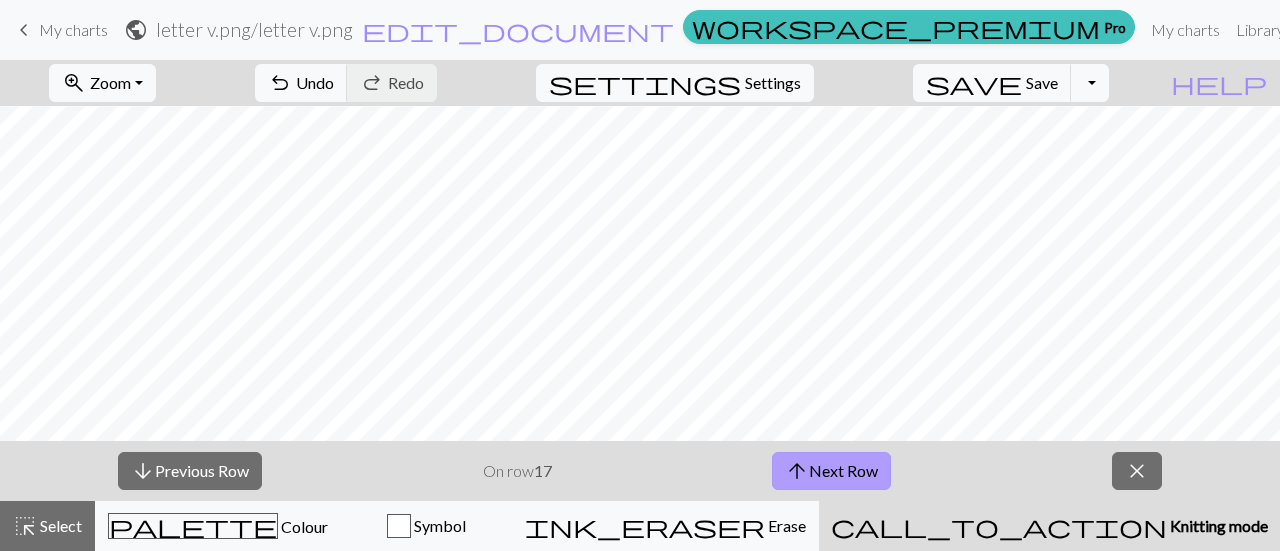 click on "arrow_upward  Next Row" at bounding box center (831, 471) 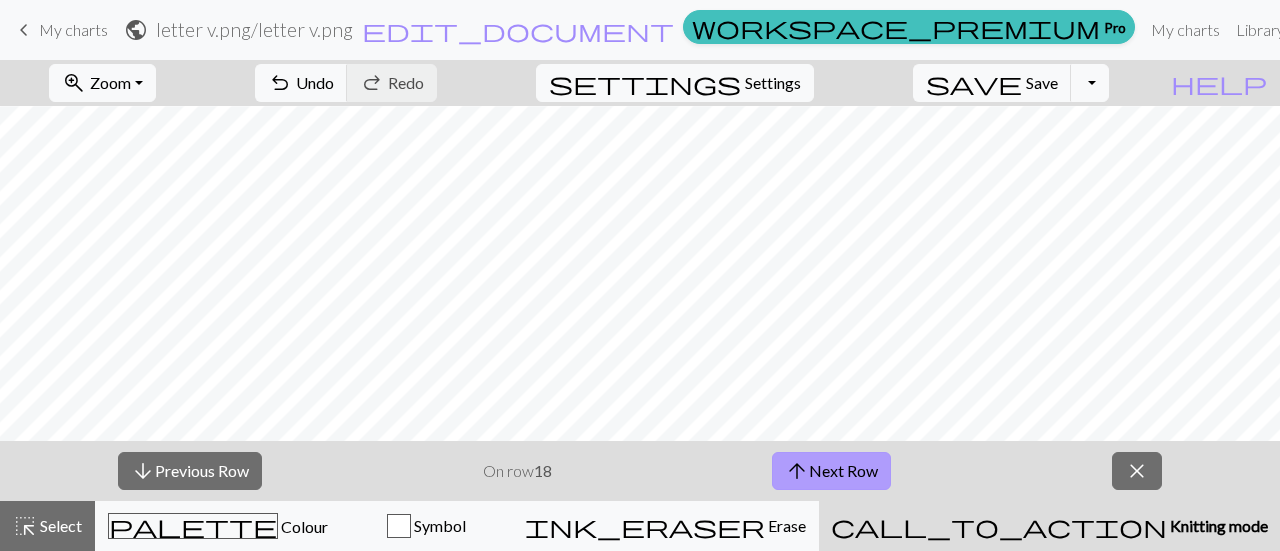 click on "arrow_upward  Next Row" at bounding box center [831, 471] 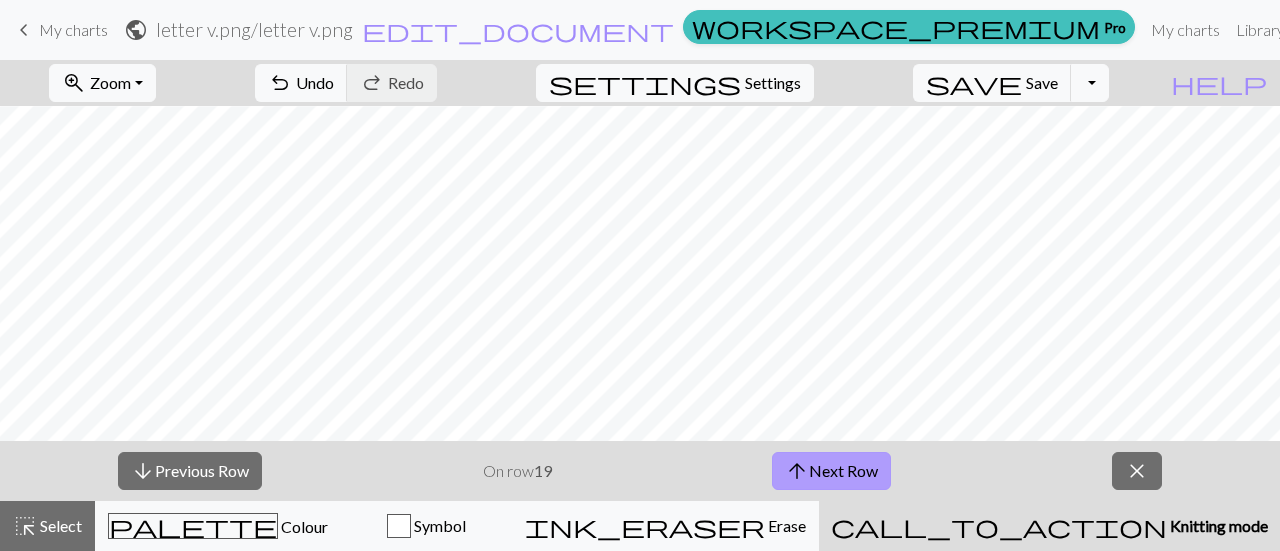 click on "arrow_upward  Next Row" at bounding box center [831, 471] 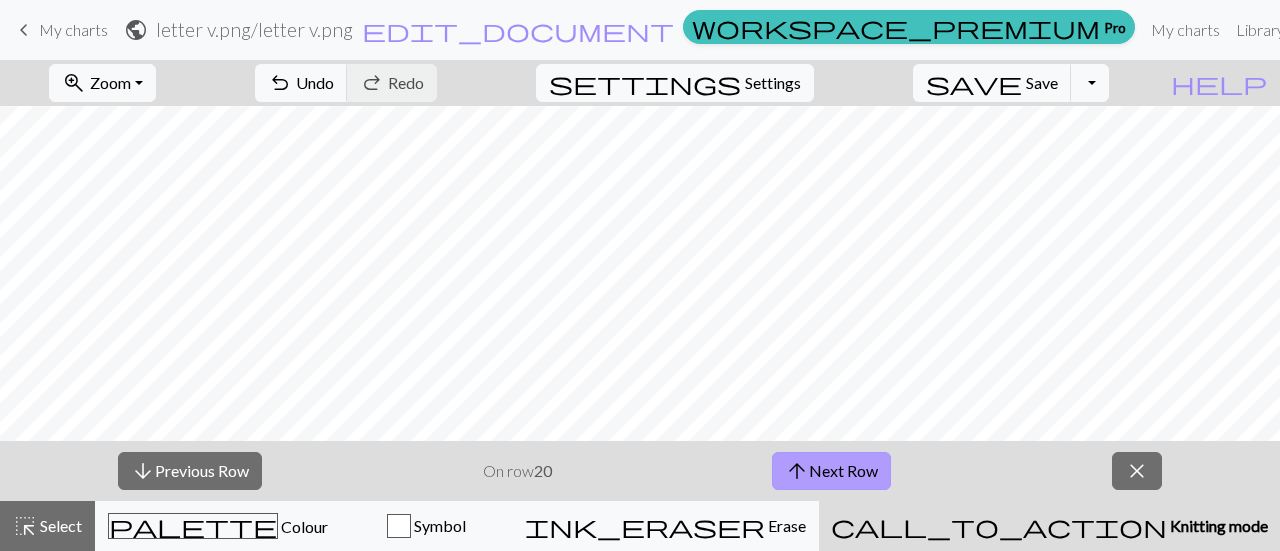 click on "arrow_upward  Next Row" at bounding box center (831, 471) 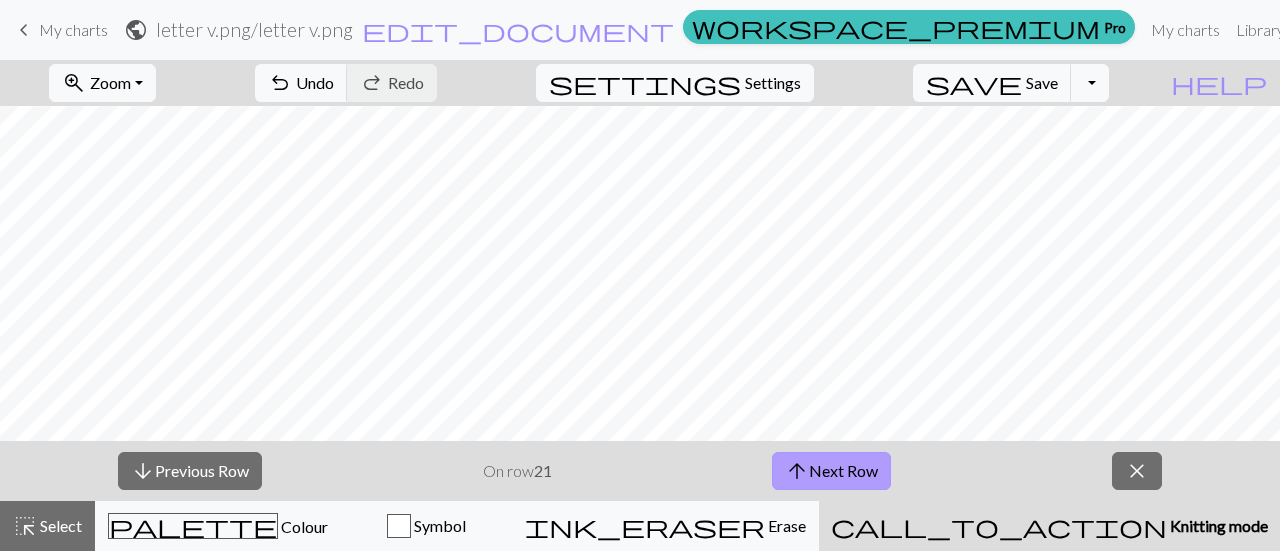 click on "arrow_upward  Next Row" at bounding box center [831, 471] 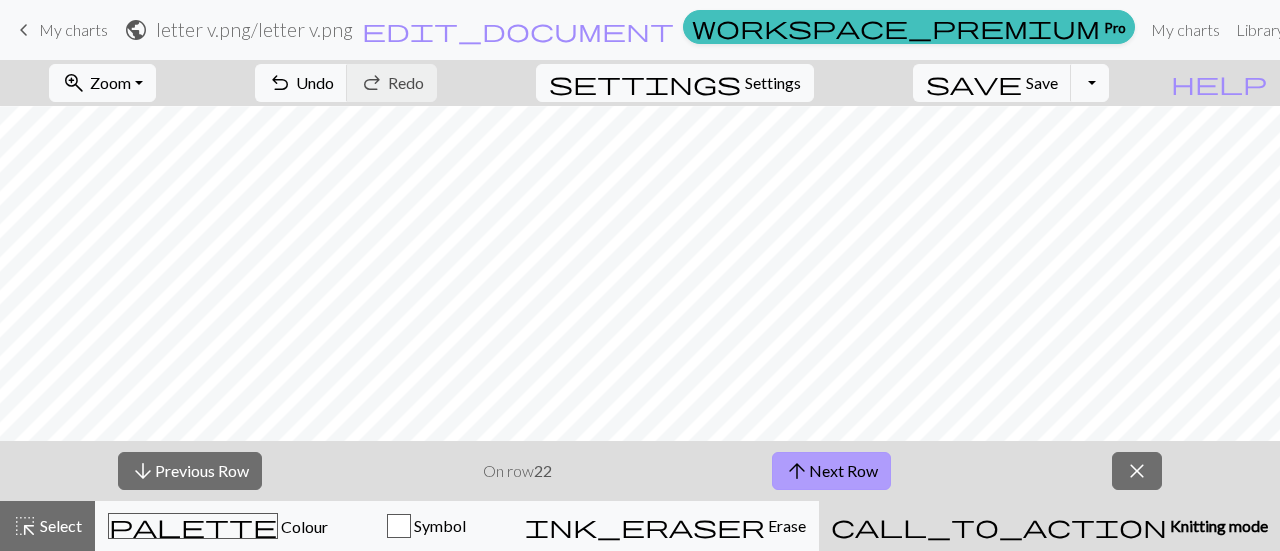 click on "arrow_upward  Next Row" at bounding box center [831, 471] 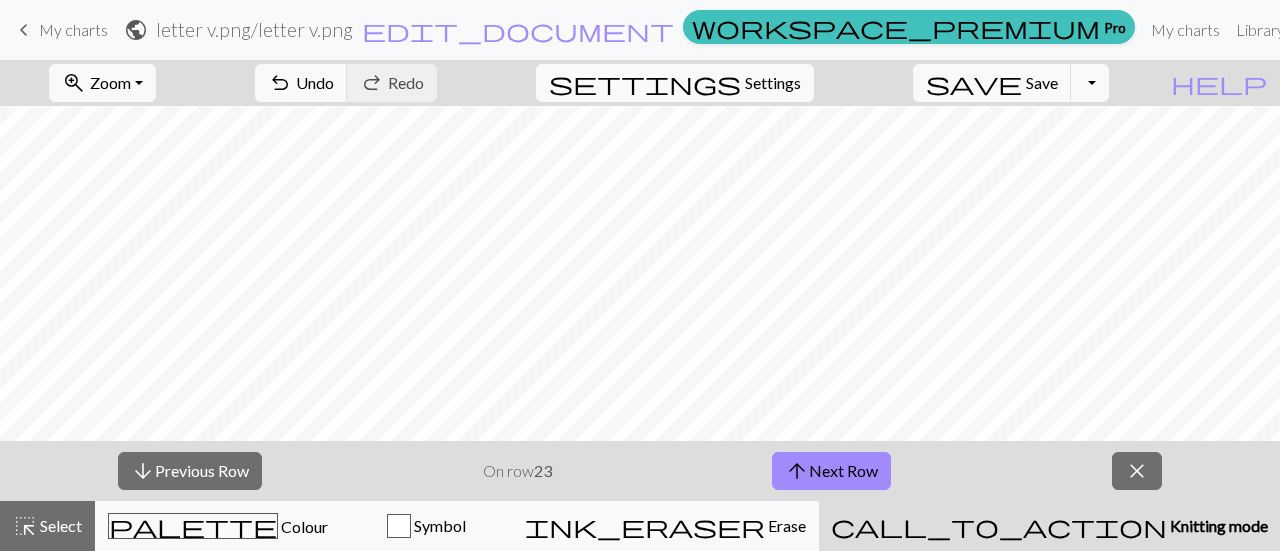 scroll, scrollTop: 0, scrollLeft: 0, axis: both 